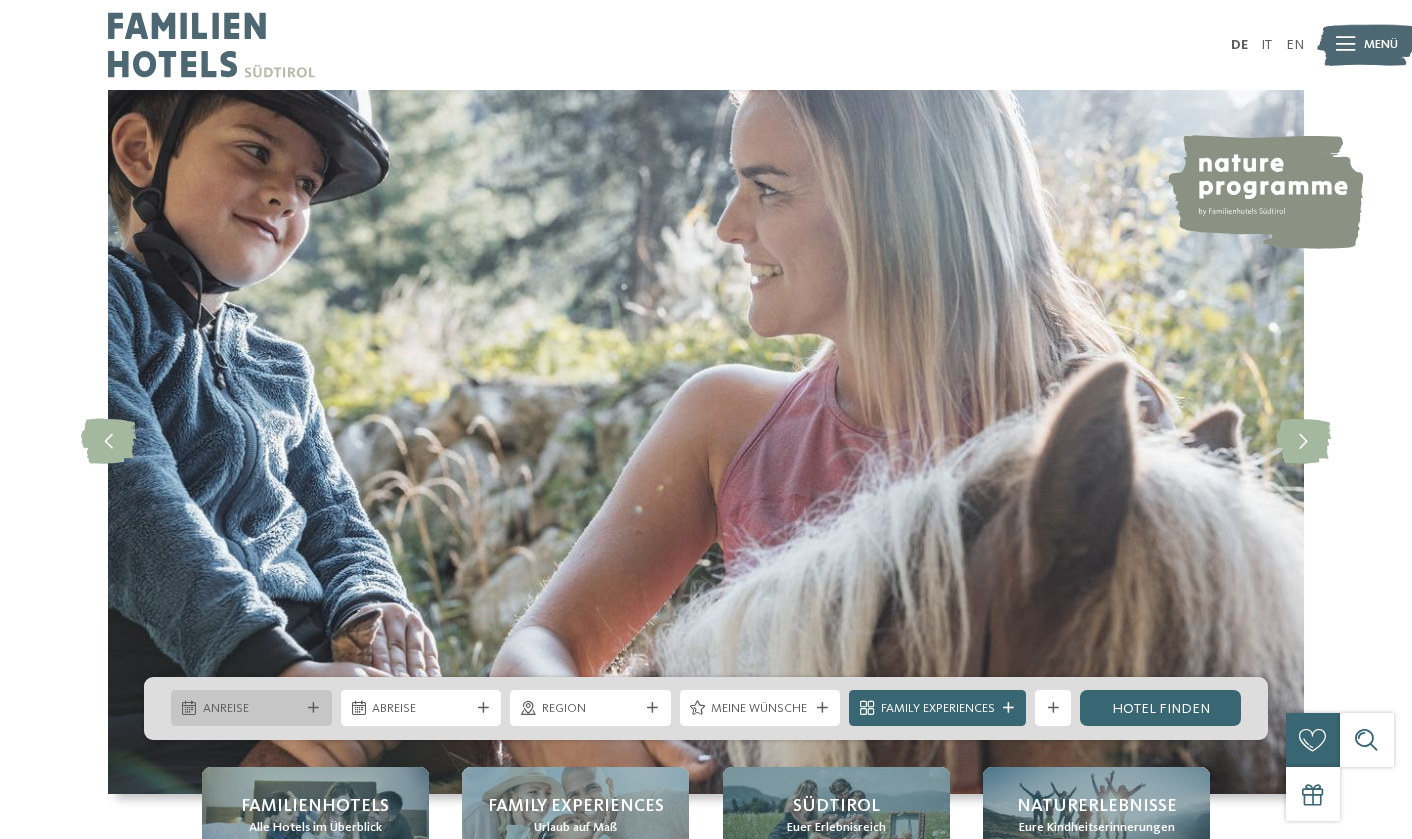 scroll, scrollTop: 0, scrollLeft: 0, axis: both 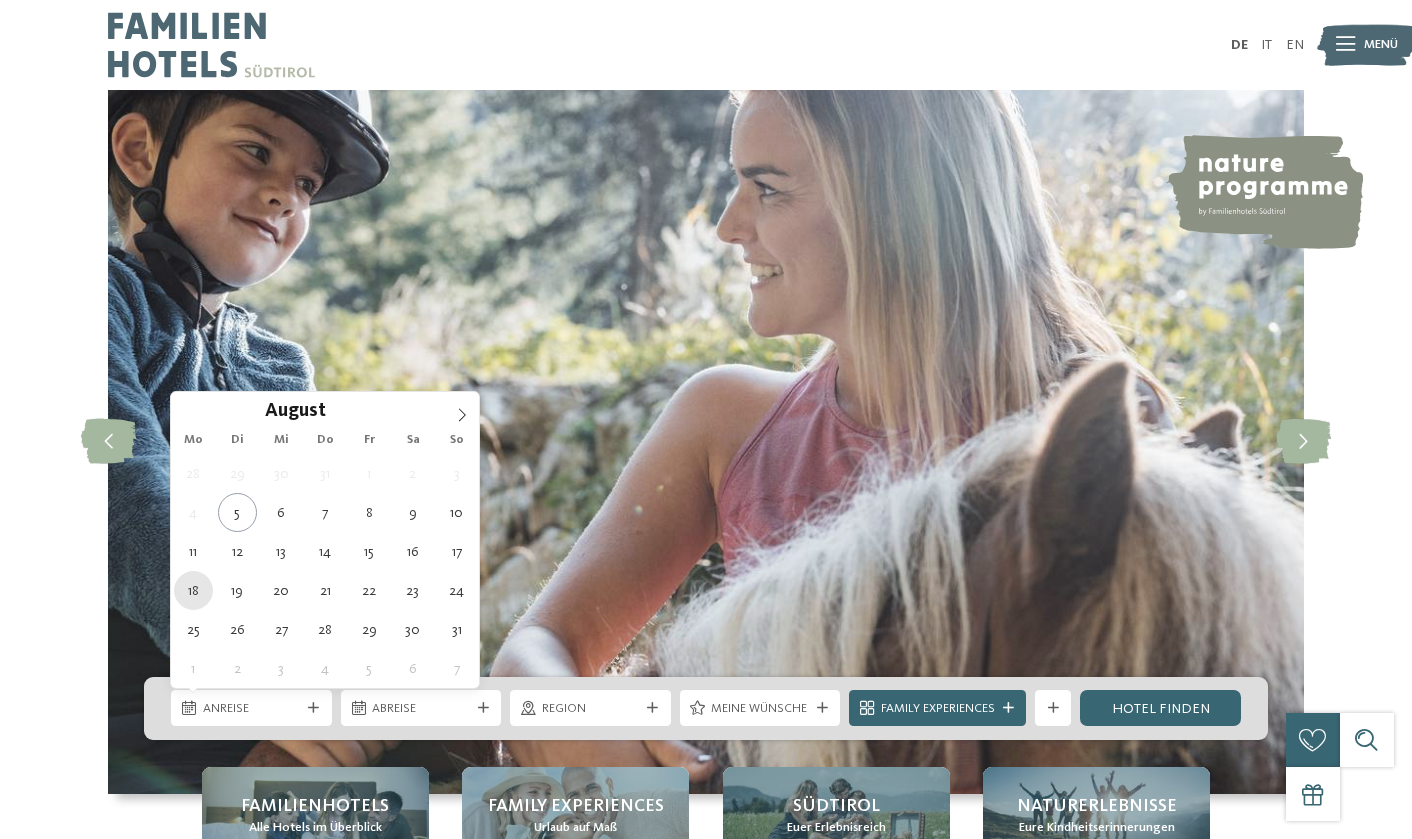 type on "18.08.2025" 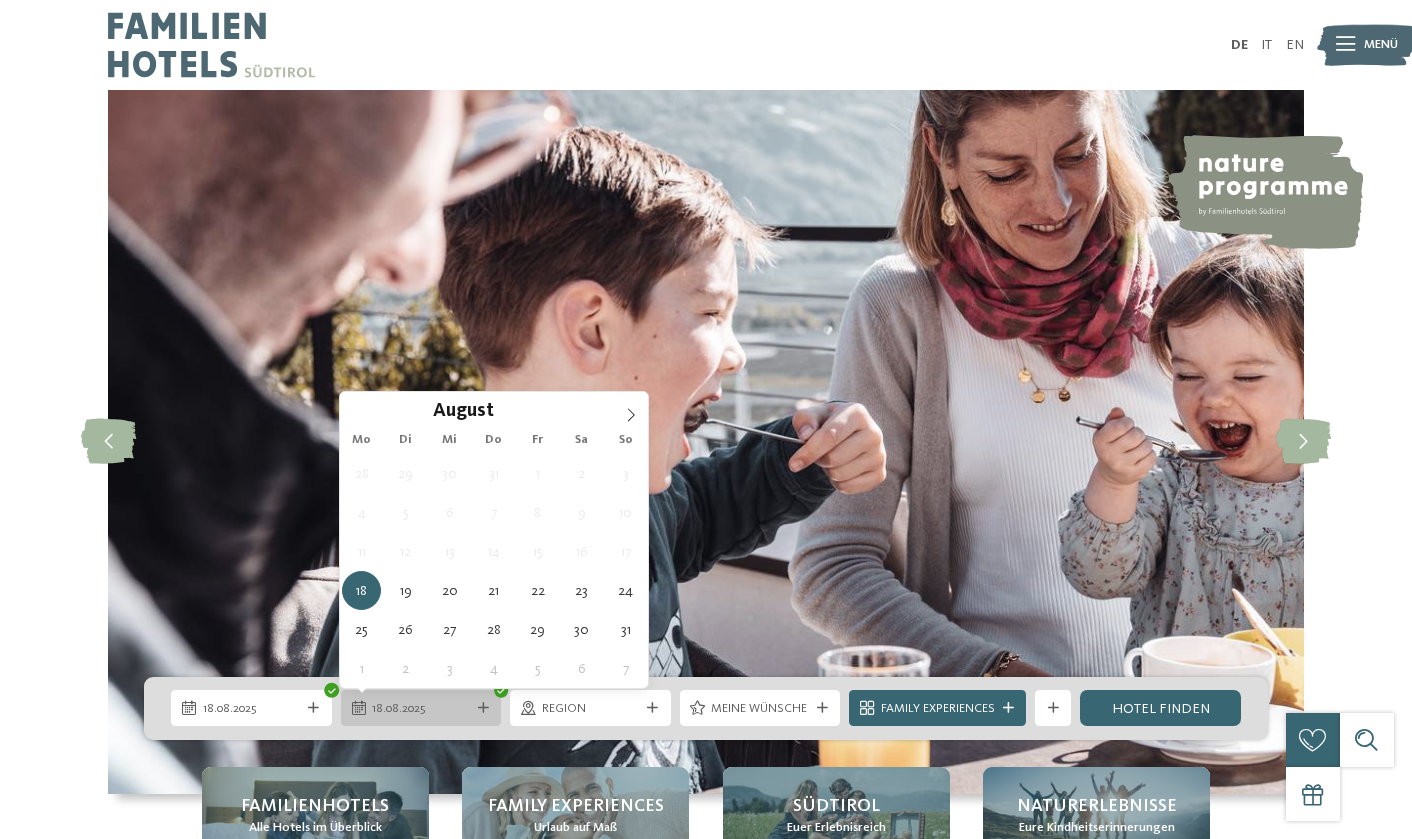 click on "18.08.2025" at bounding box center [421, 709] 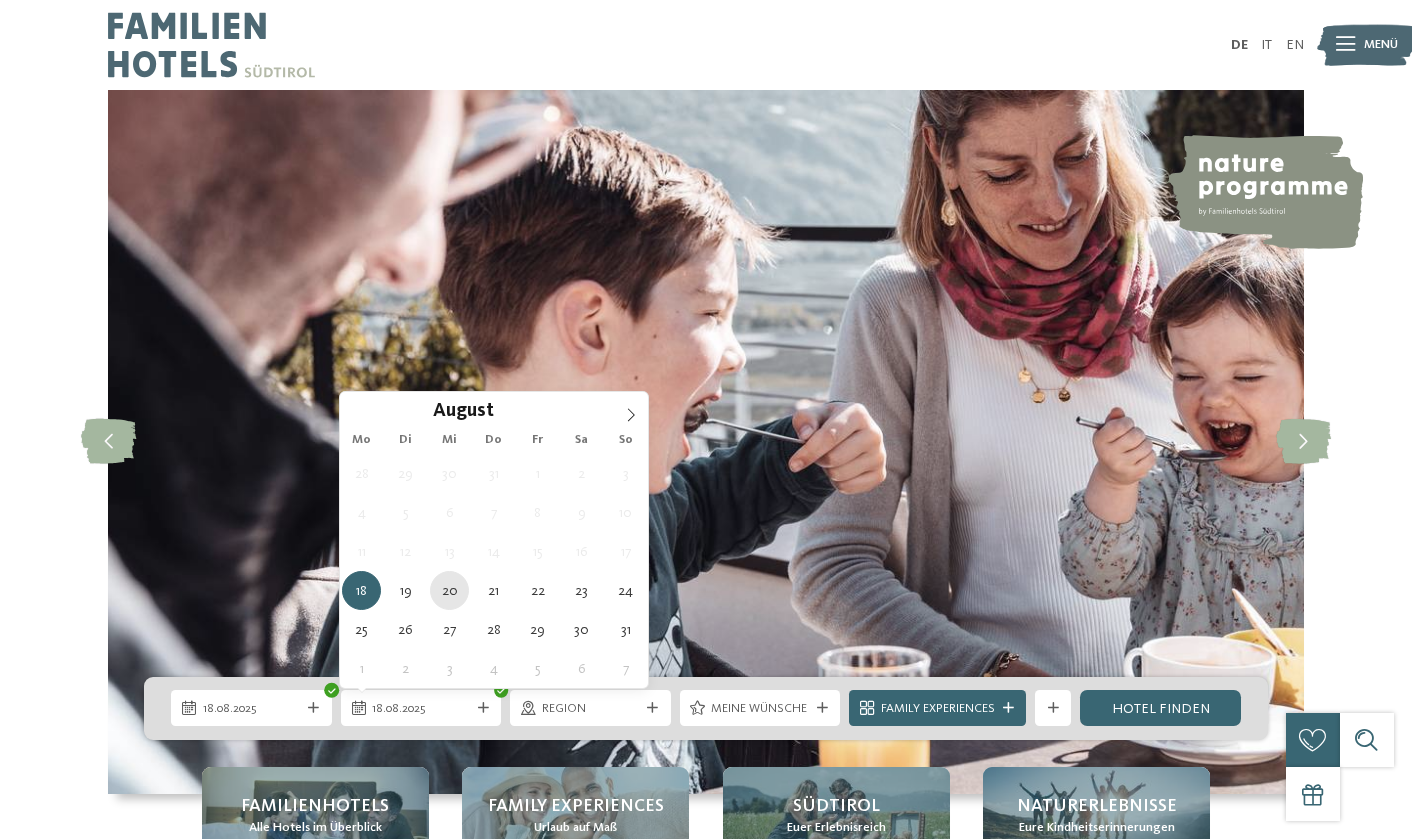 type on "20.08.2025" 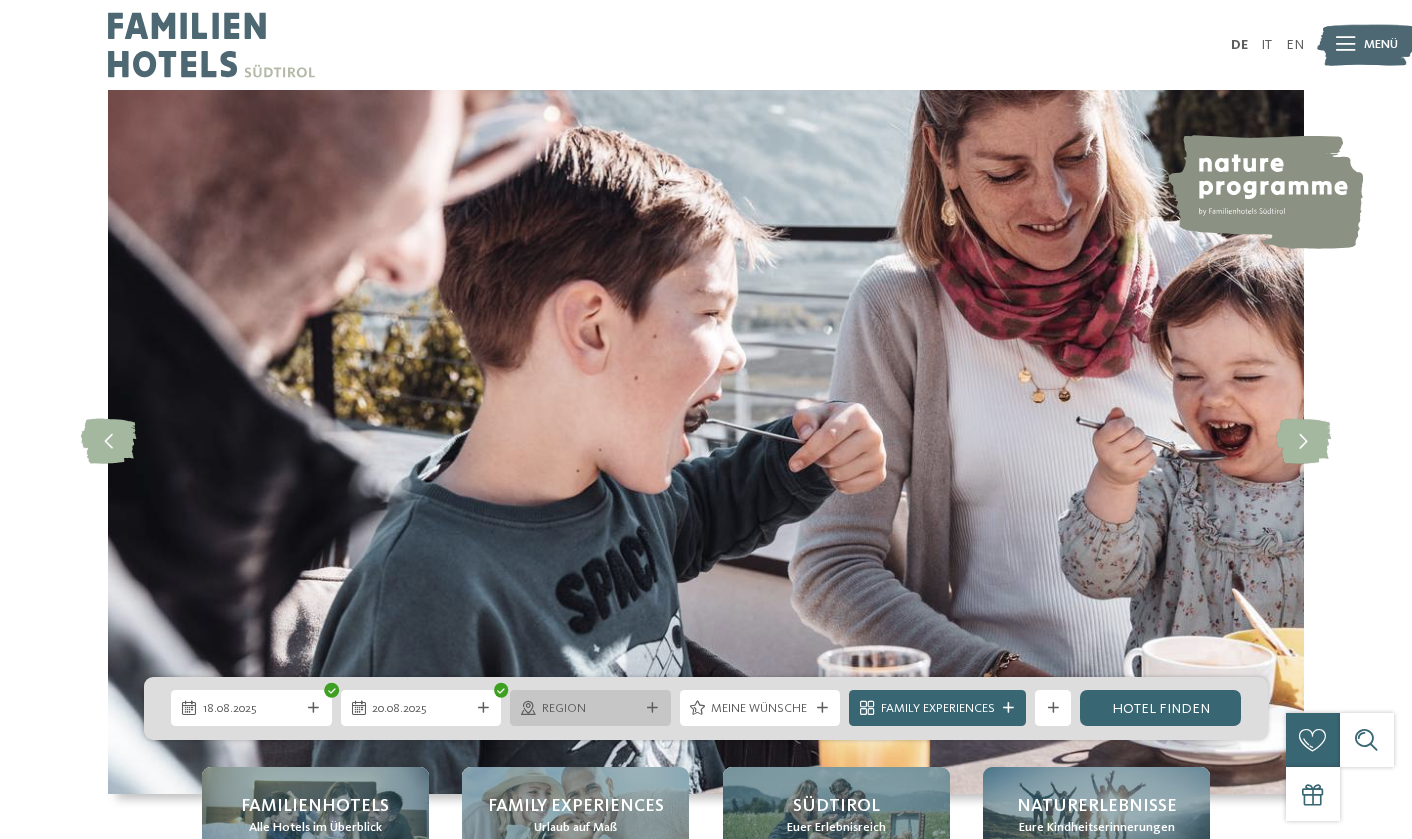 click on "Region" at bounding box center (591, 709) 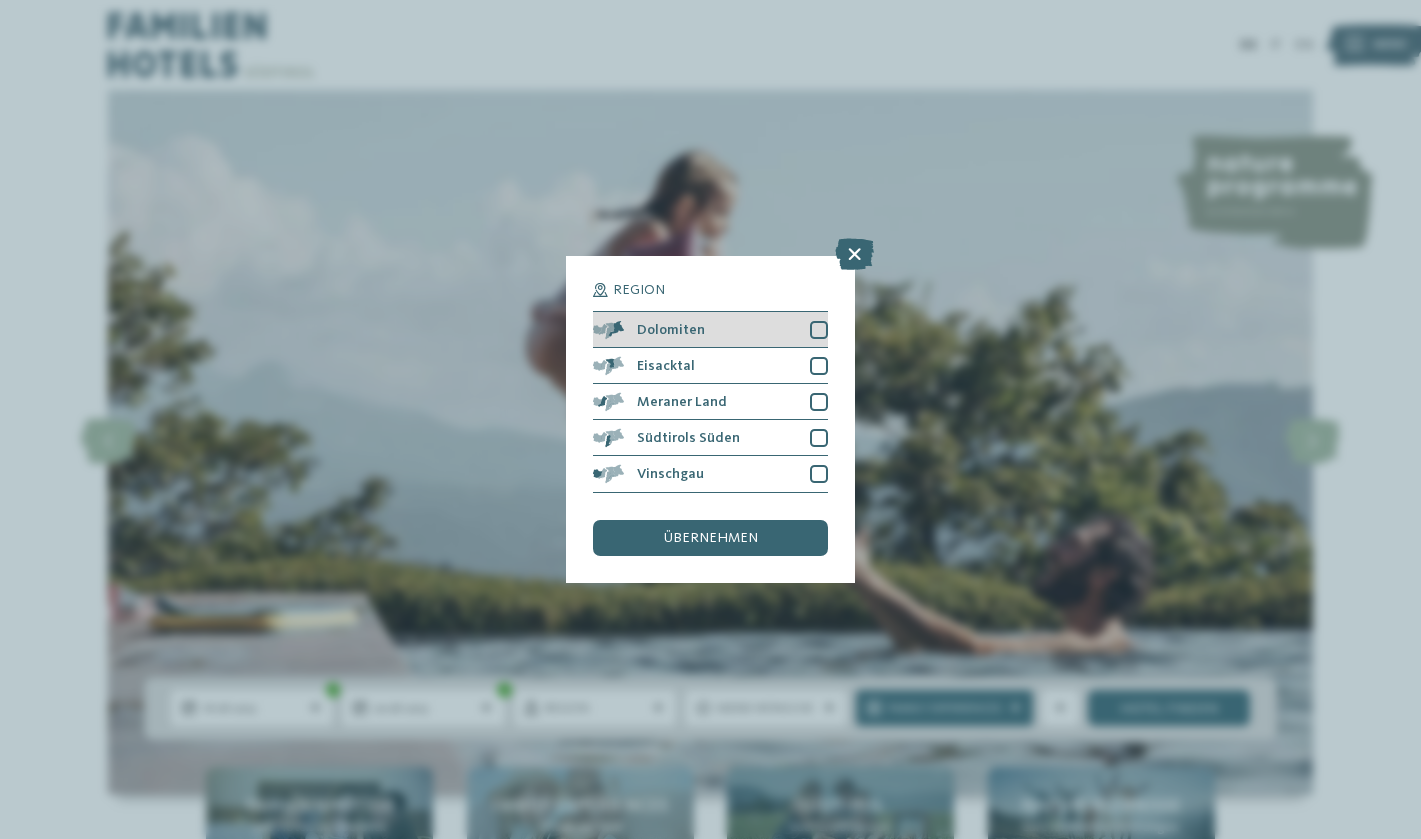 click on "Dolomiten" at bounding box center (710, 330) 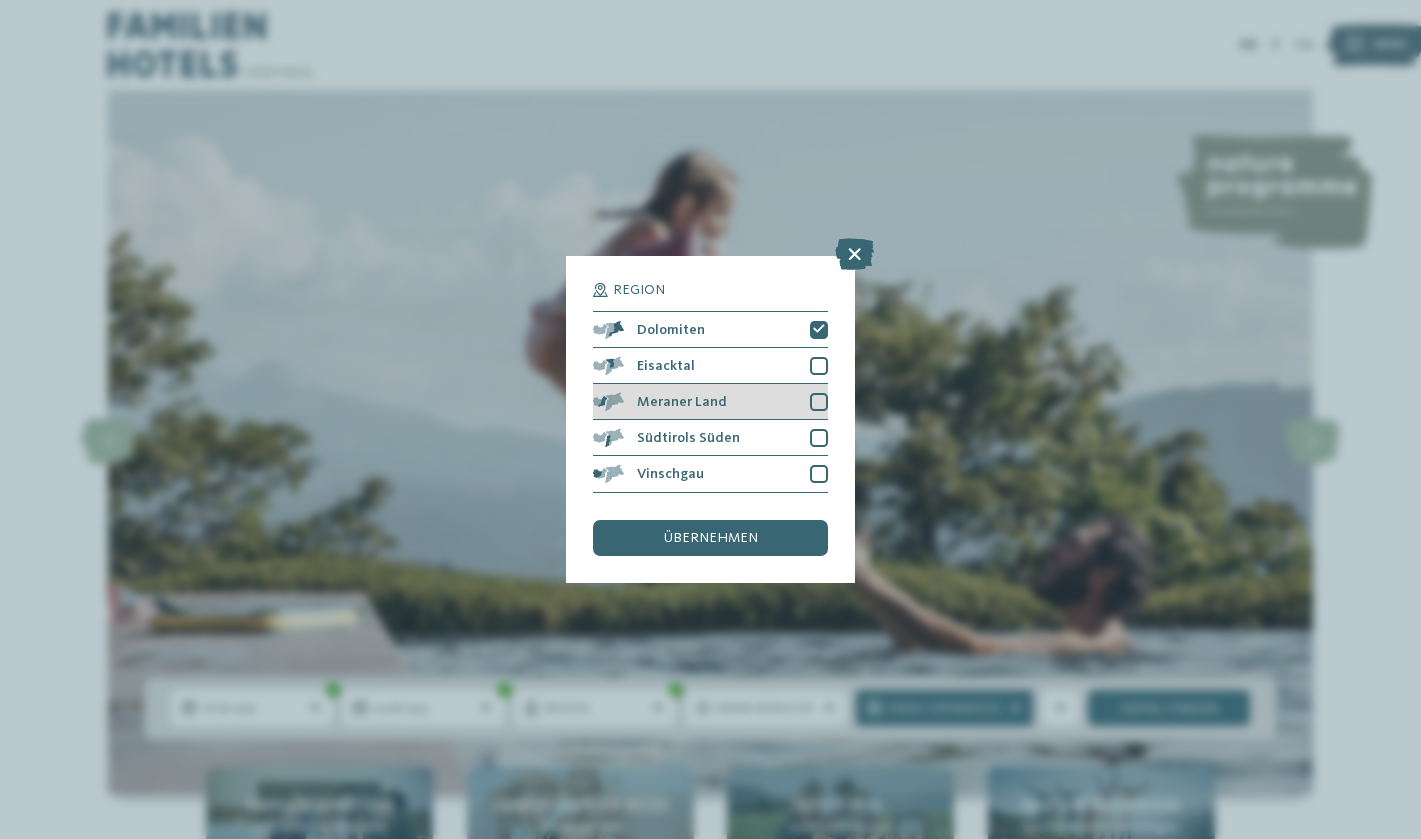 click at bounding box center (819, 402) 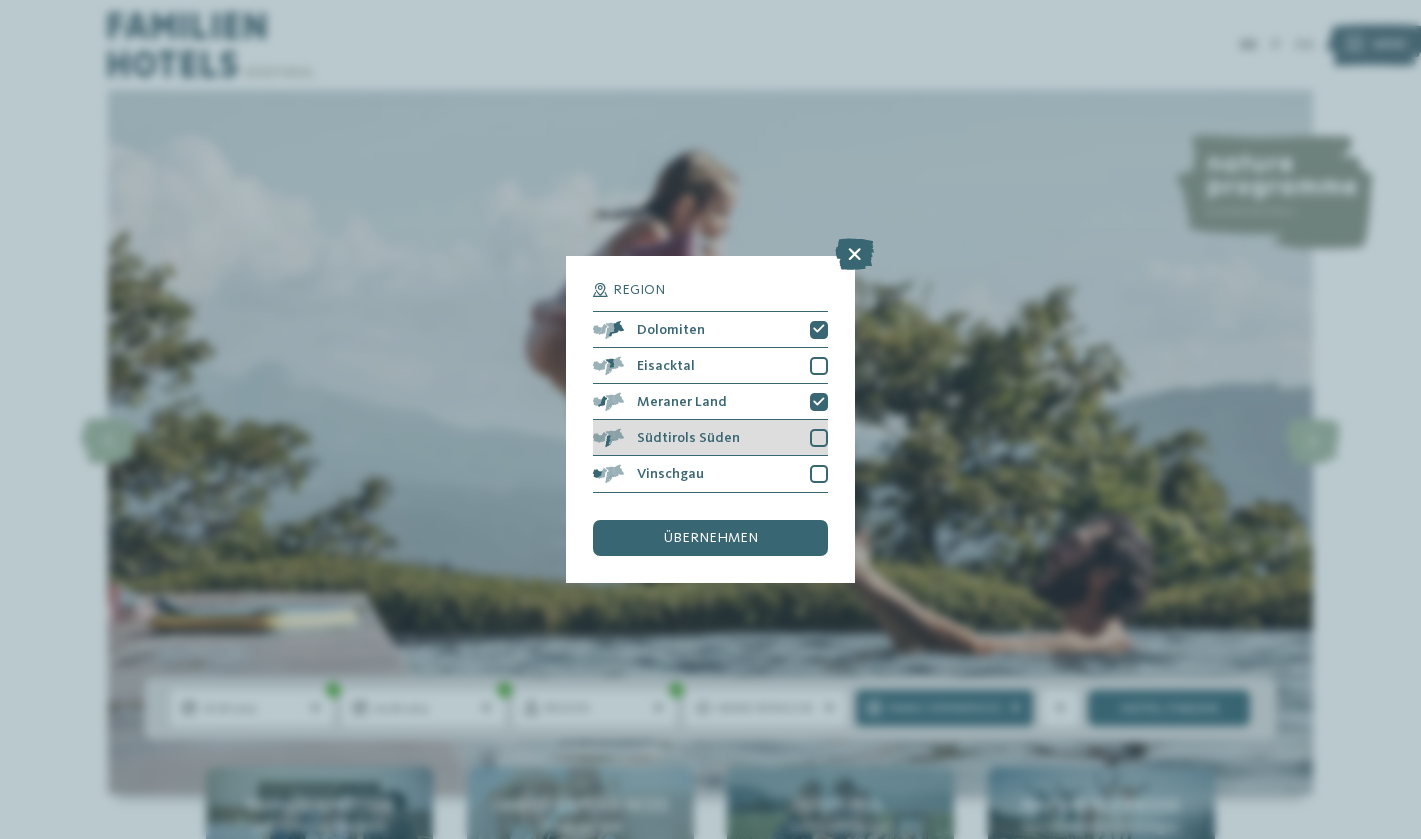 click at bounding box center (819, 438) 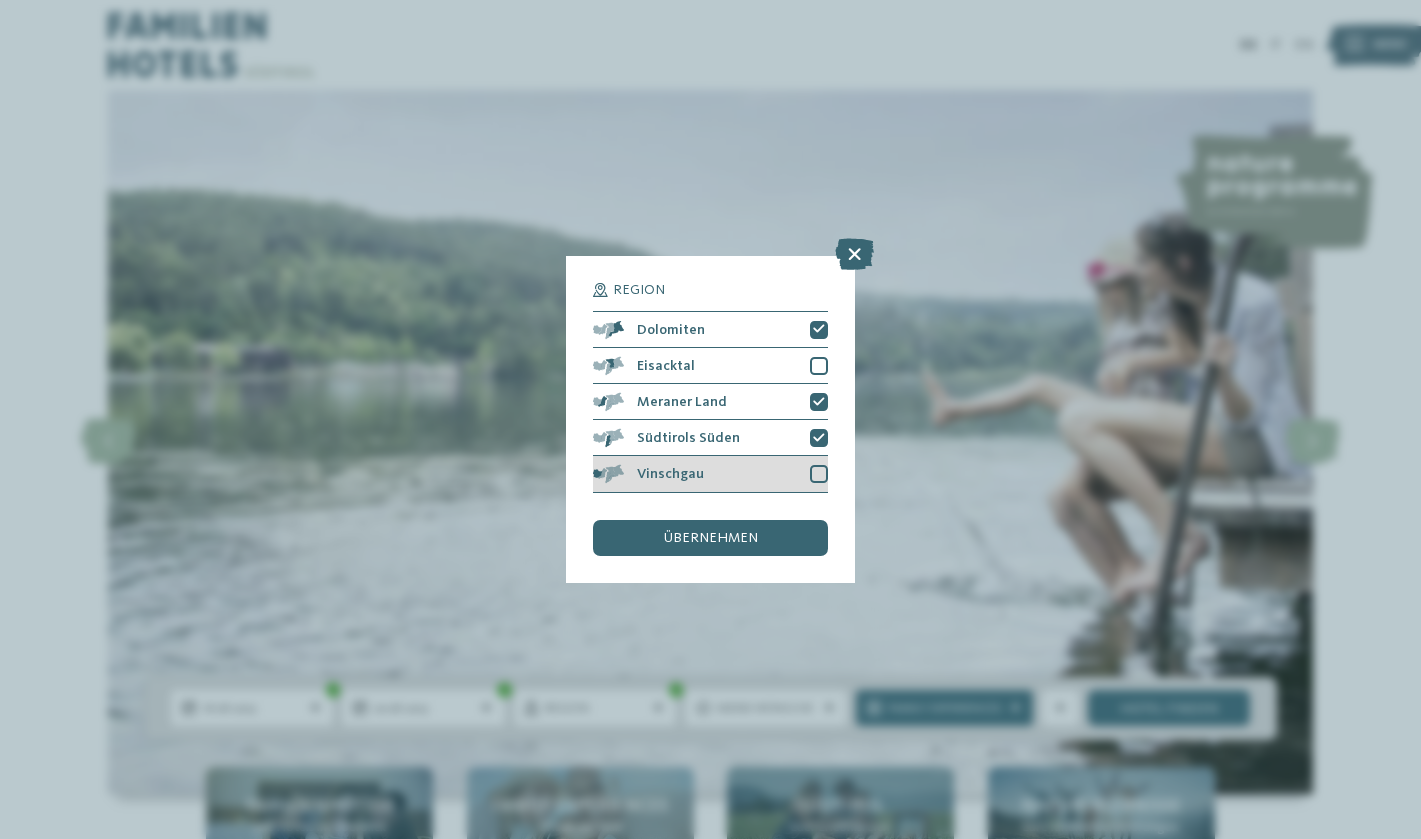 click at bounding box center [819, 474] 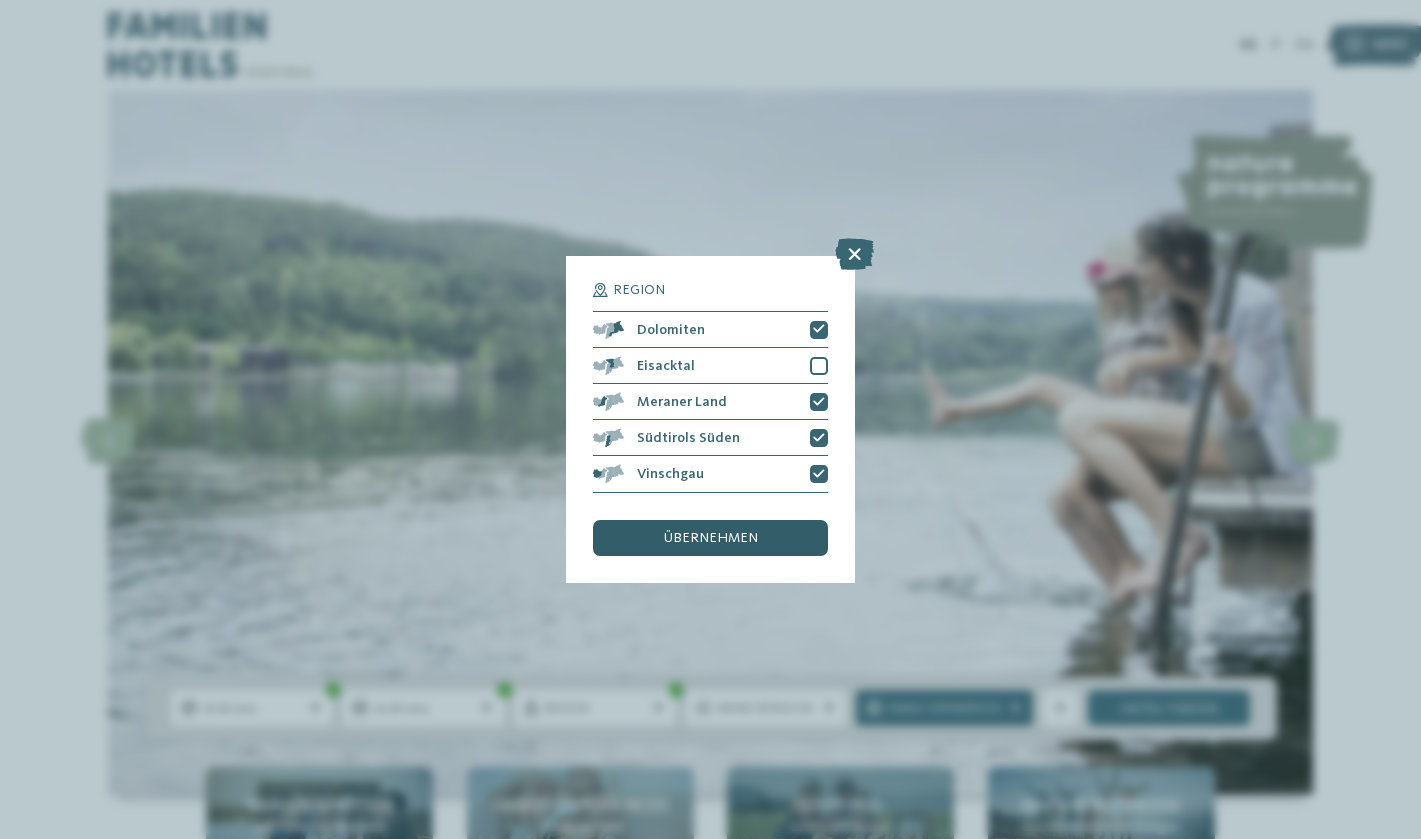 click on "übernehmen" at bounding box center (710, 538) 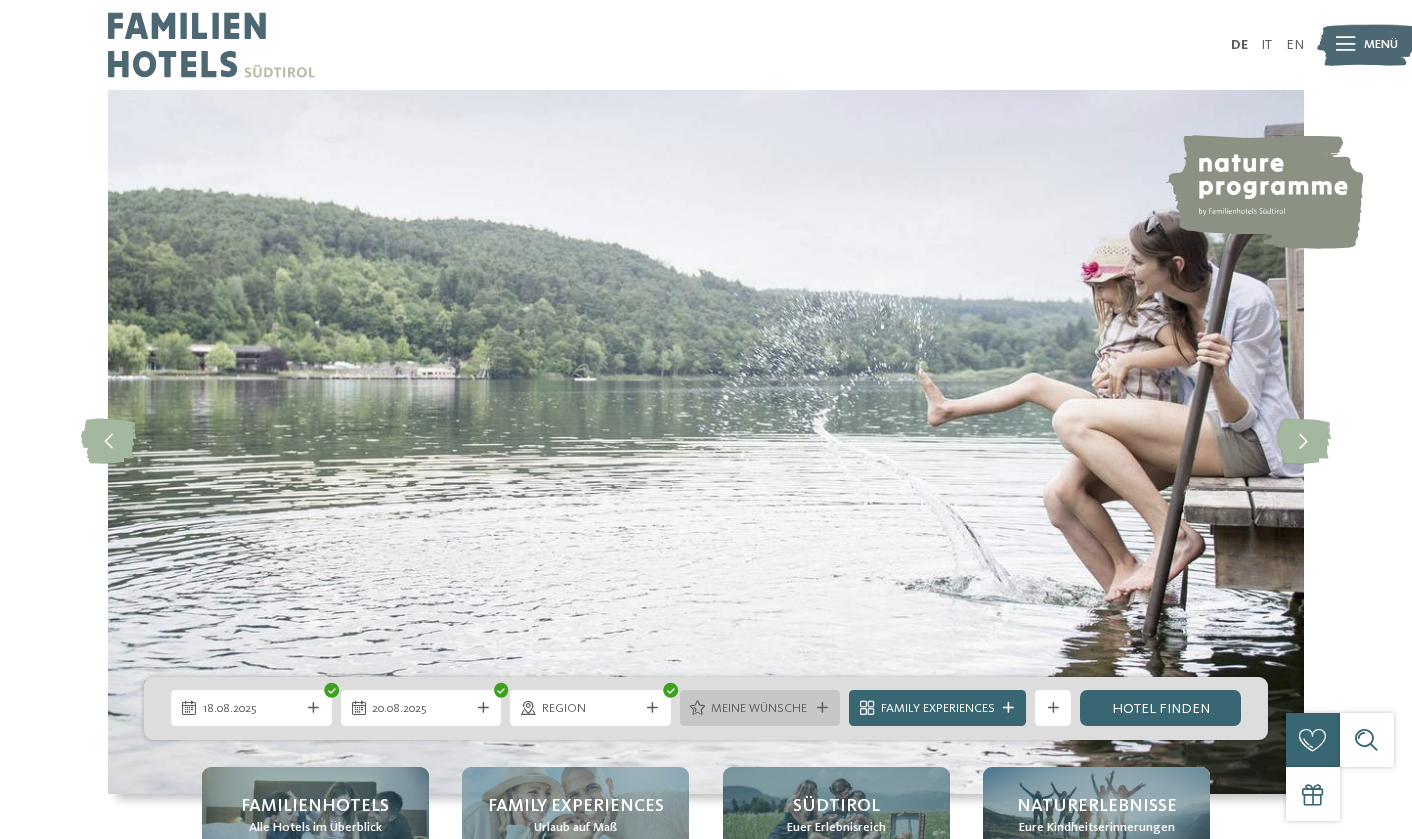 click on "Meine Wünsche" at bounding box center [760, 709] 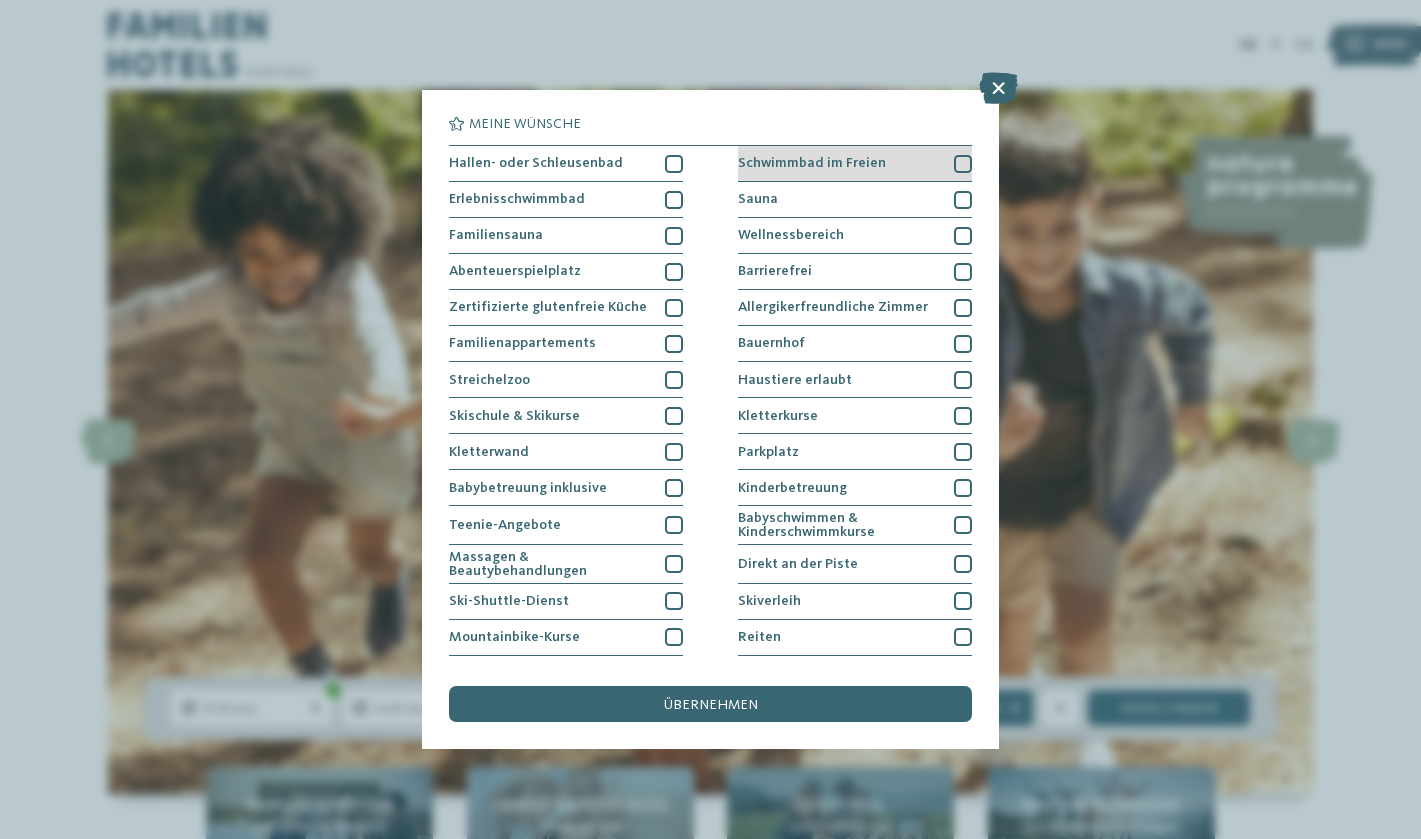 click on "Schwimmbad im Freien" at bounding box center (812, 163) 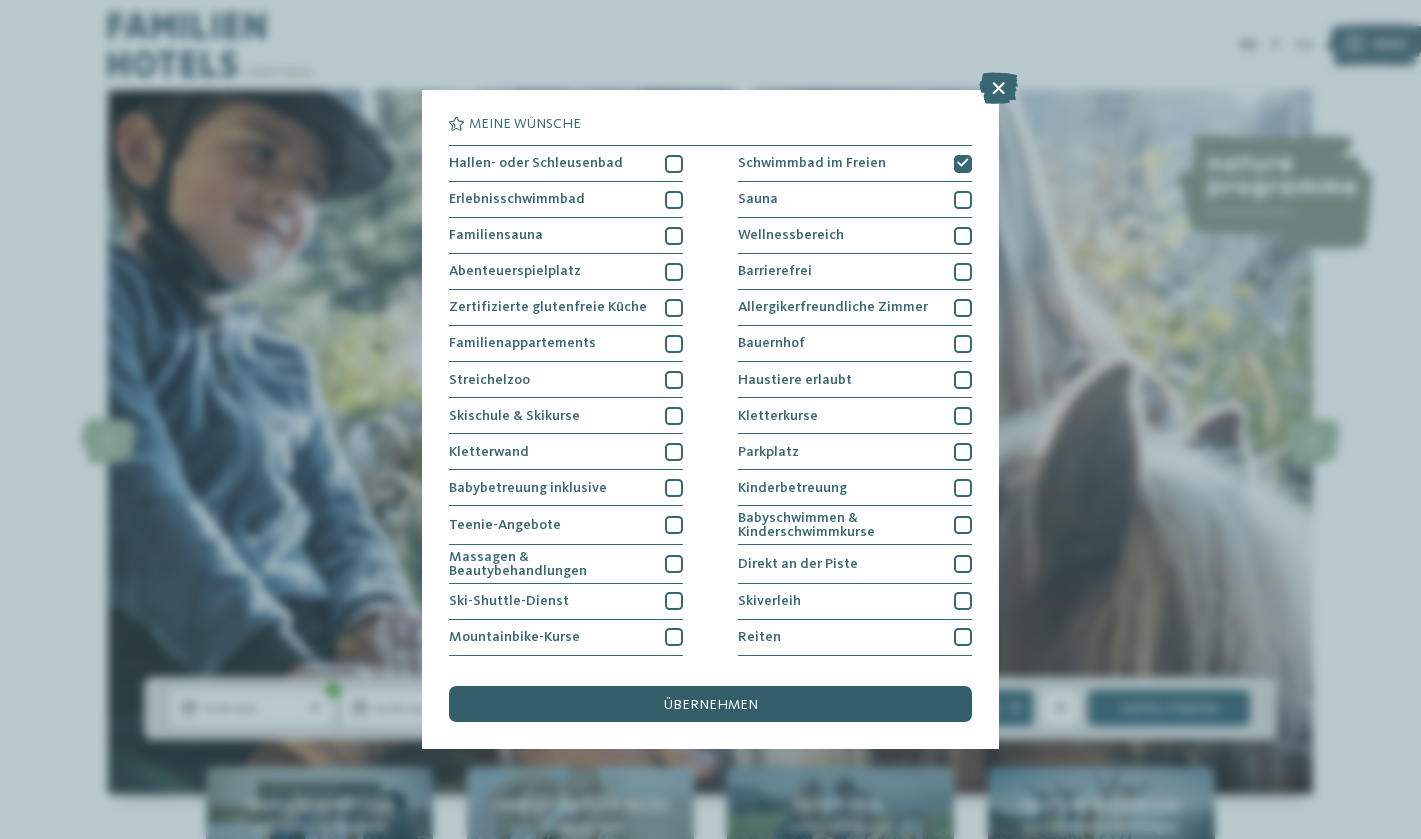 click on "übernehmen" at bounding box center (711, 705) 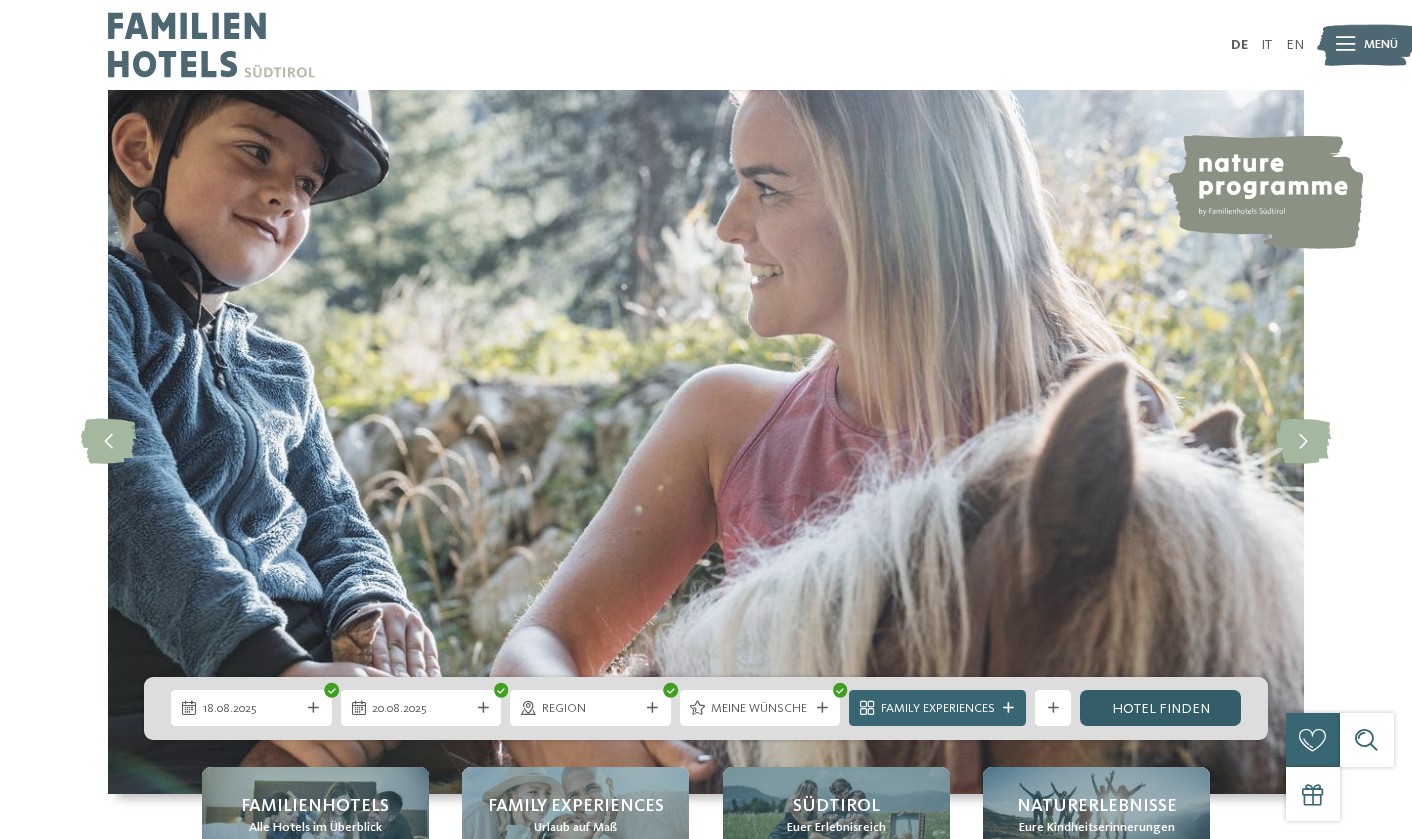 click on "Hotel finden" at bounding box center [1160, 708] 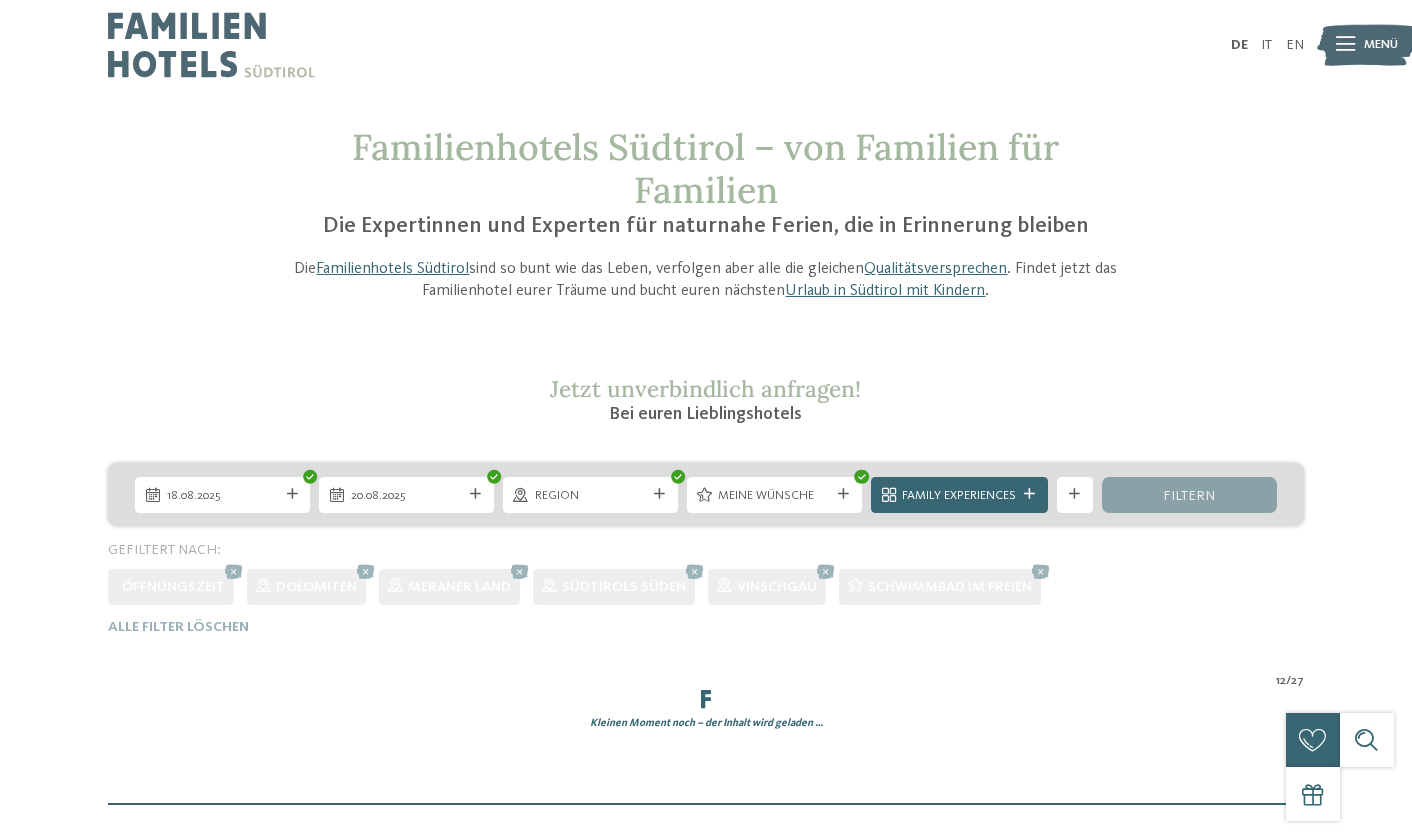 scroll, scrollTop: 0, scrollLeft: 0, axis: both 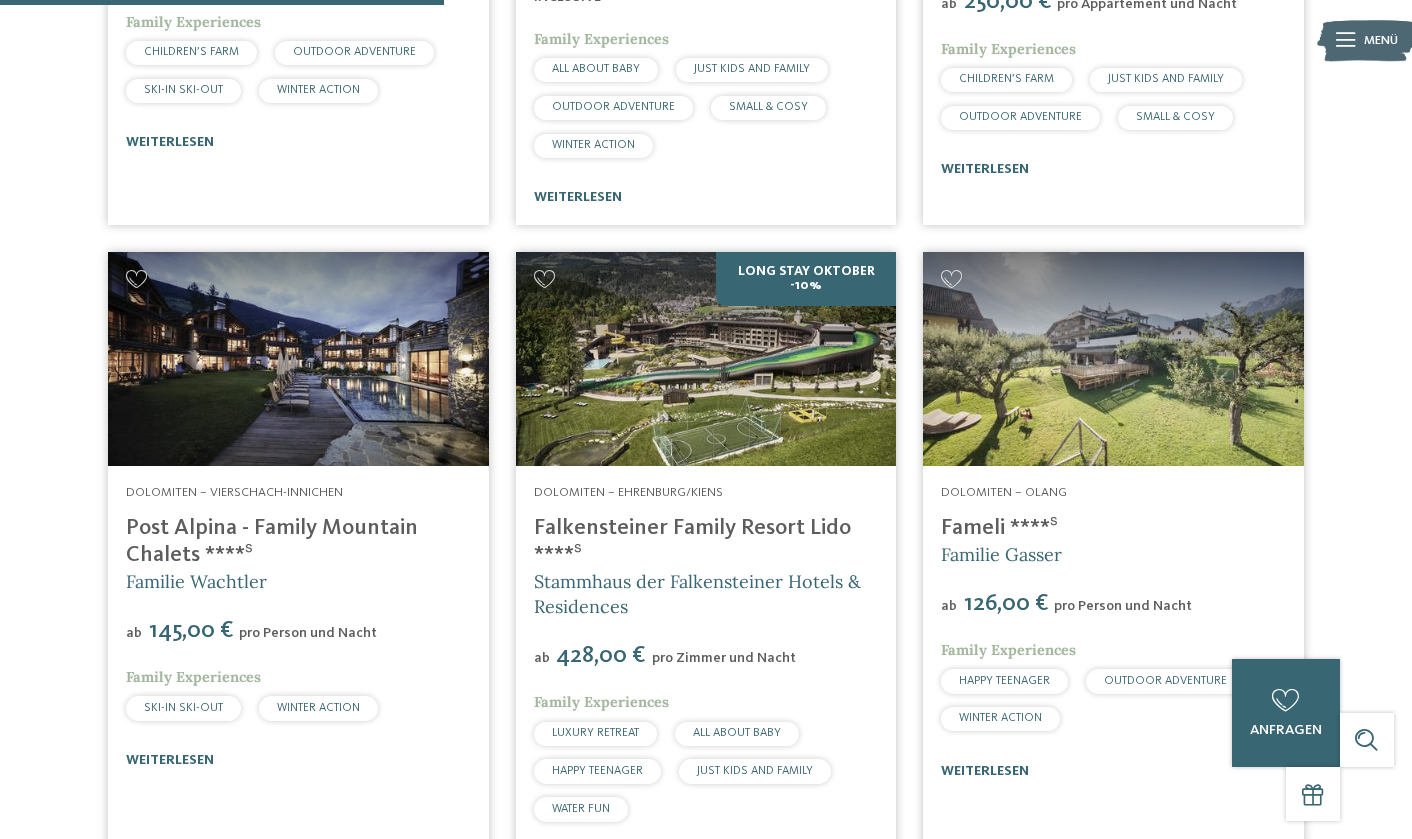click on "Post Alpina - Family Mountain Chalets ****ˢ" at bounding box center [272, 541] 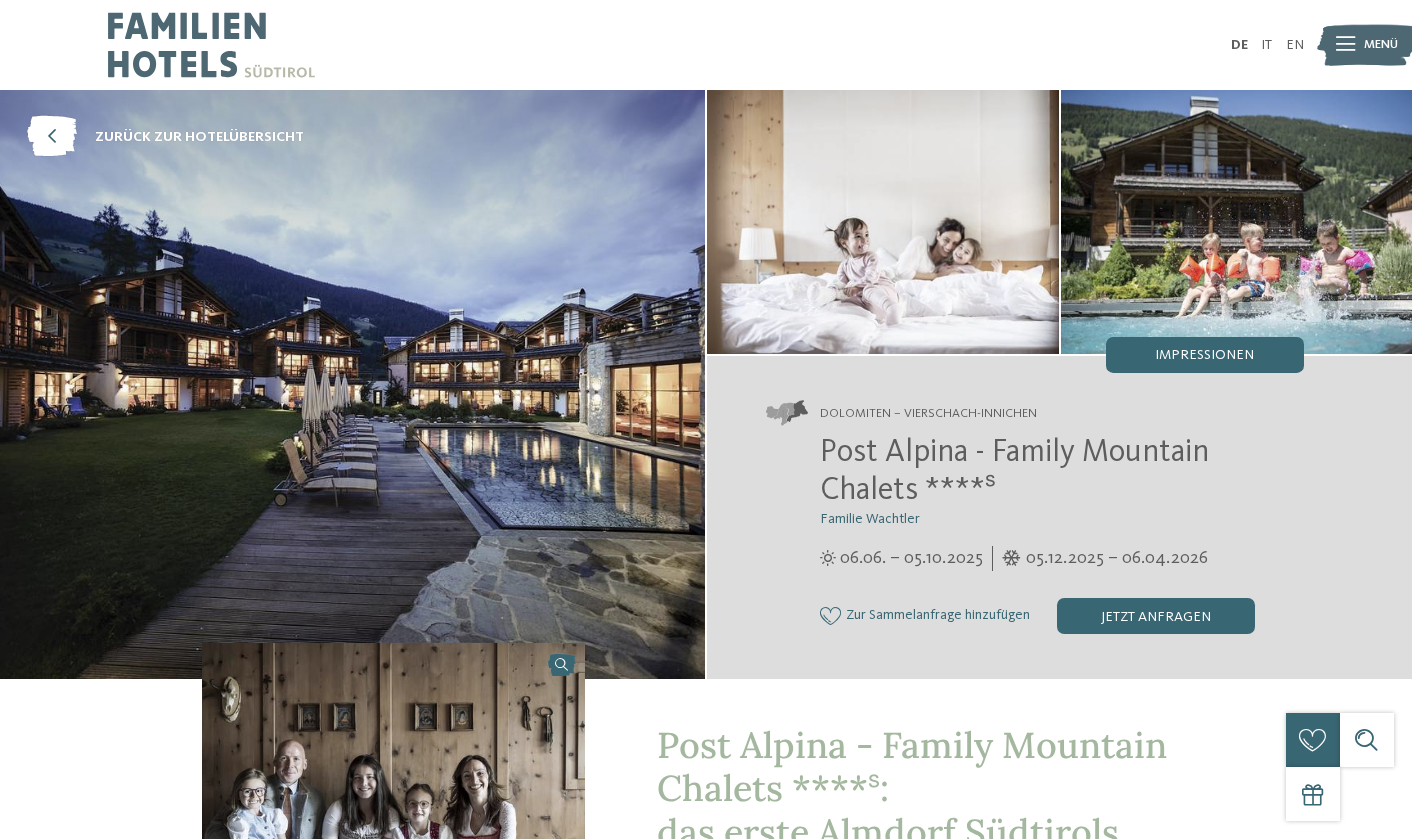scroll, scrollTop: 0, scrollLeft: 0, axis: both 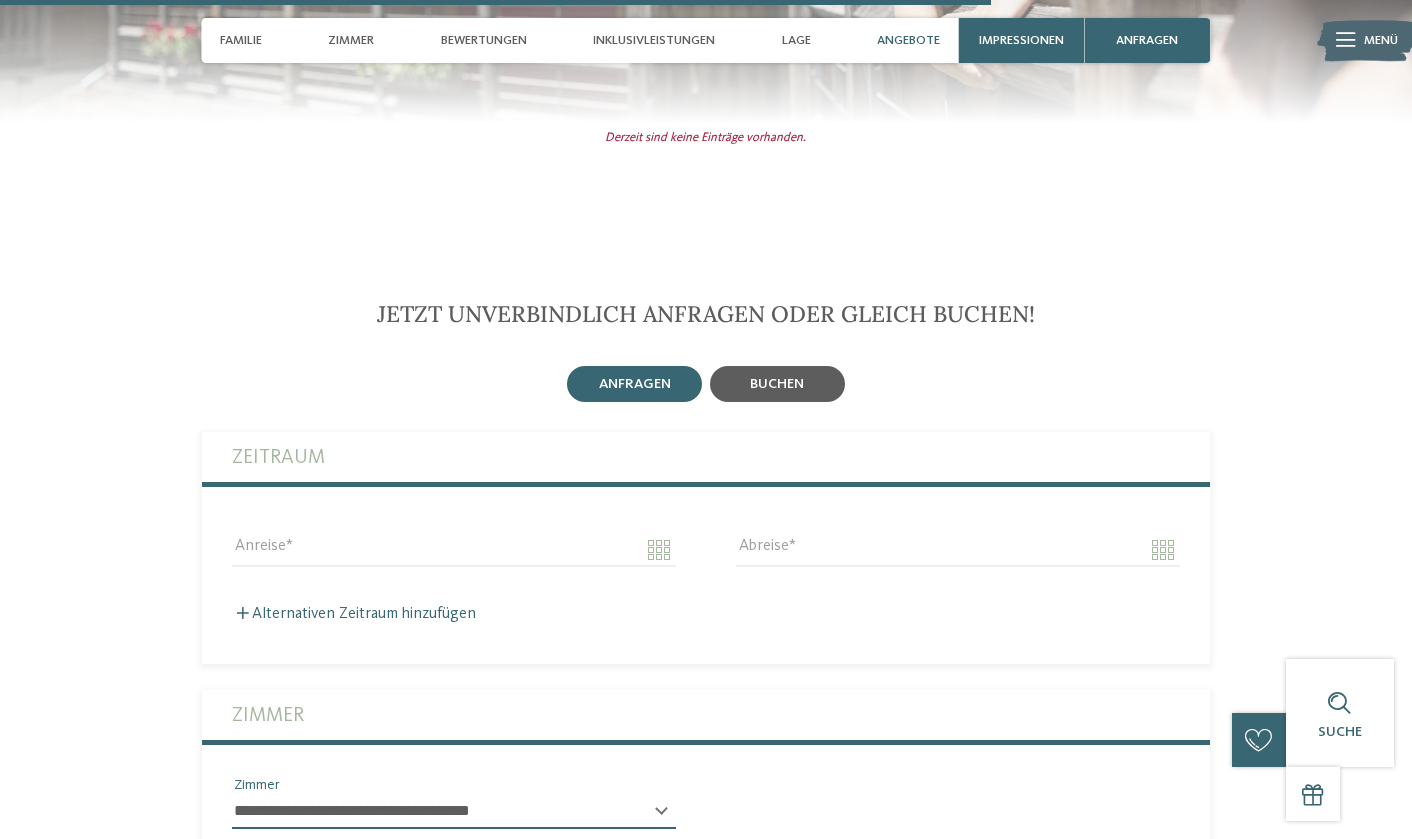 click on "buchen" at bounding box center [777, 384] 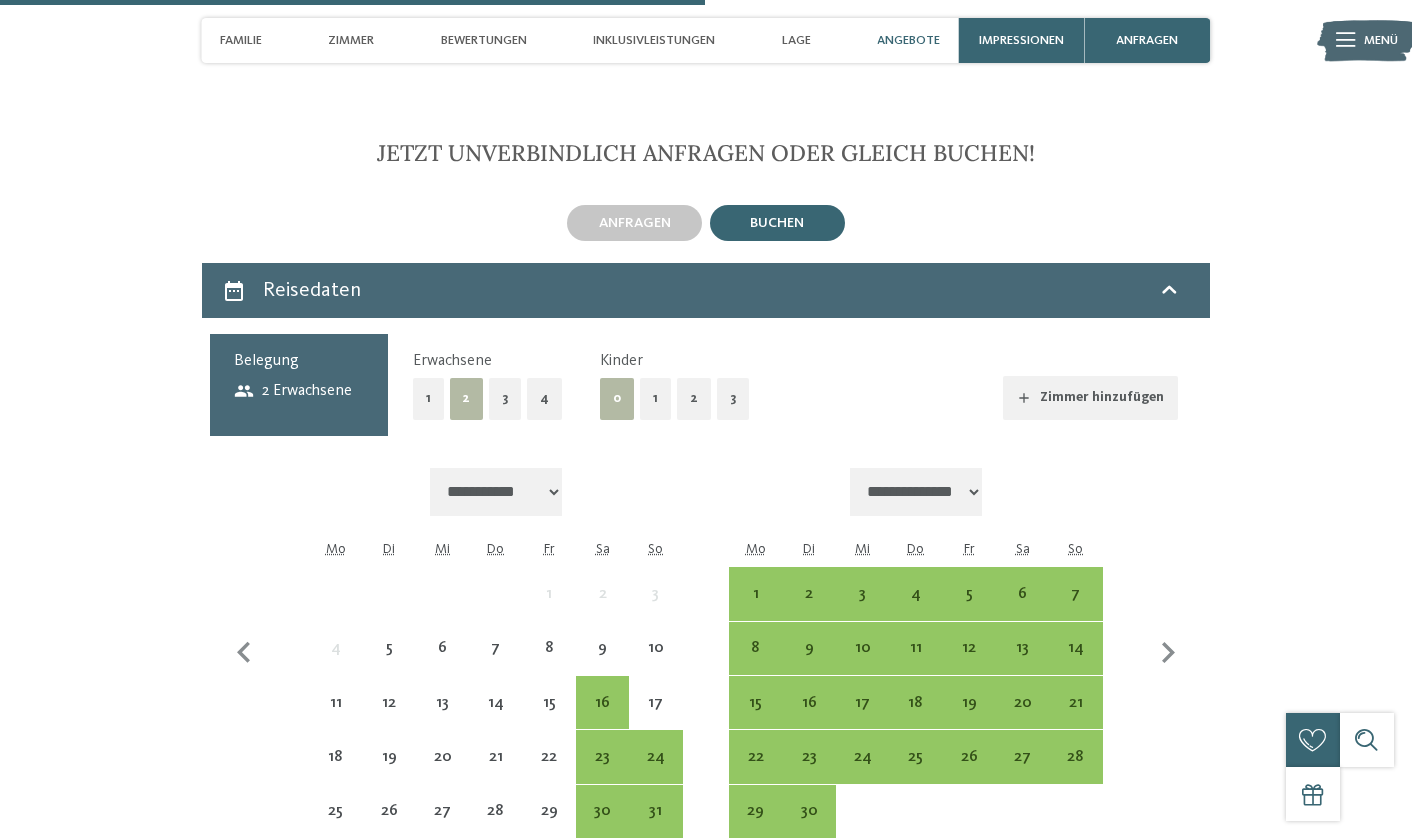 scroll, scrollTop: 4611, scrollLeft: 0, axis: vertical 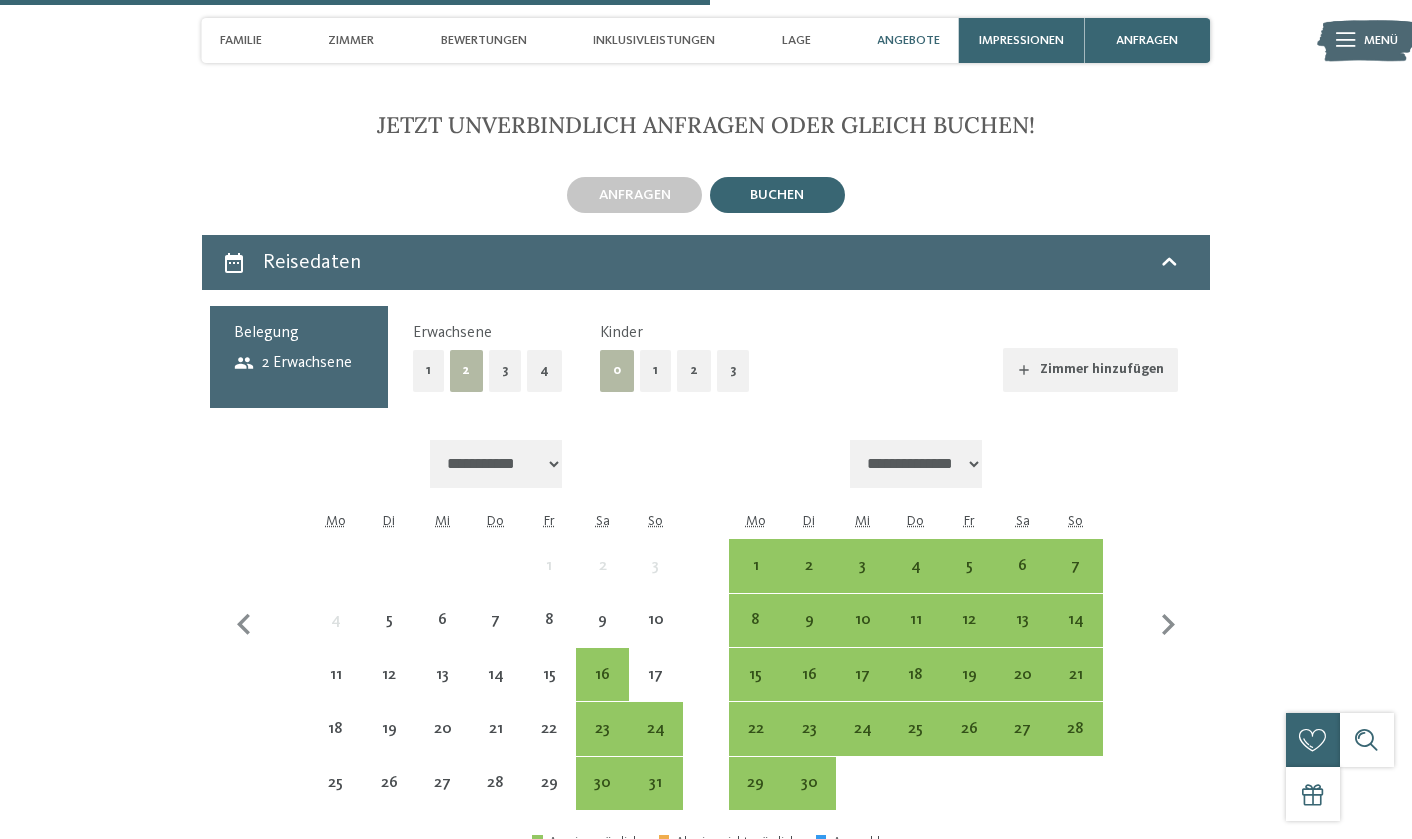 click on "1" at bounding box center [428, 370] 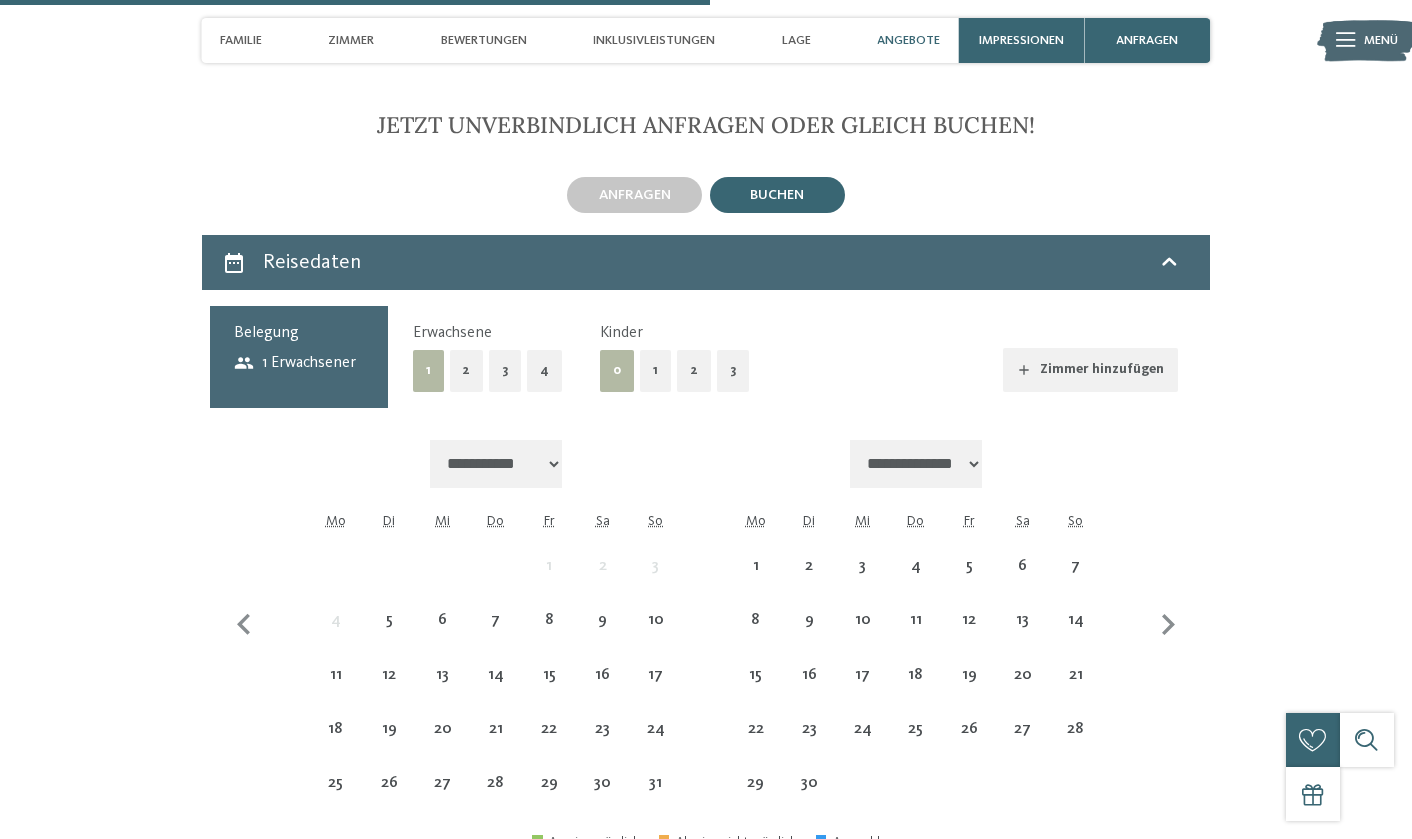 click on "1" at bounding box center (655, 370) 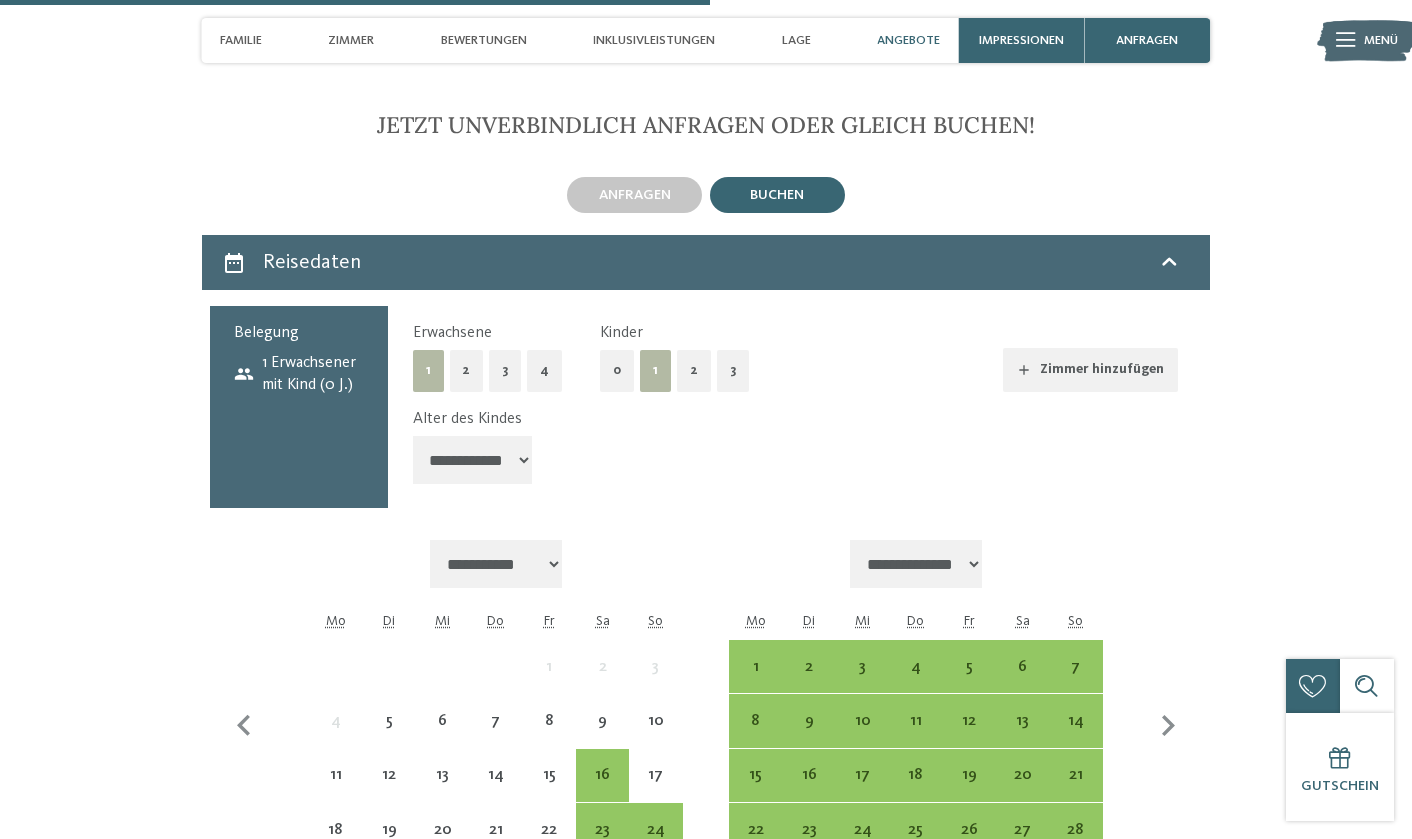 select on "*" 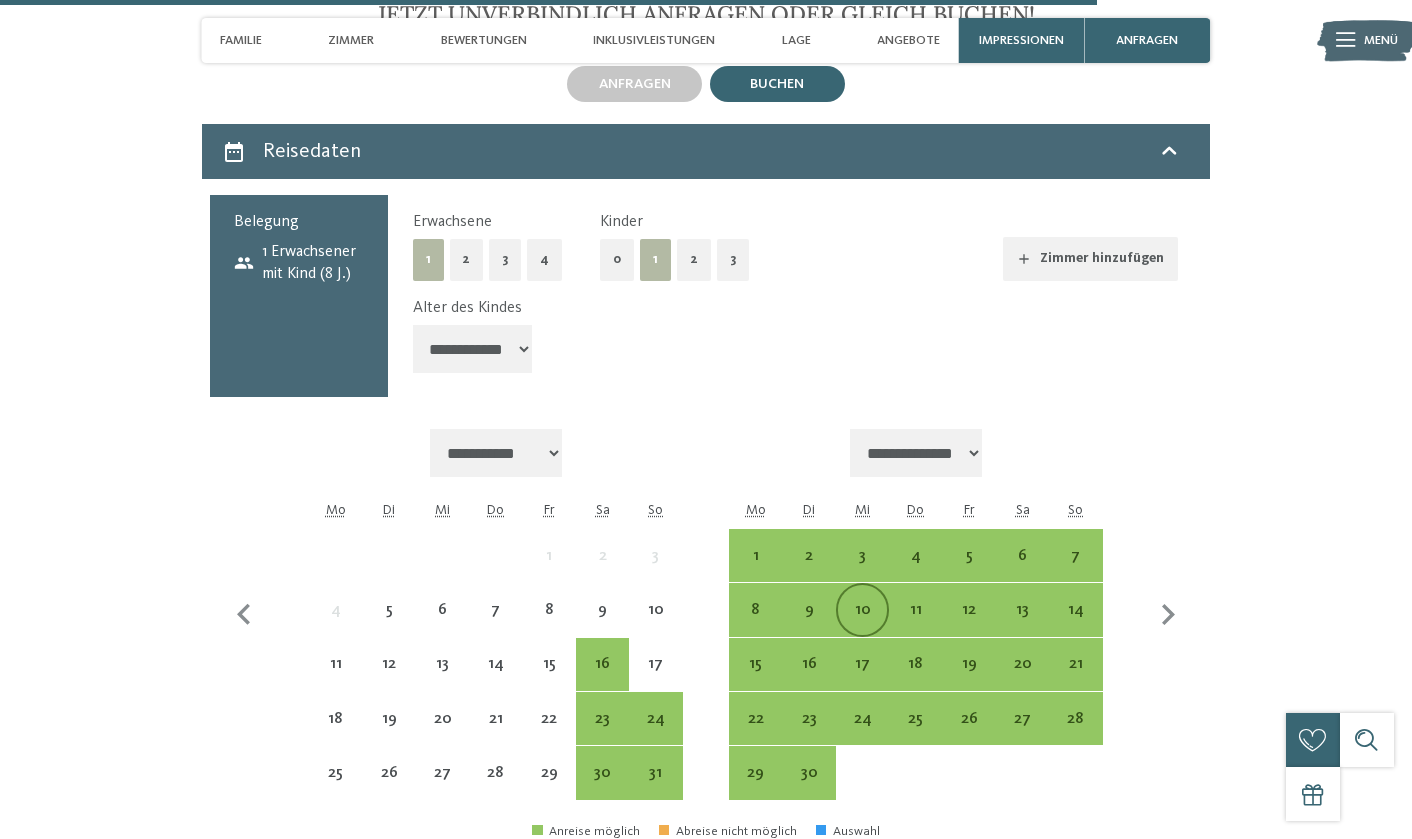scroll, scrollTop: 4724, scrollLeft: 0, axis: vertical 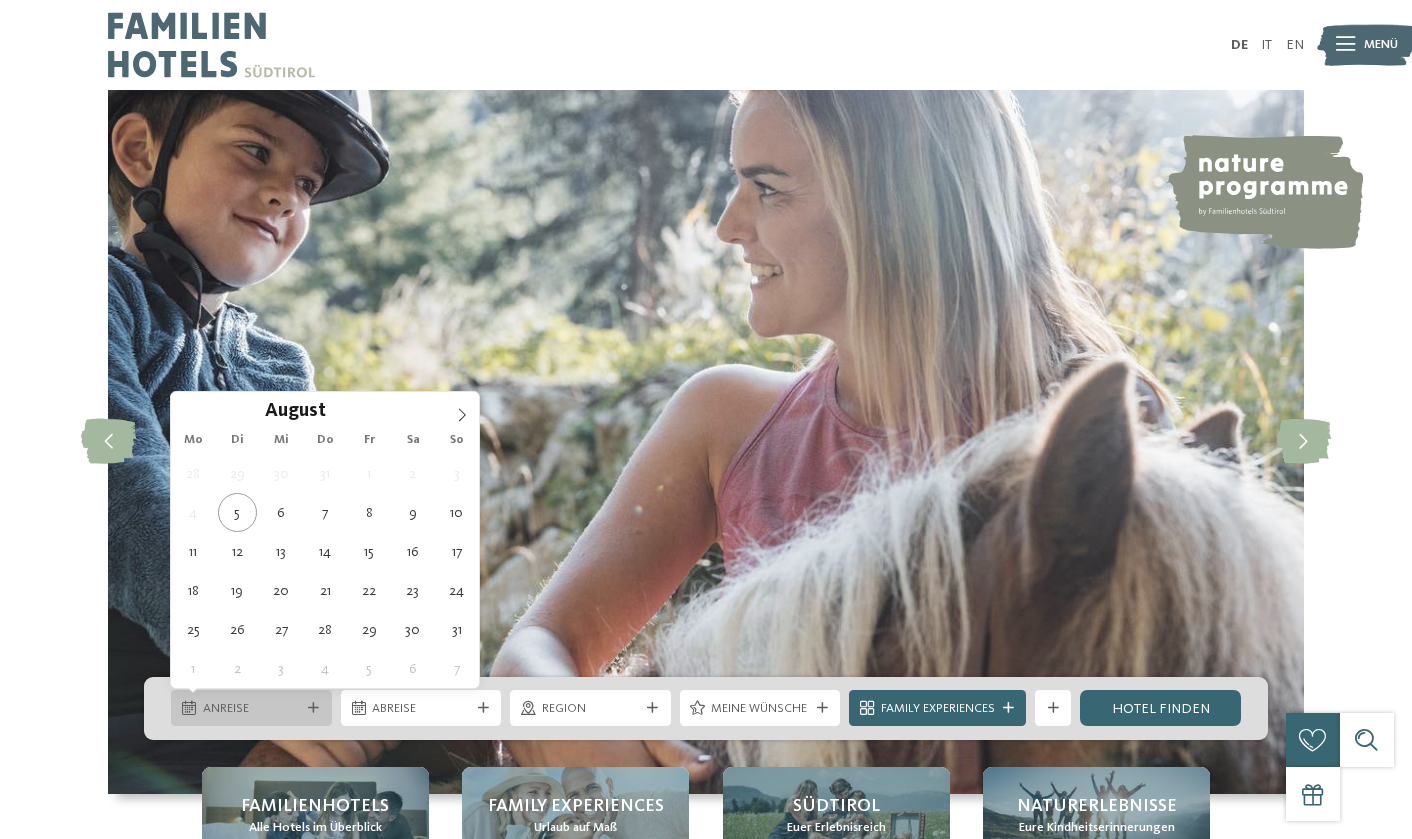 click on "Anreise" at bounding box center [251, 708] 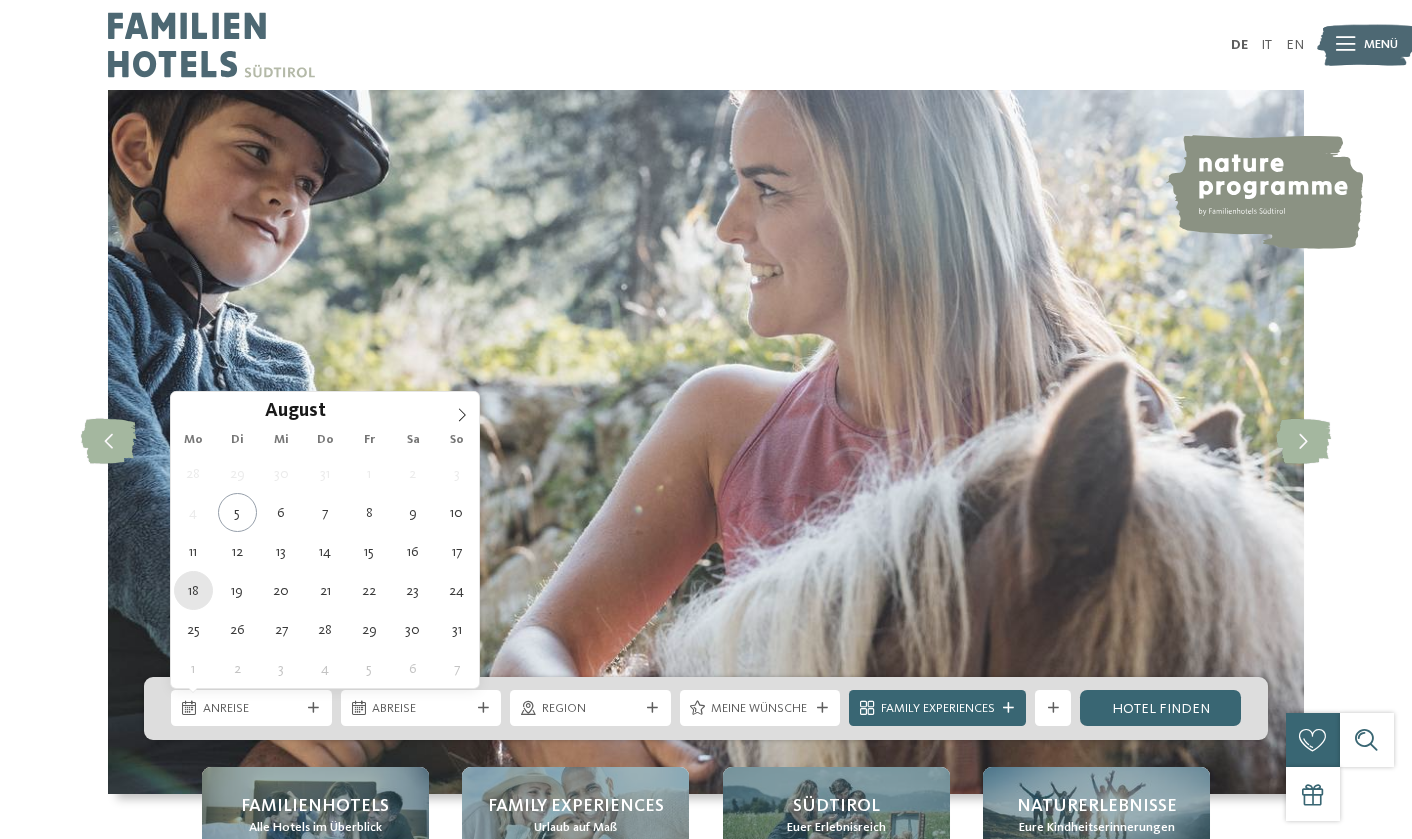 type on "18.08.2025" 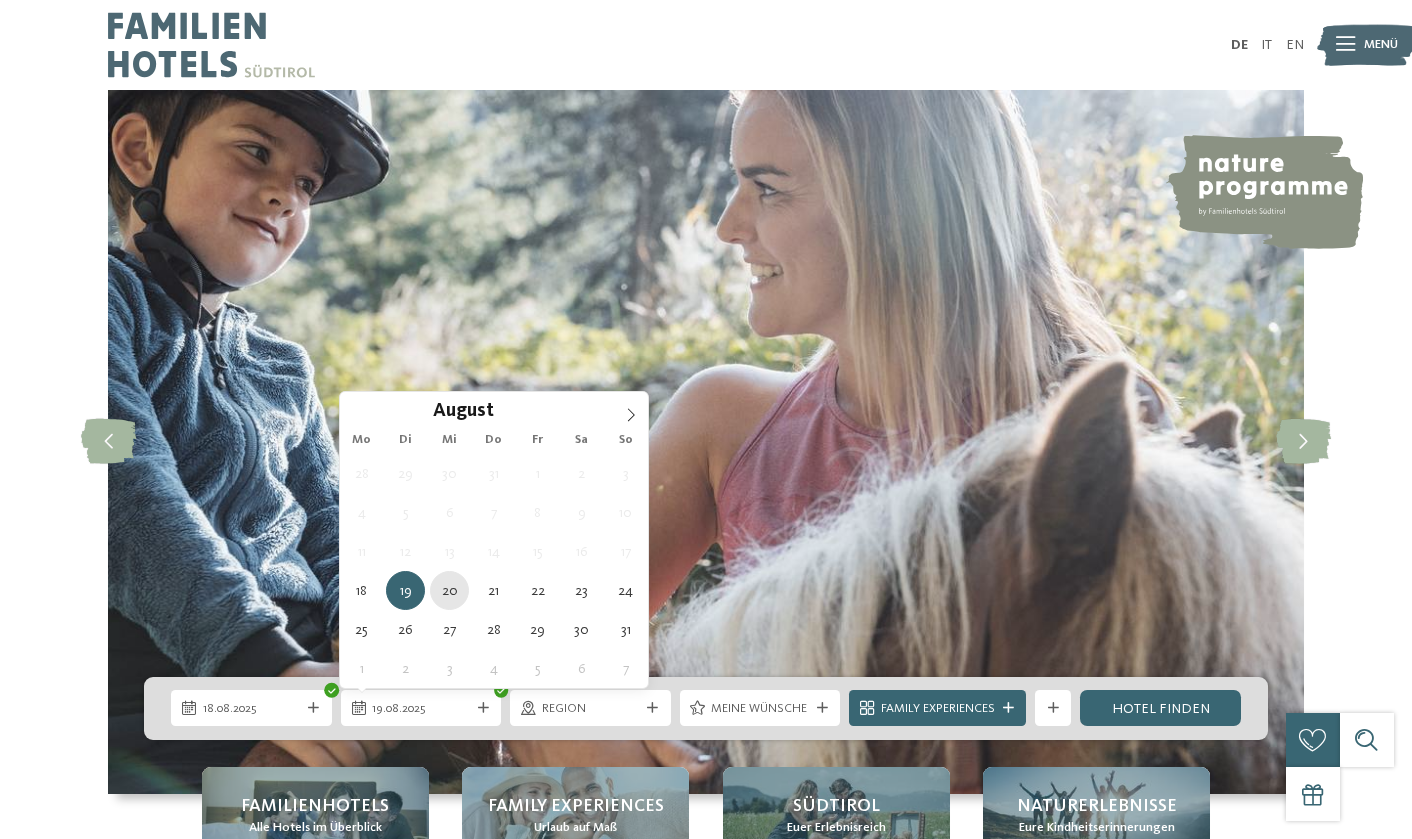 type on "20.08.2025" 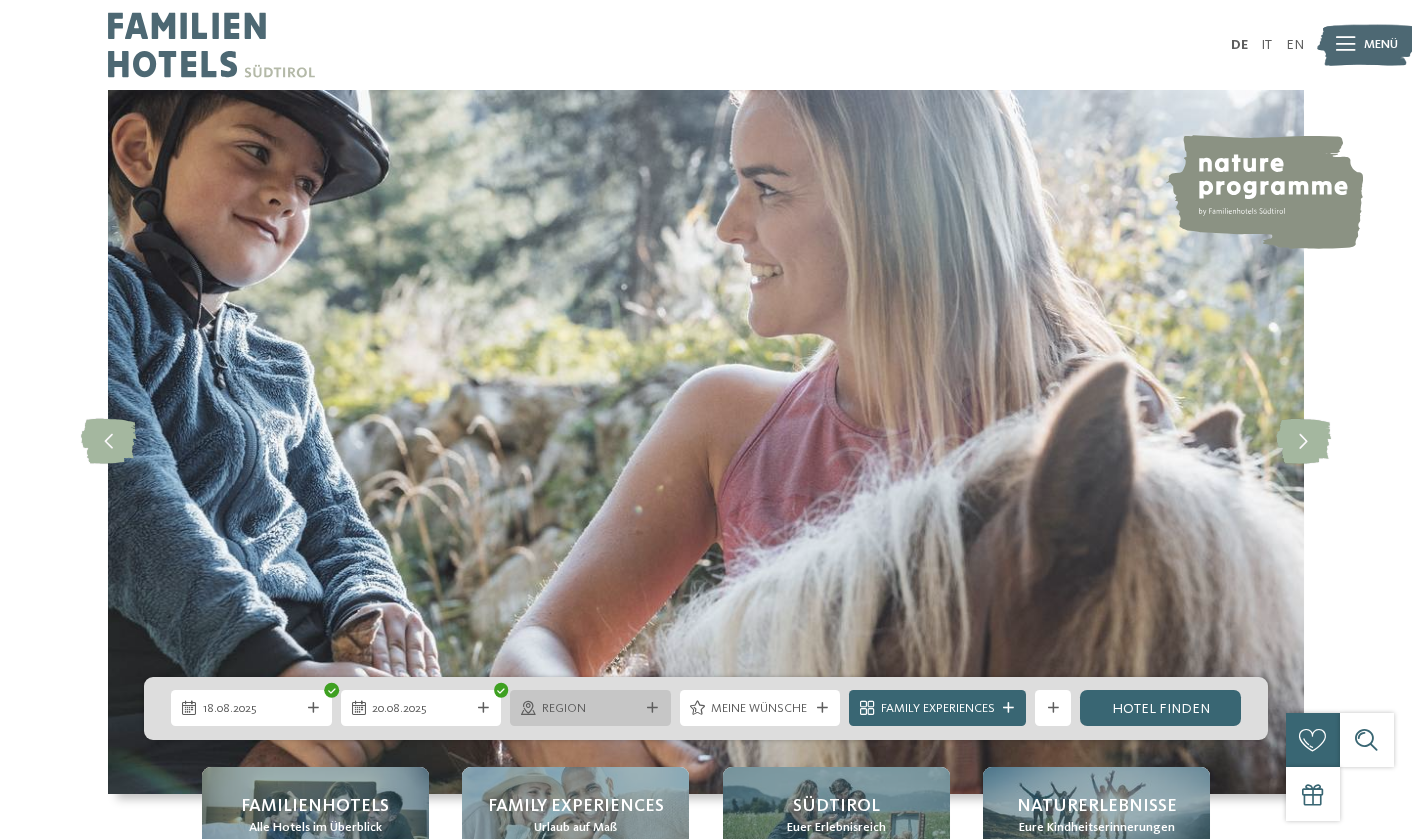 click on "Region" at bounding box center [591, 709] 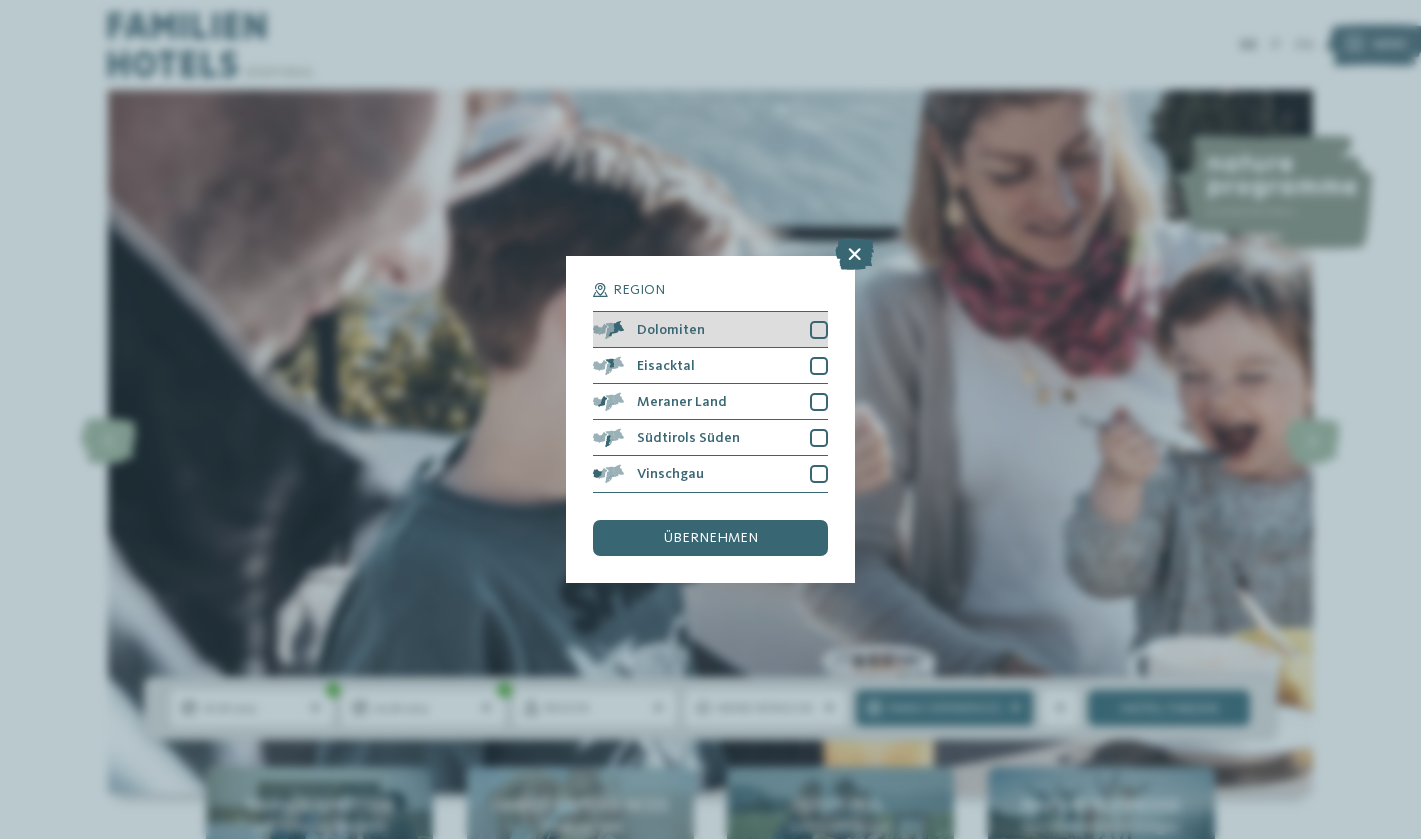 click at bounding box center (819, 330) 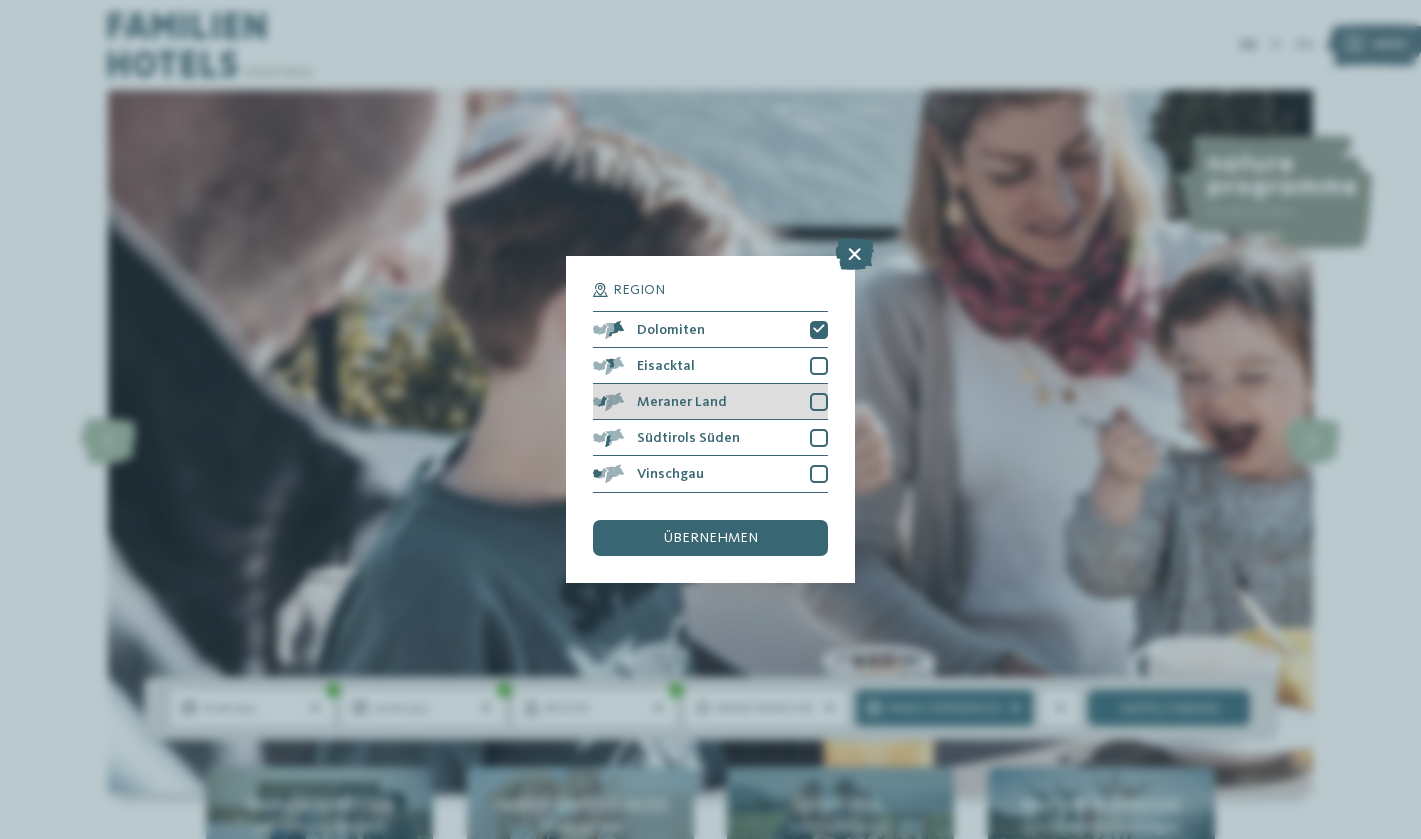 click at bounding box center (819, 402) 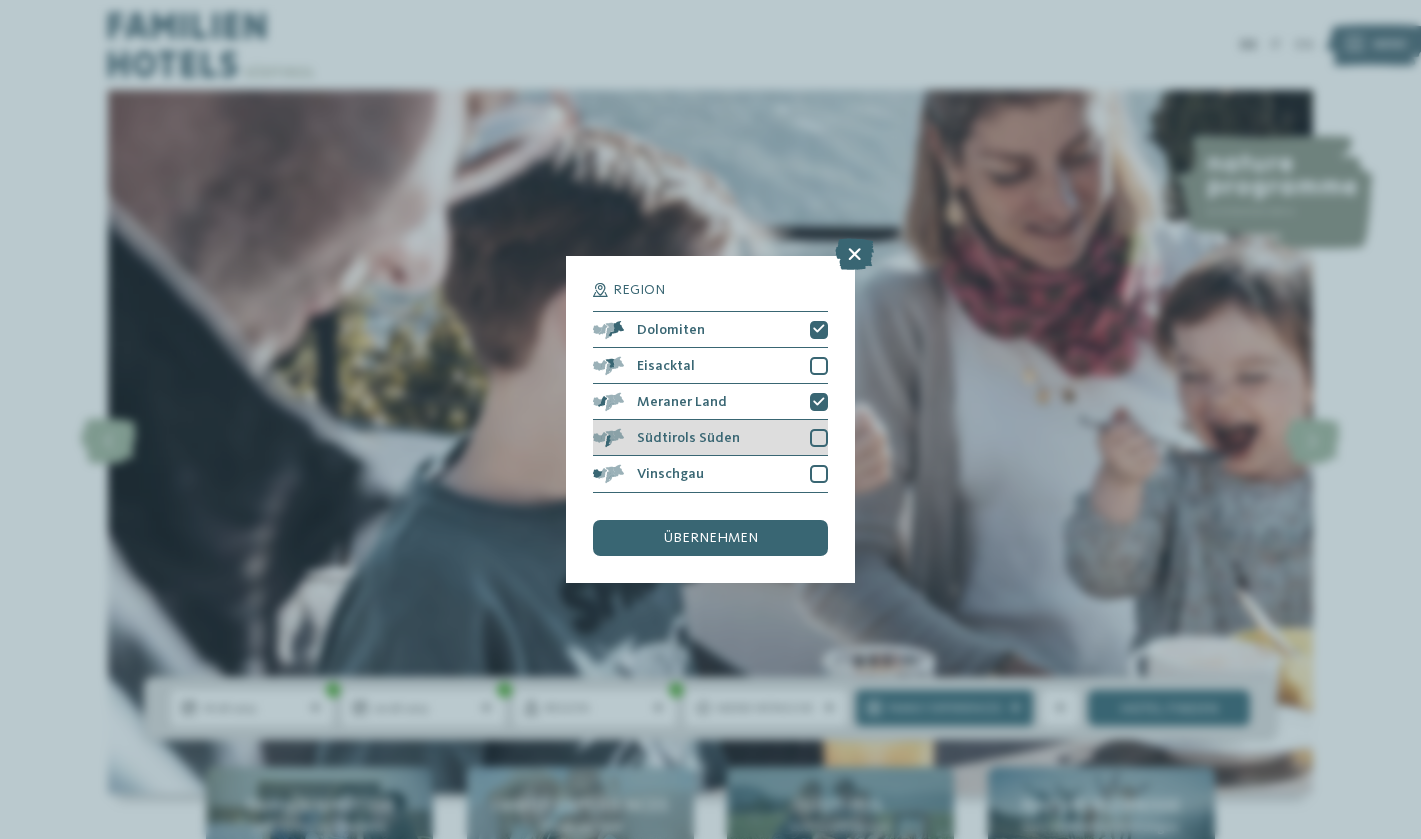 click at bounding box center [819, 438] 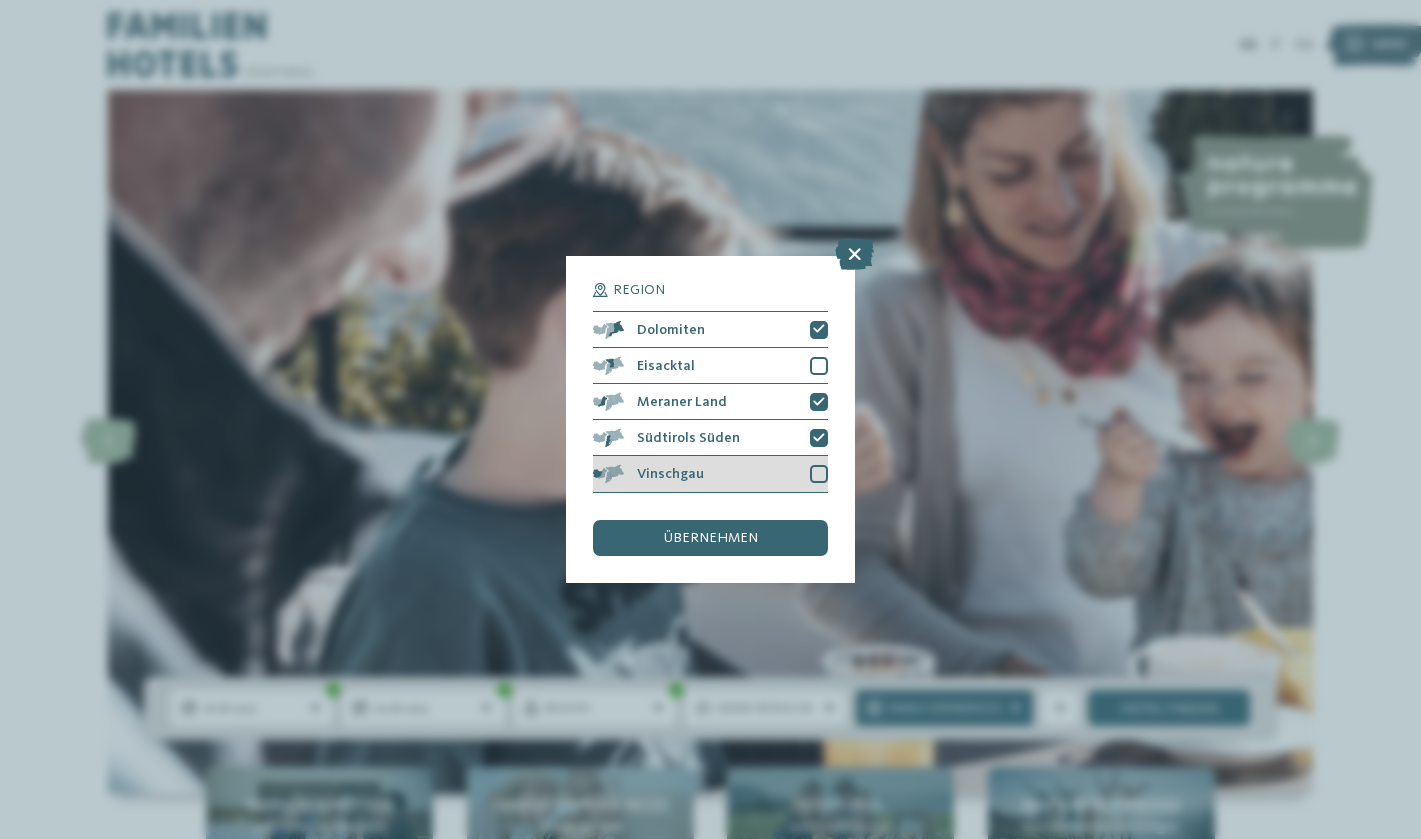 click at bounding box center (819, 474) 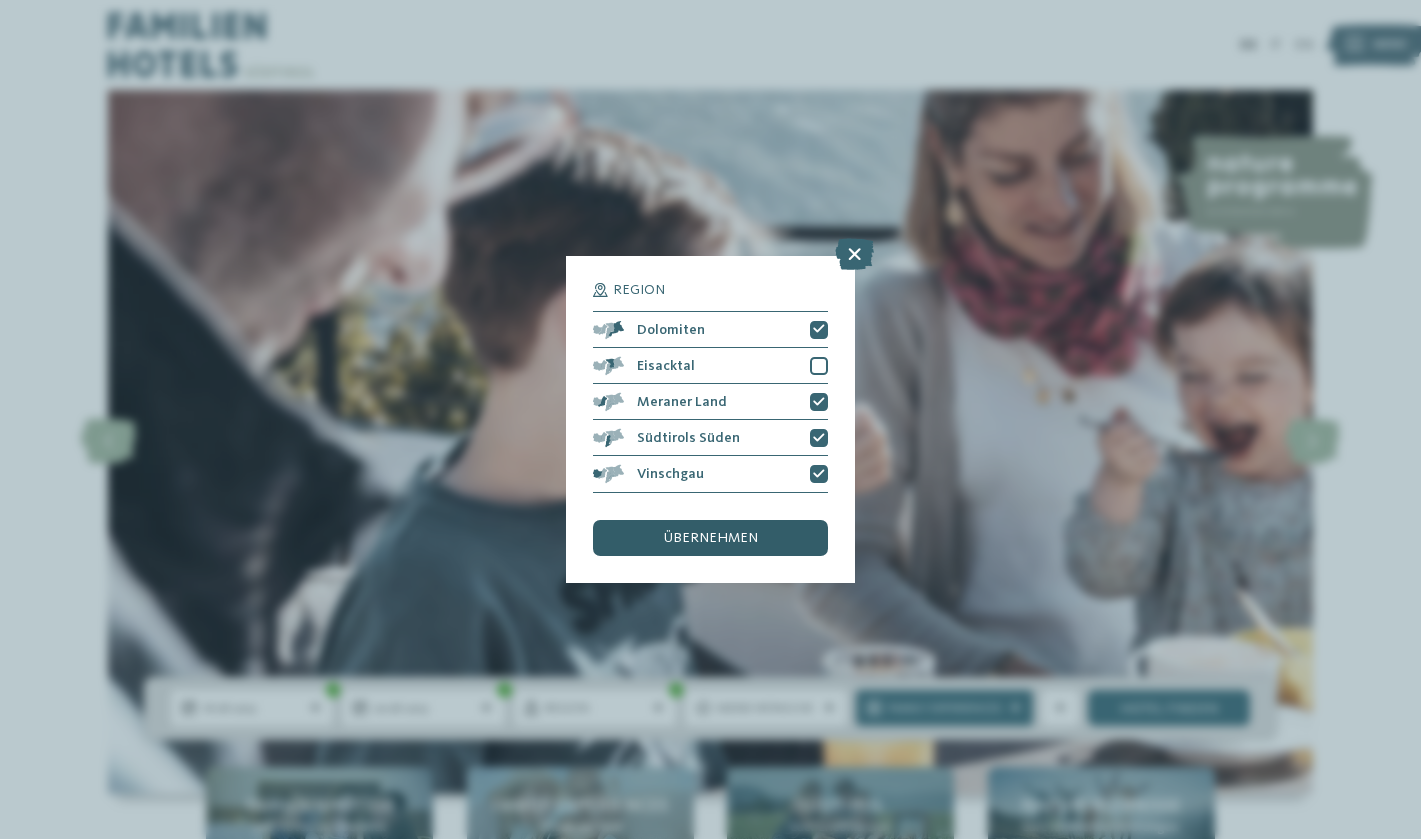 click on "übernehmen" at bounding box center [710, 538] 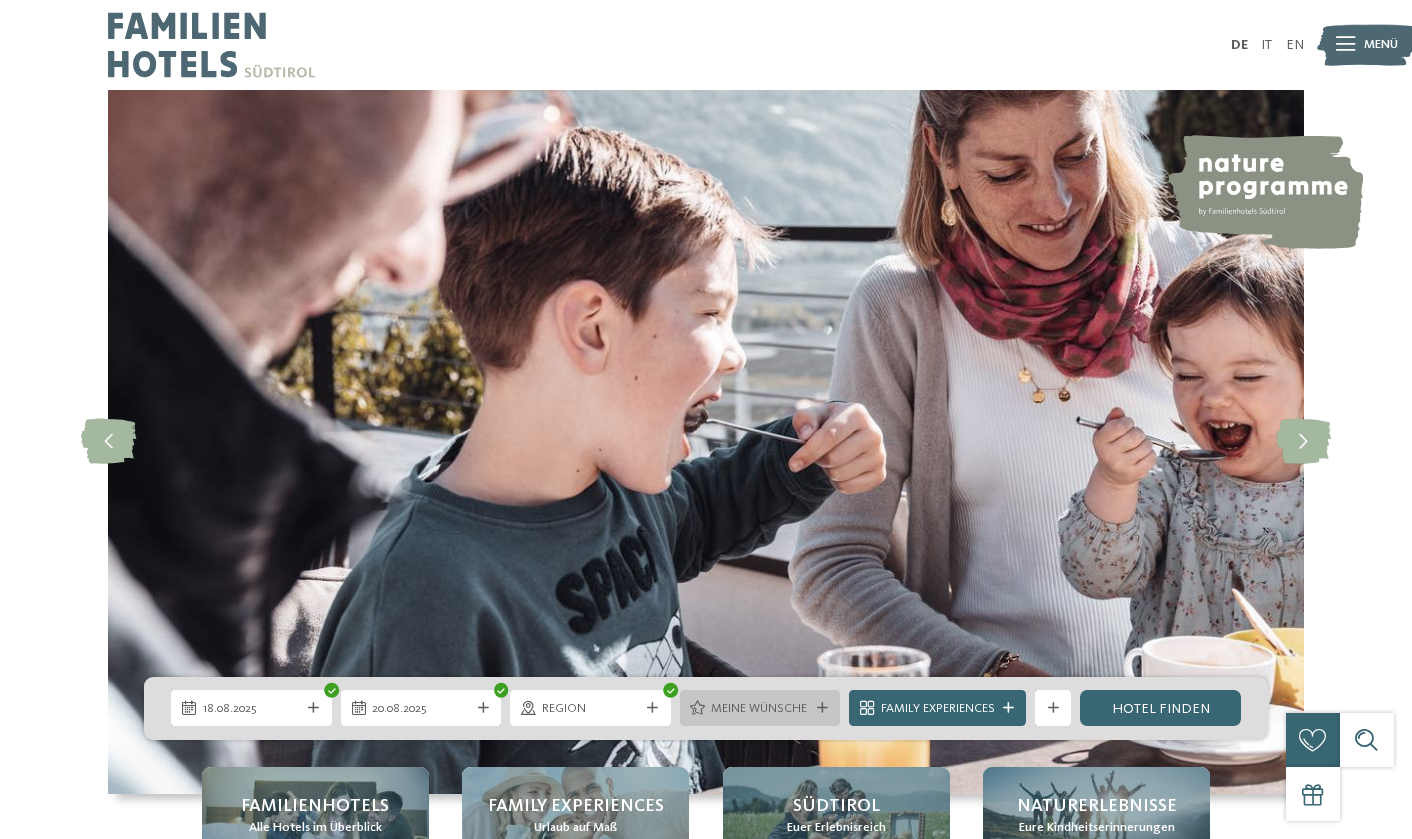 click on "Meine Wünsche" at bounding box center [760, 709] 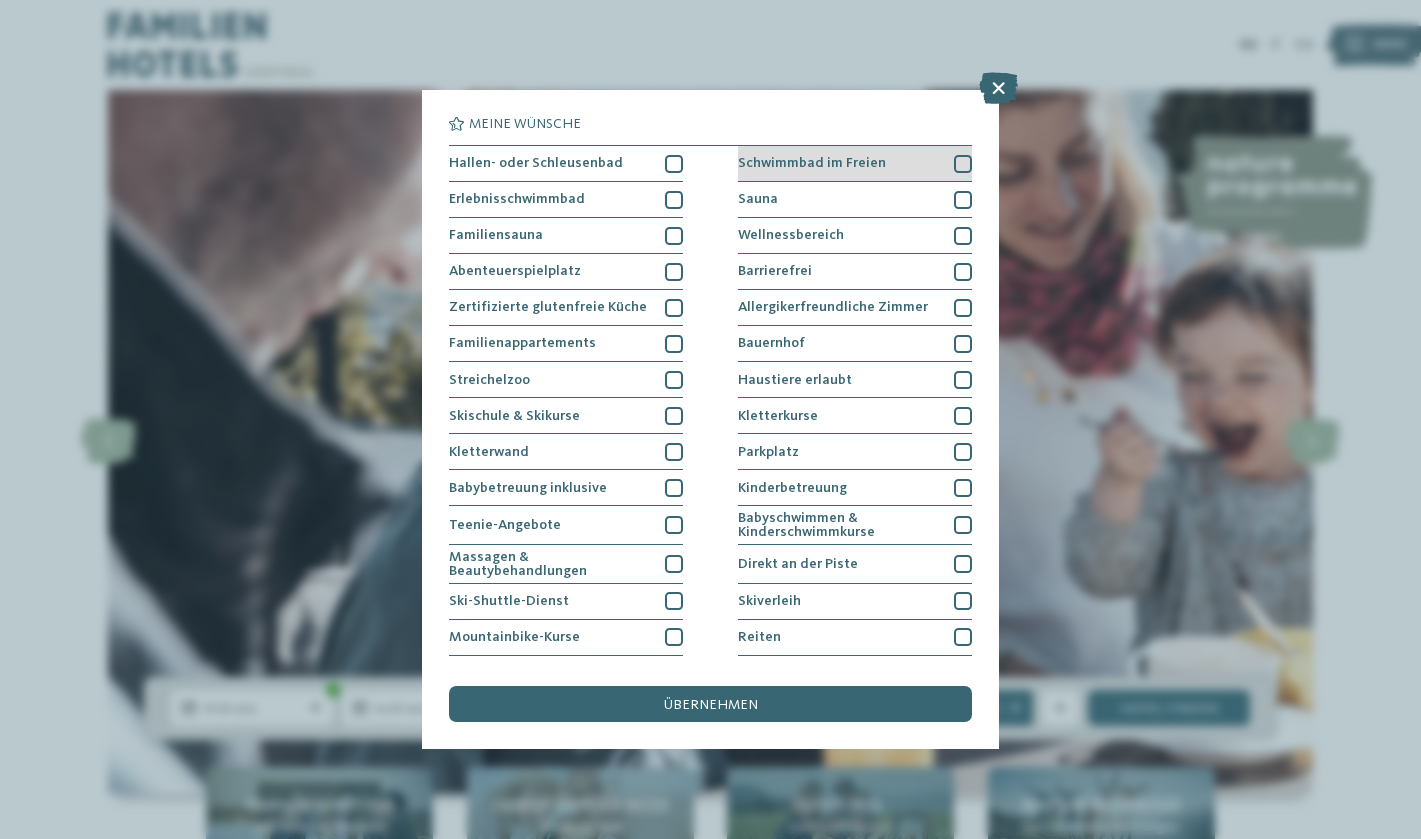 click on "Schwimmbad im Freien" at bounding box center [855, 164] 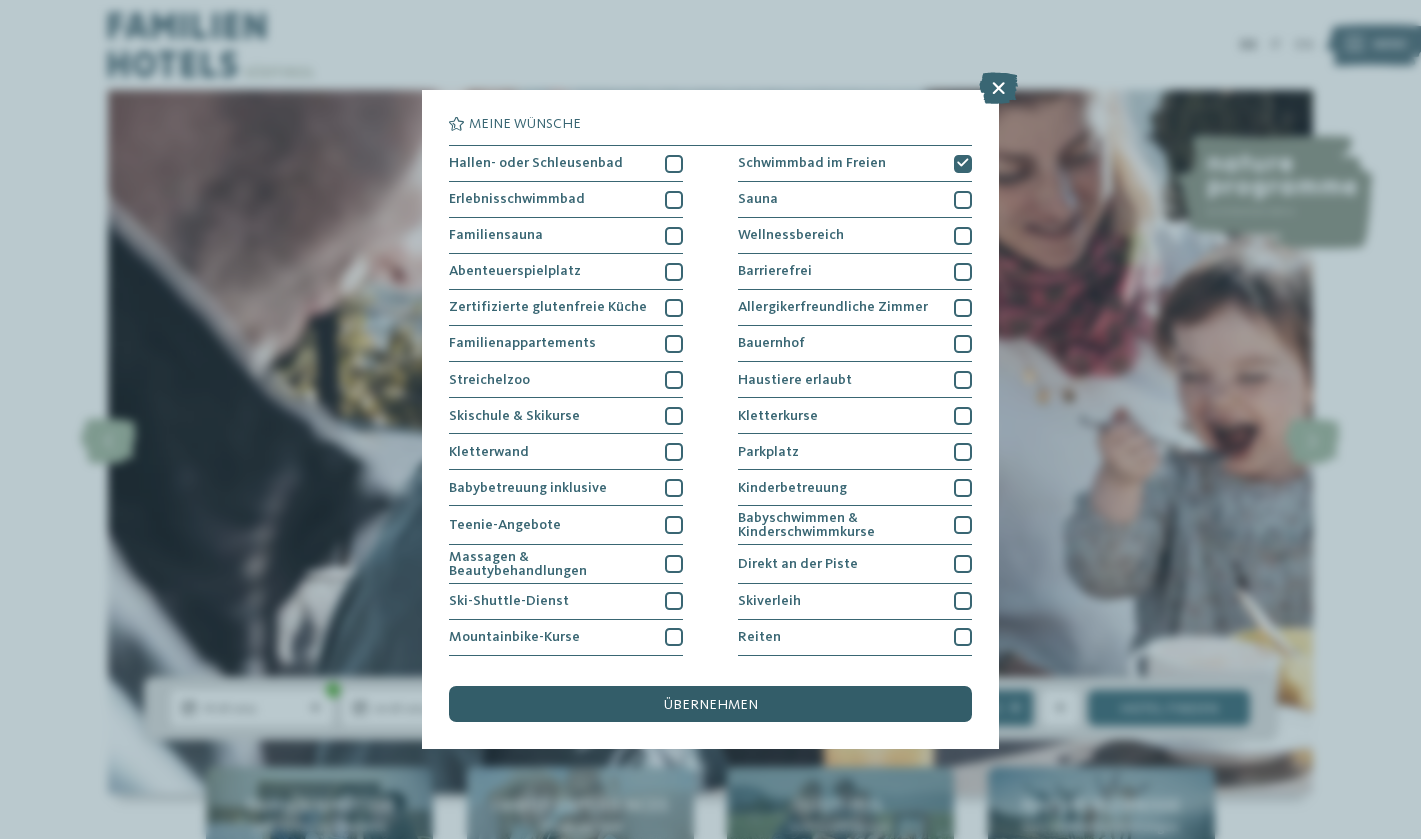click on "übernehmen" at bounding box center [710, 704] 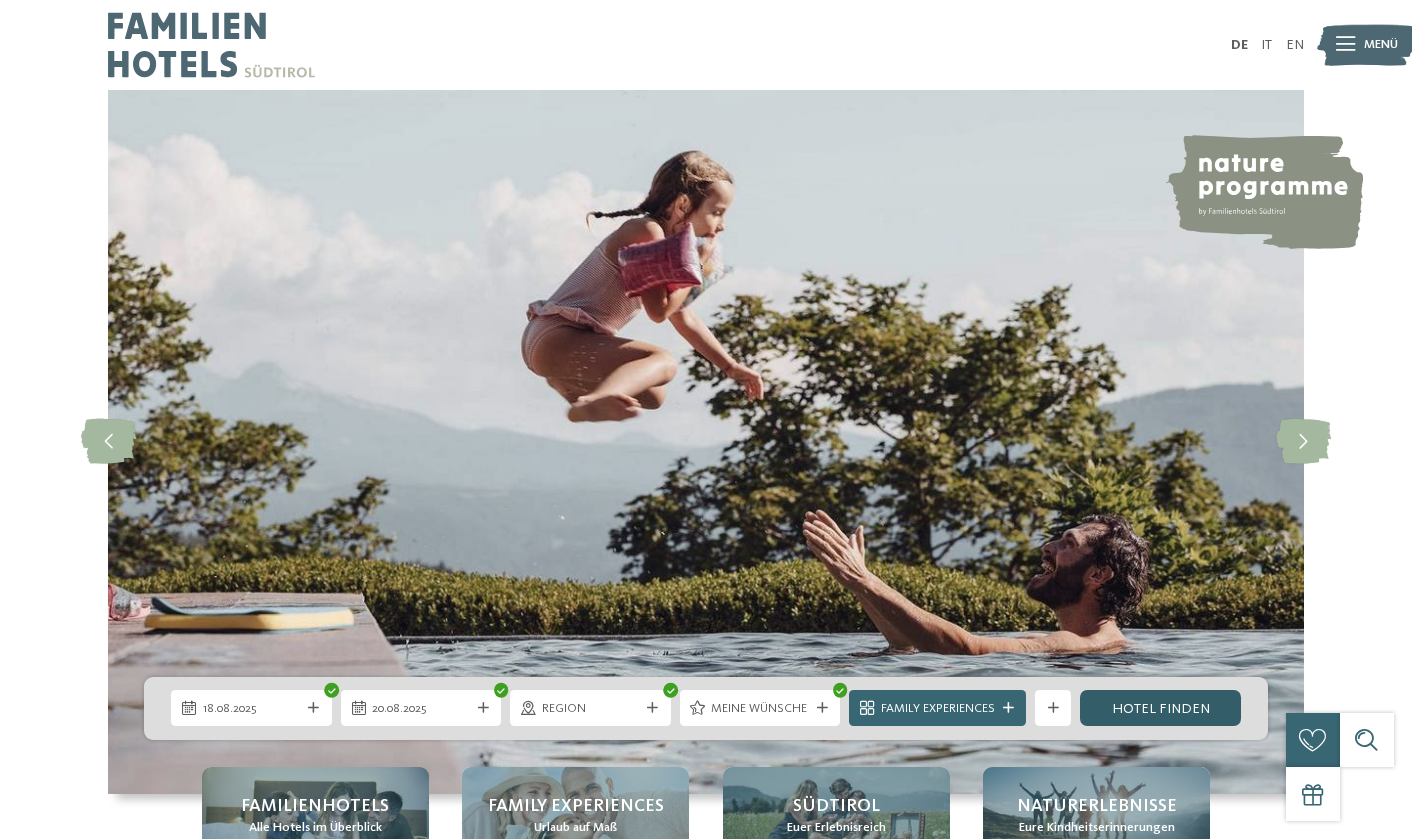 click on "Hotel finden" at bounding box center (1160, 708) 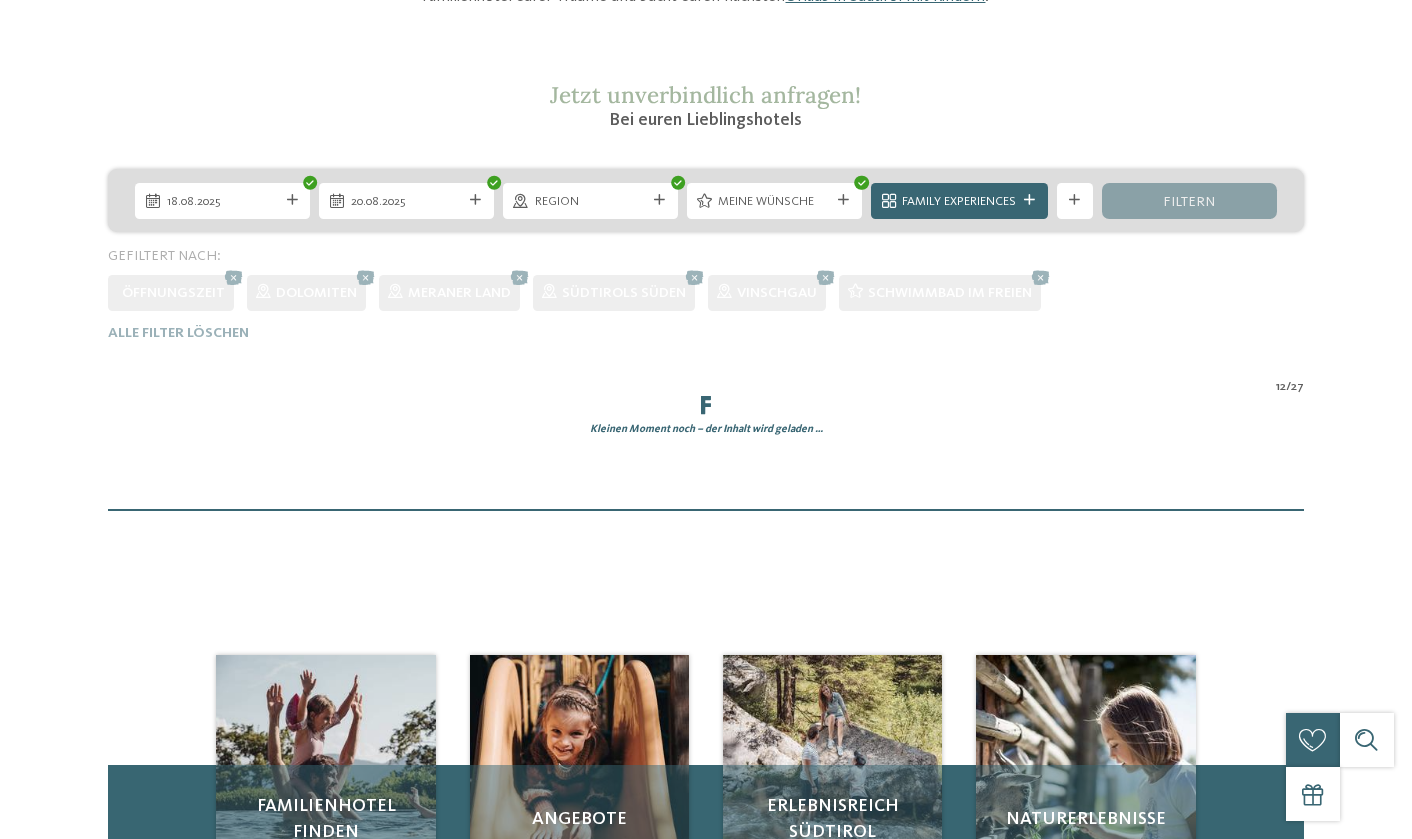 scroll, scrollTop: 0, scrollLeft: 0, axis: both 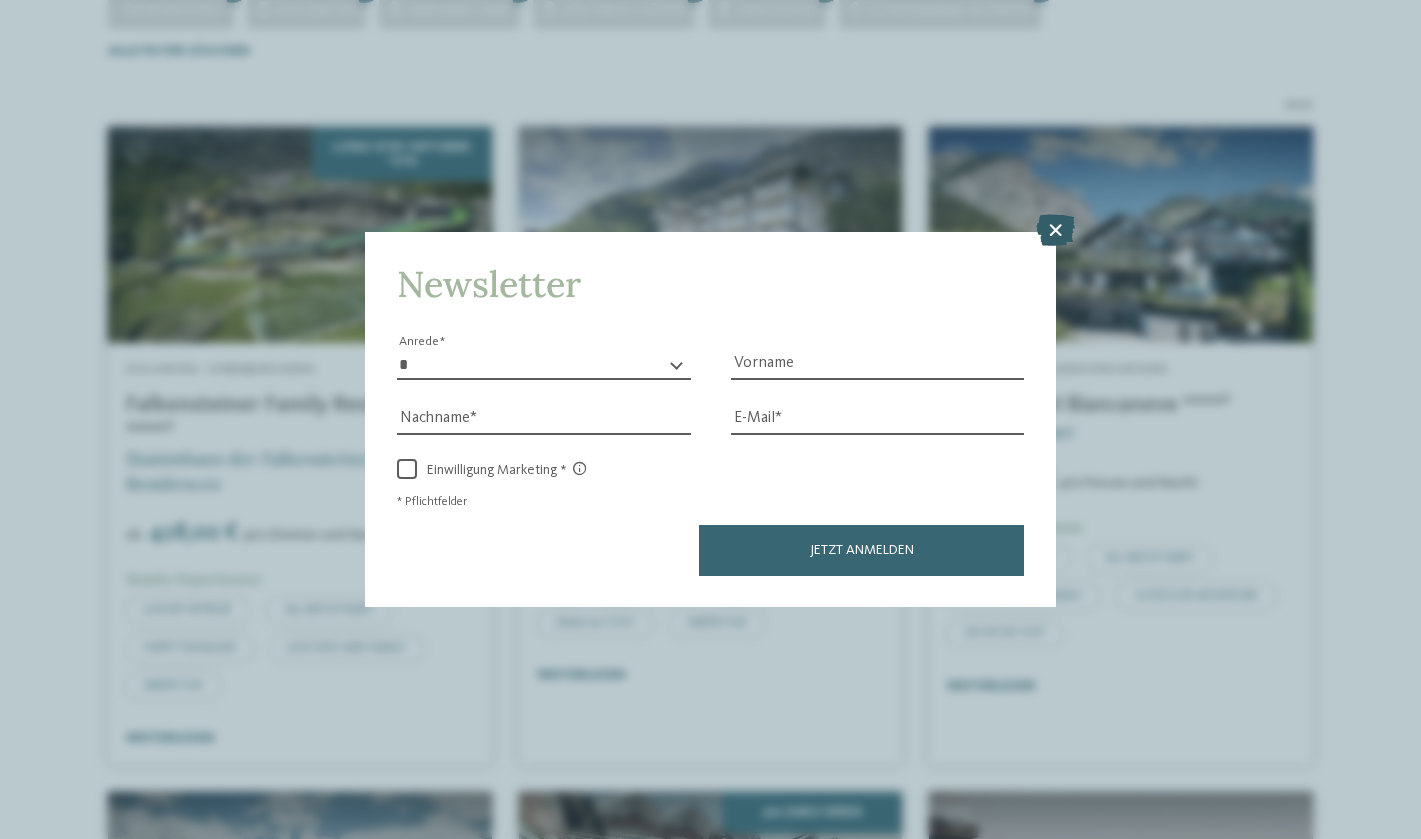 click at bounding box center [1055, 230] 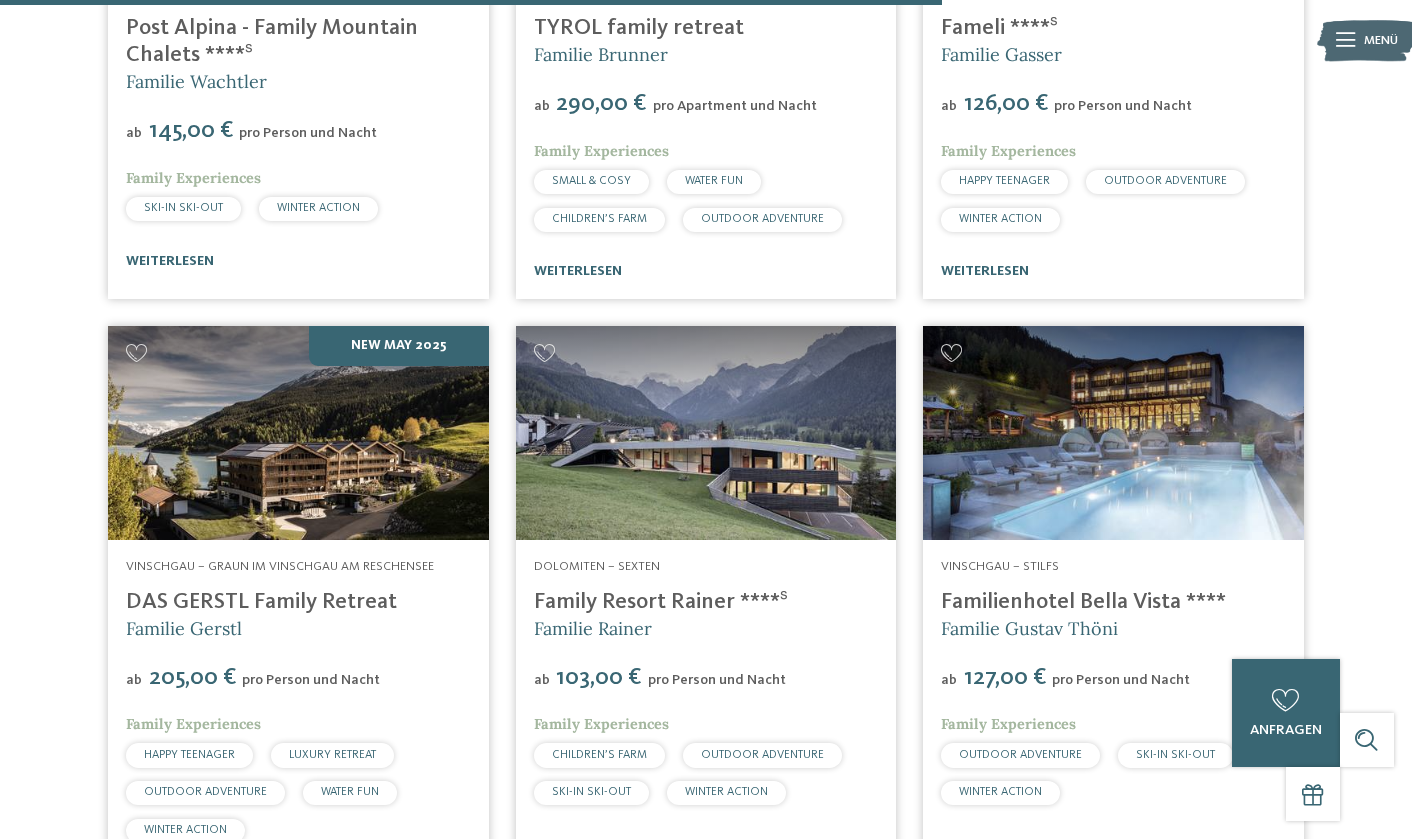 scroll, scrollTop: 2254, scrollLeft: 0, axis: vertical 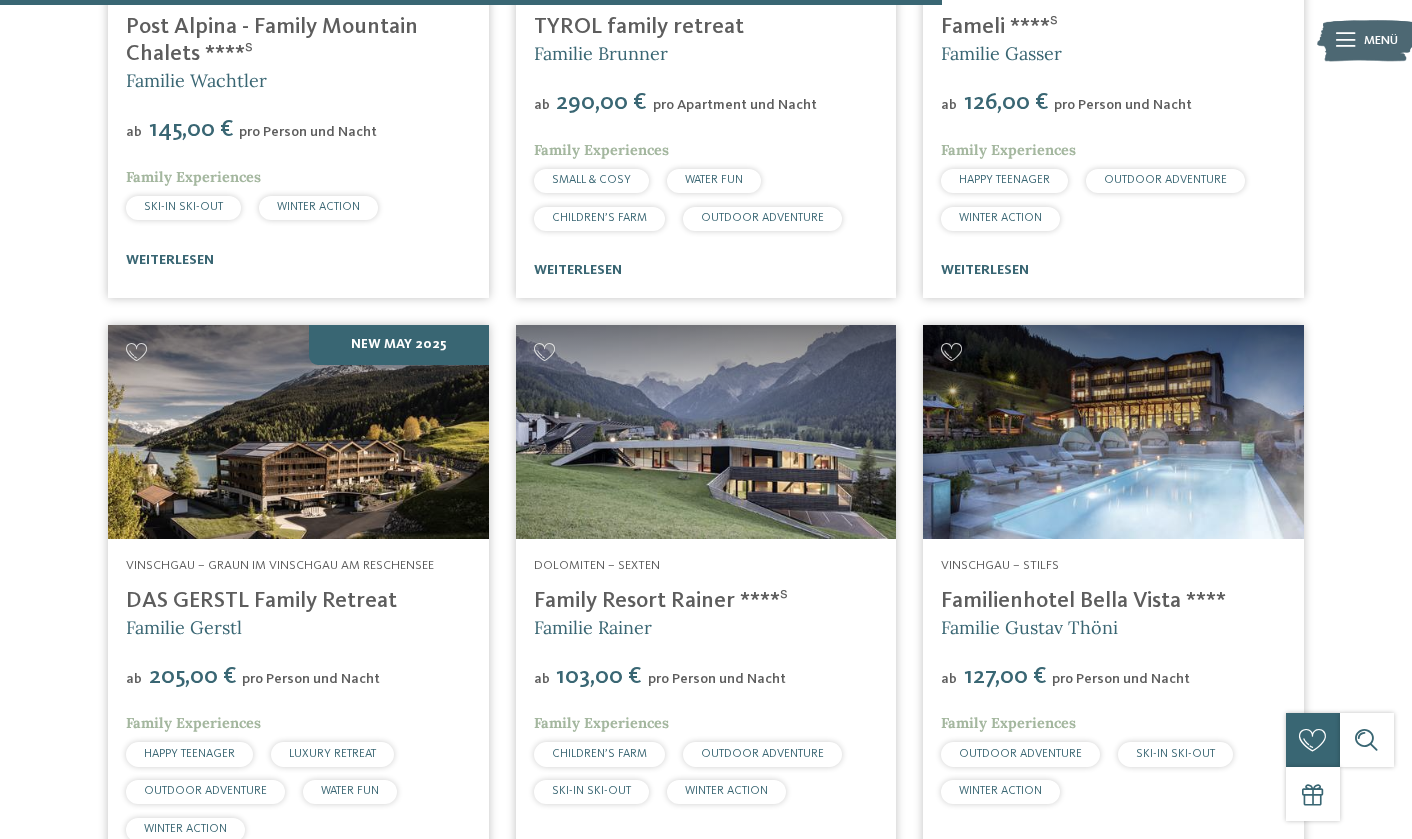 click on "Family Resort Rainer ****ˢ" at bounding box center [661, 601] 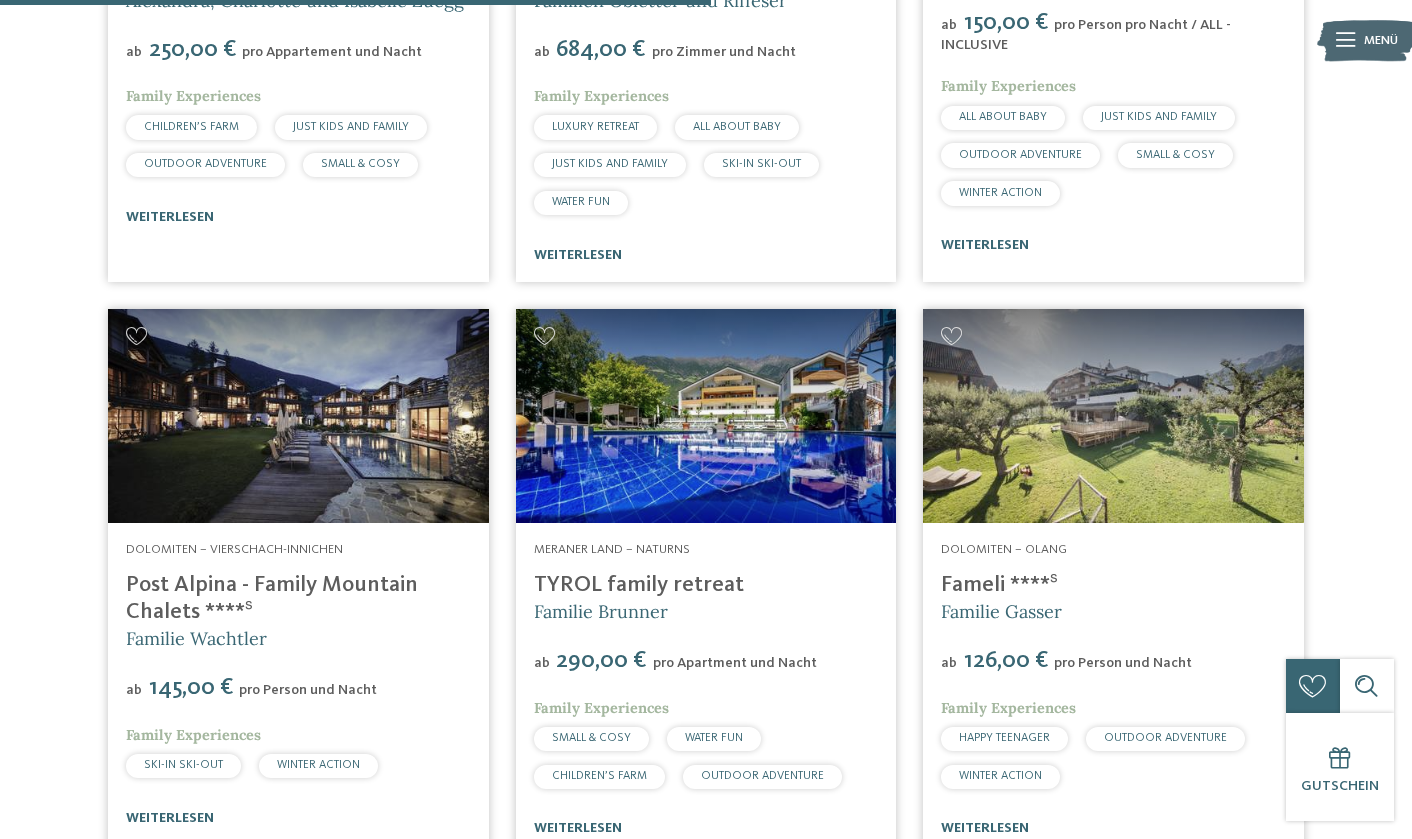 scroll, scrollTop: 1701, scrollLeft: 0, axis: vertical 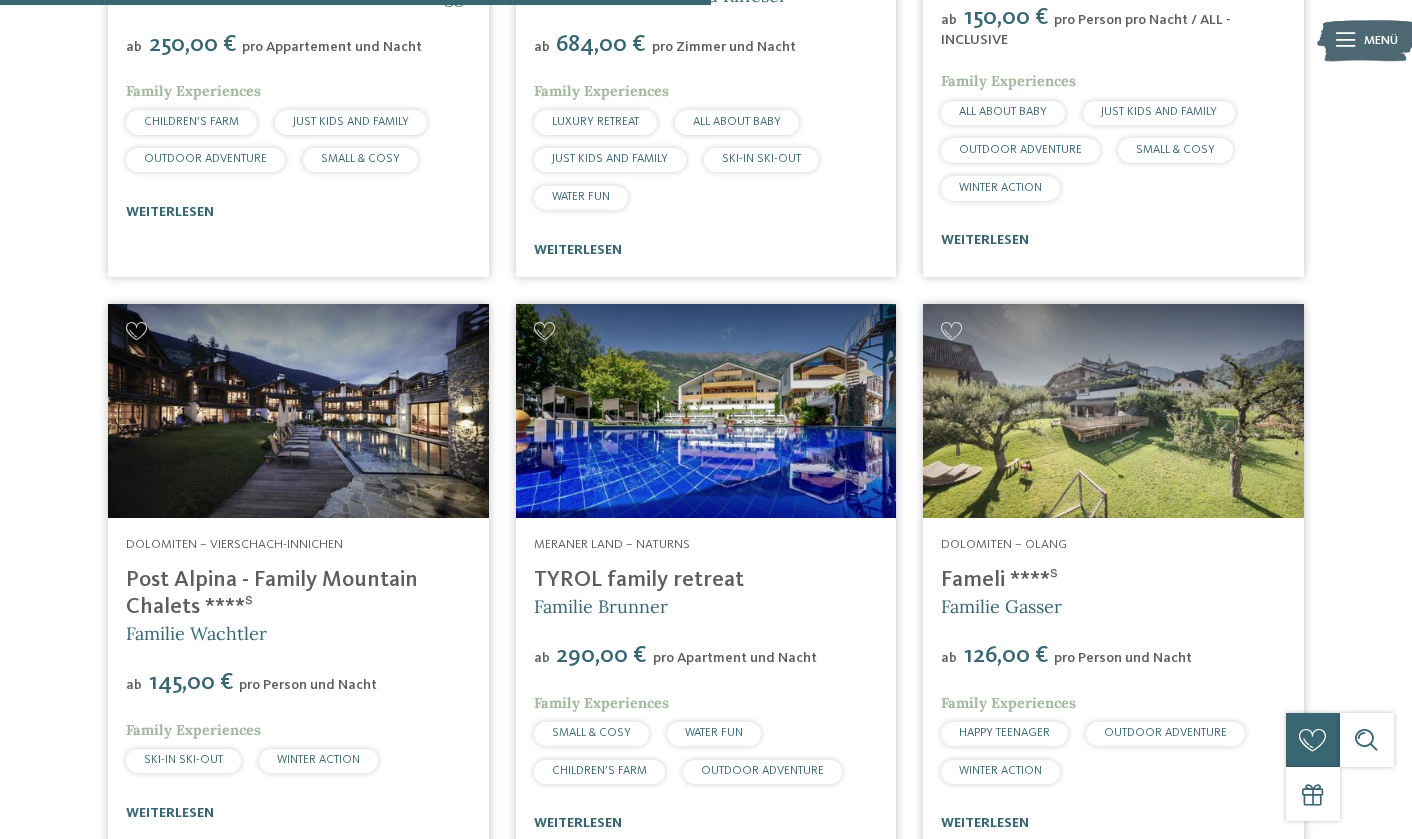 click at bounding box center [1113, 411] 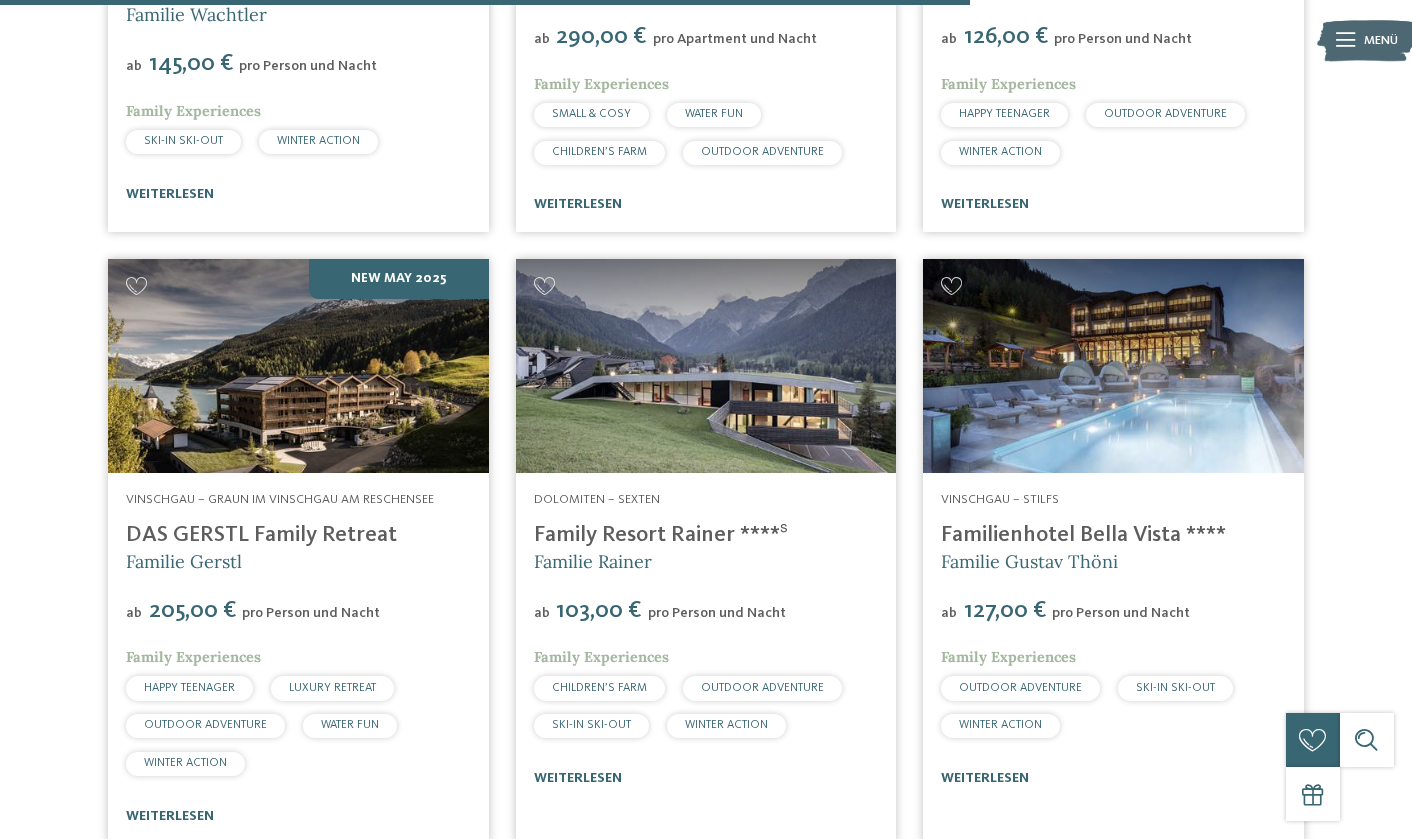 scroll, scrollTop: 2324, scrollLeft: 0, axis: vertical 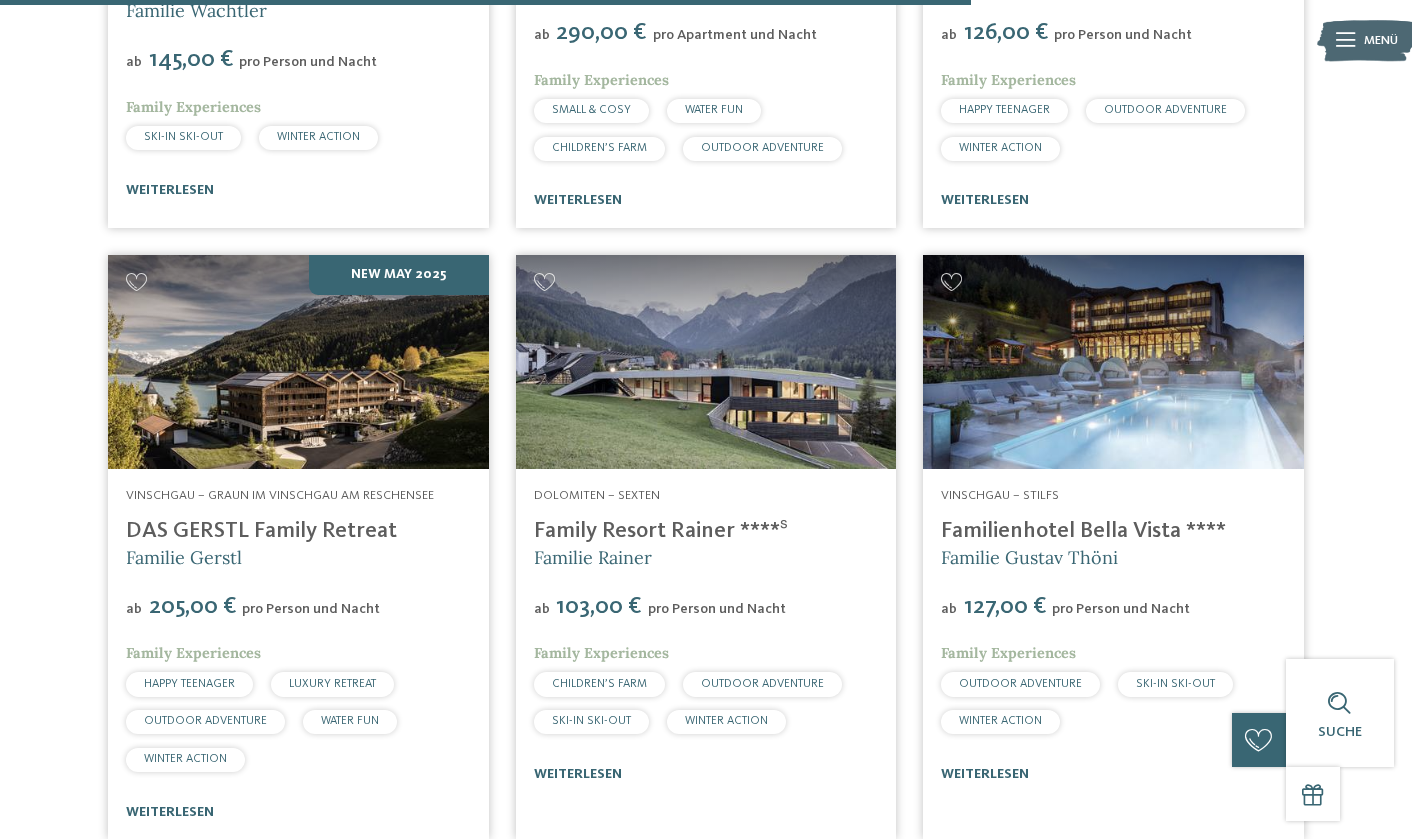click at bounding box center (298, 362) 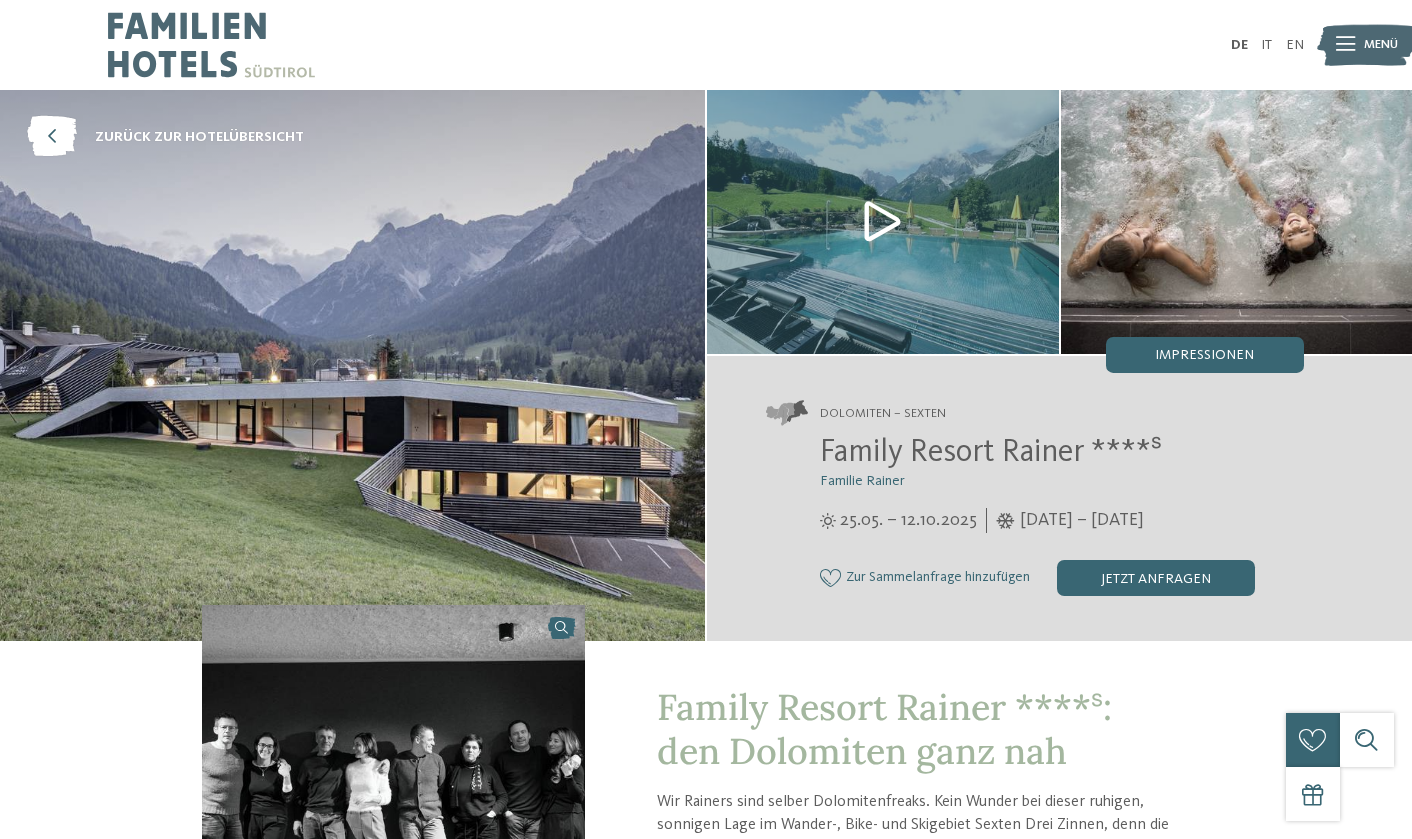 scroll, scrollTop: 0, scrollLeft: 0, axis: both 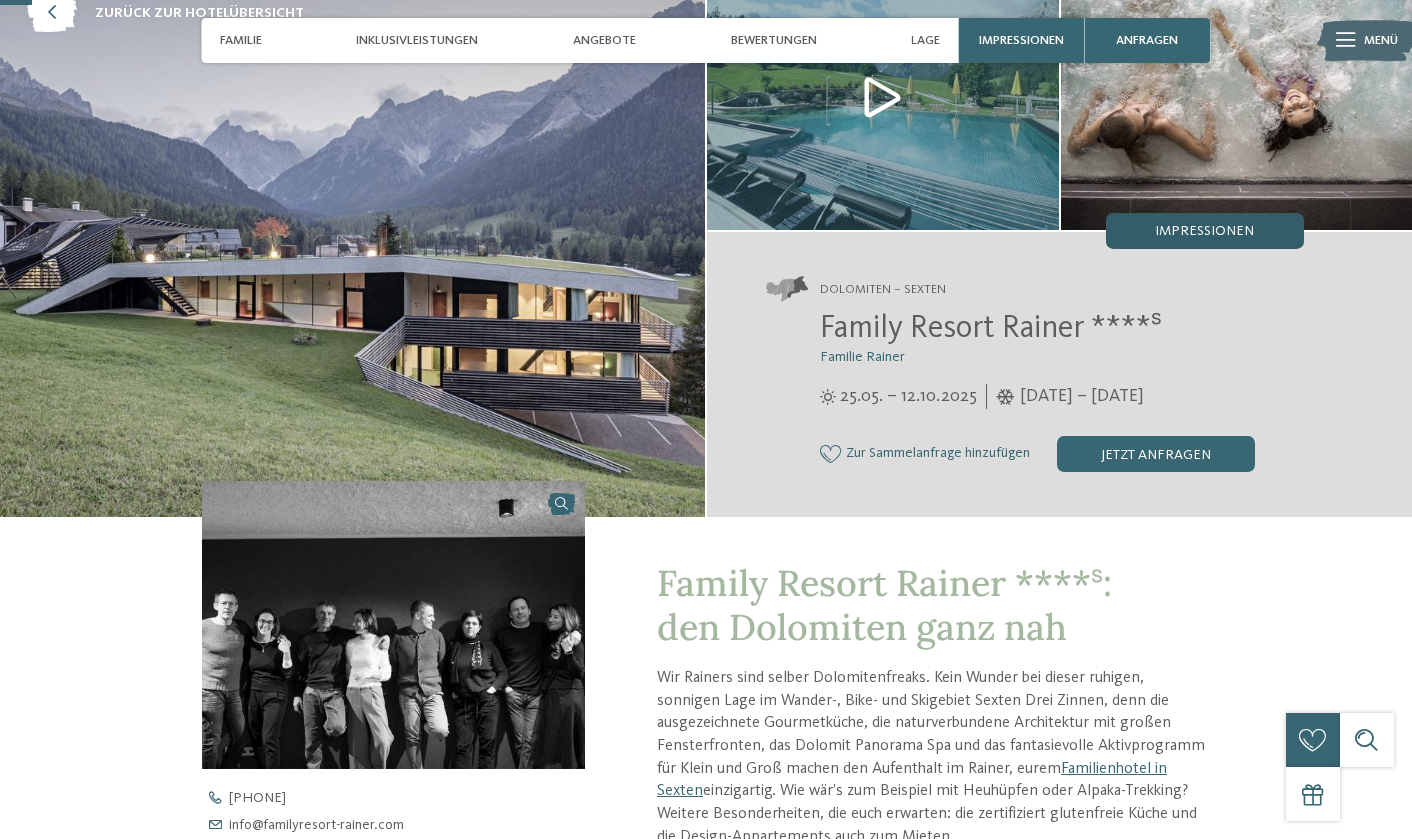 click on "Impressionen" at bounding box center [1204, 231] 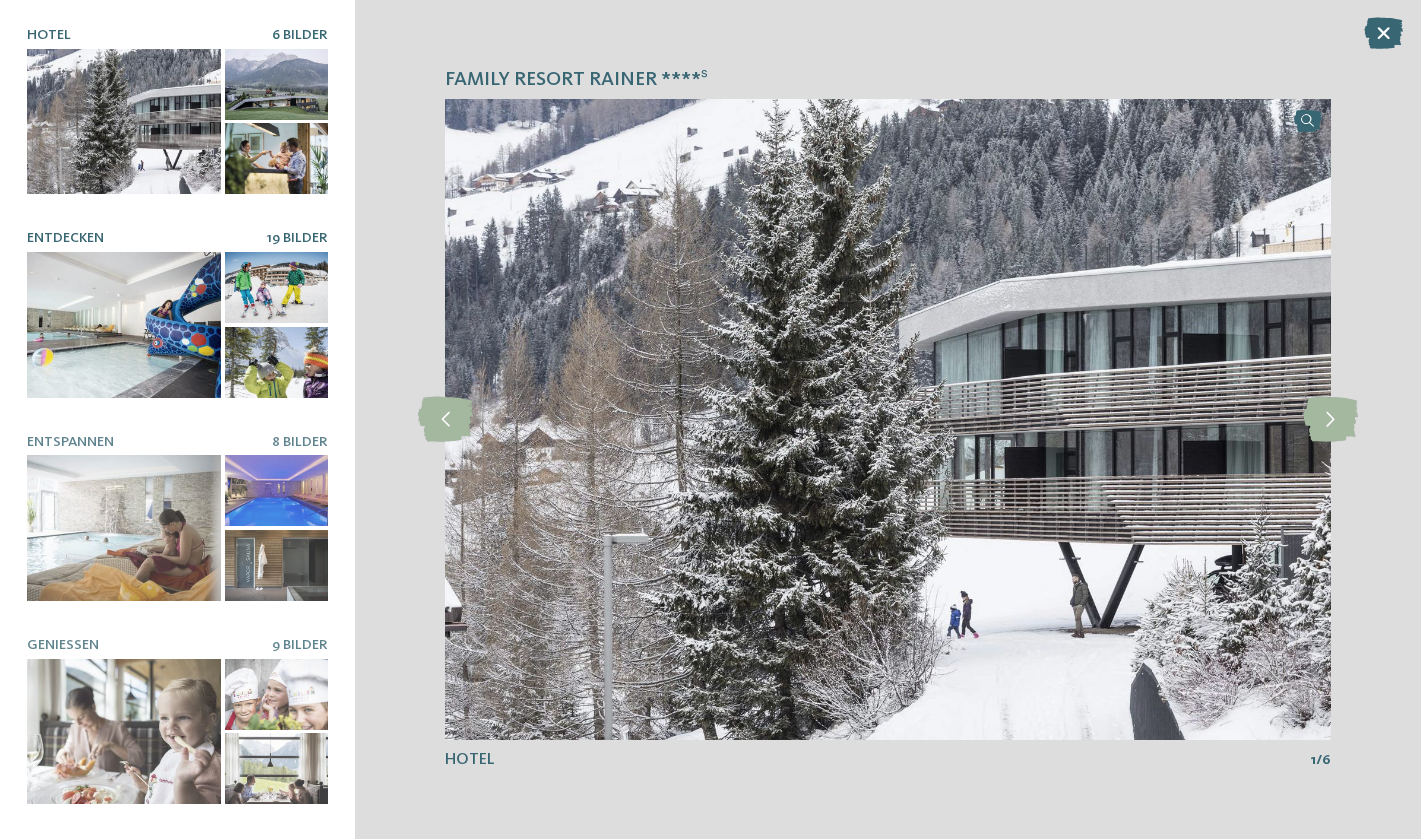 click at bounding box center [277, 287] 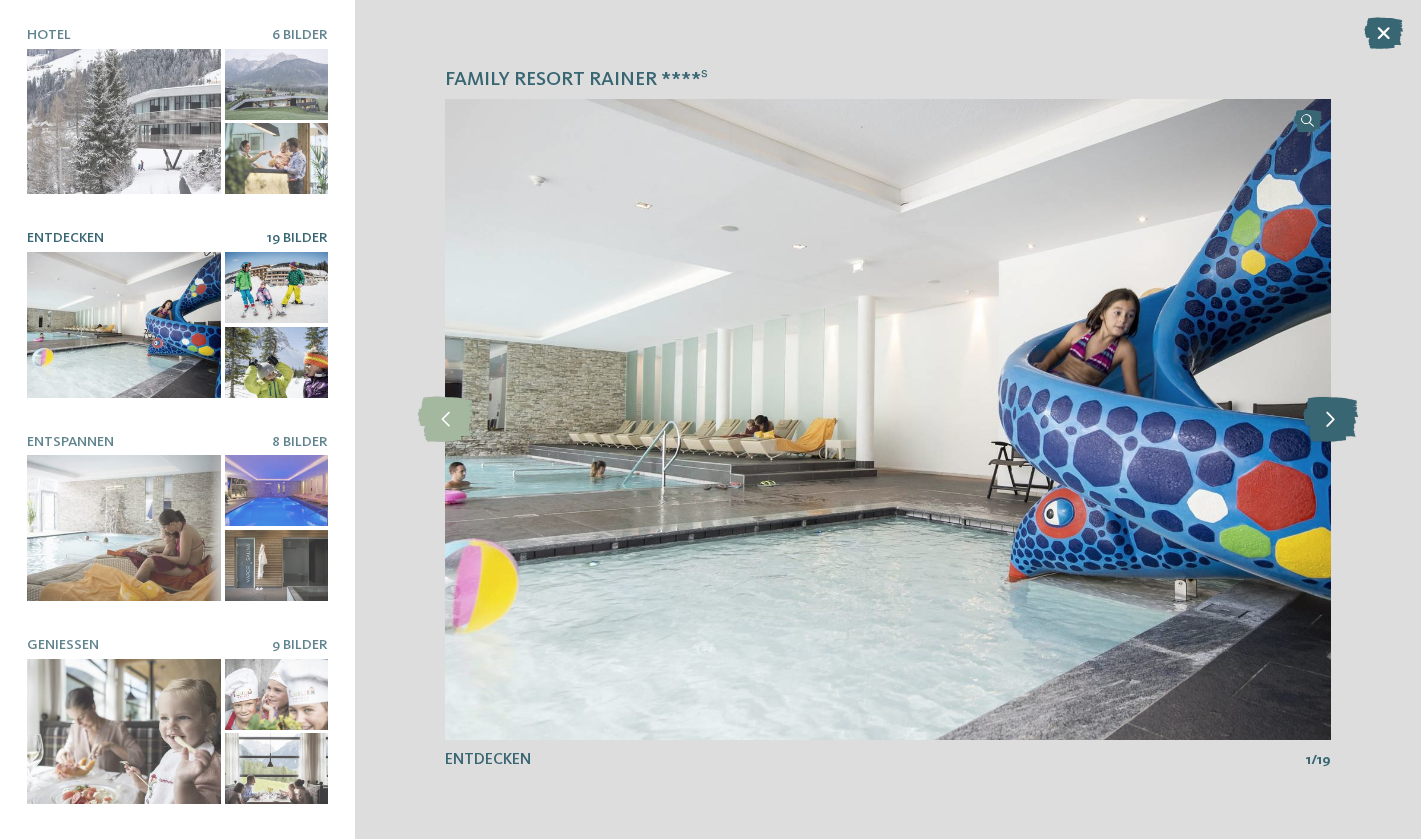click at bounding box center [1330, 419] 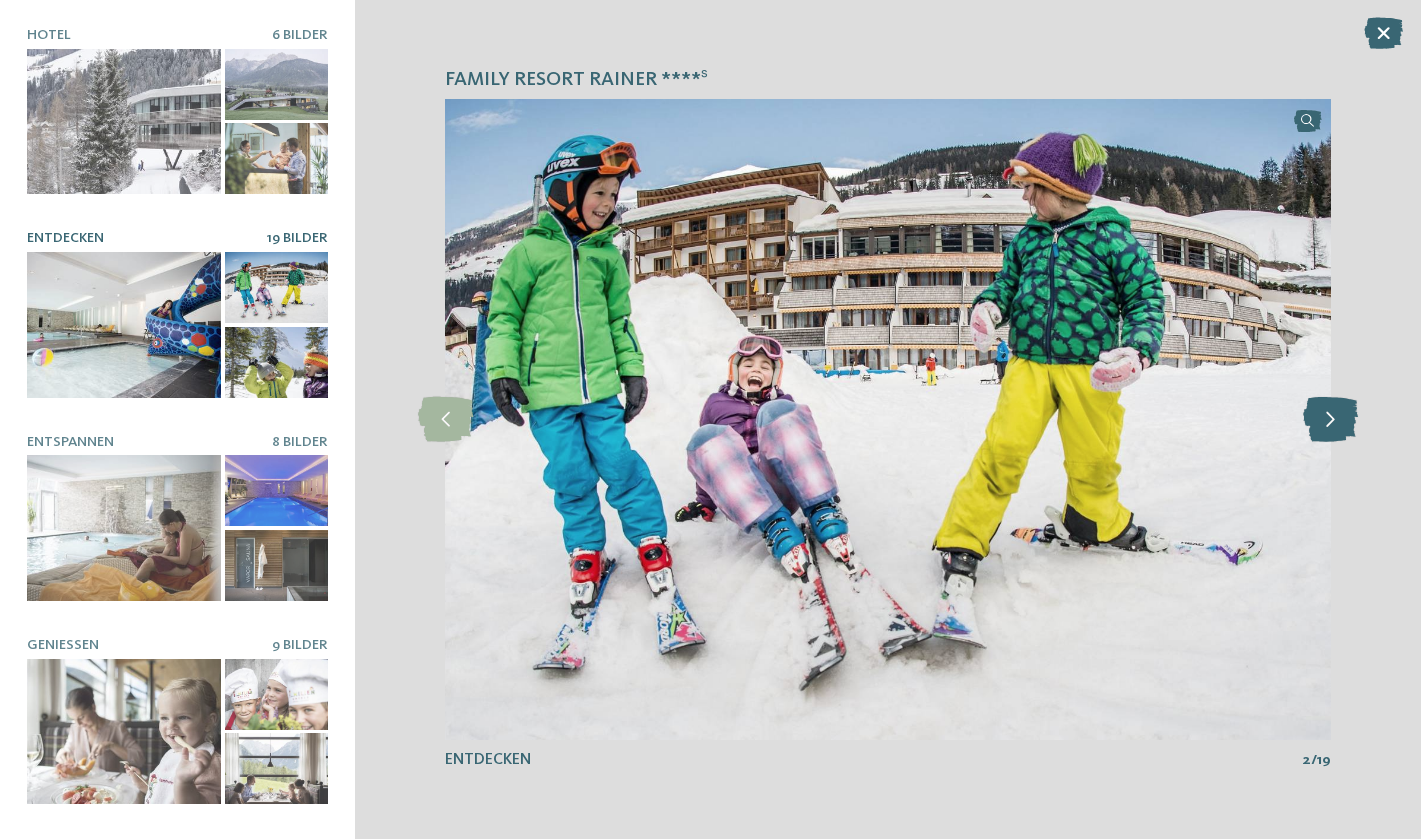 click at bounding box center [1330, 419] 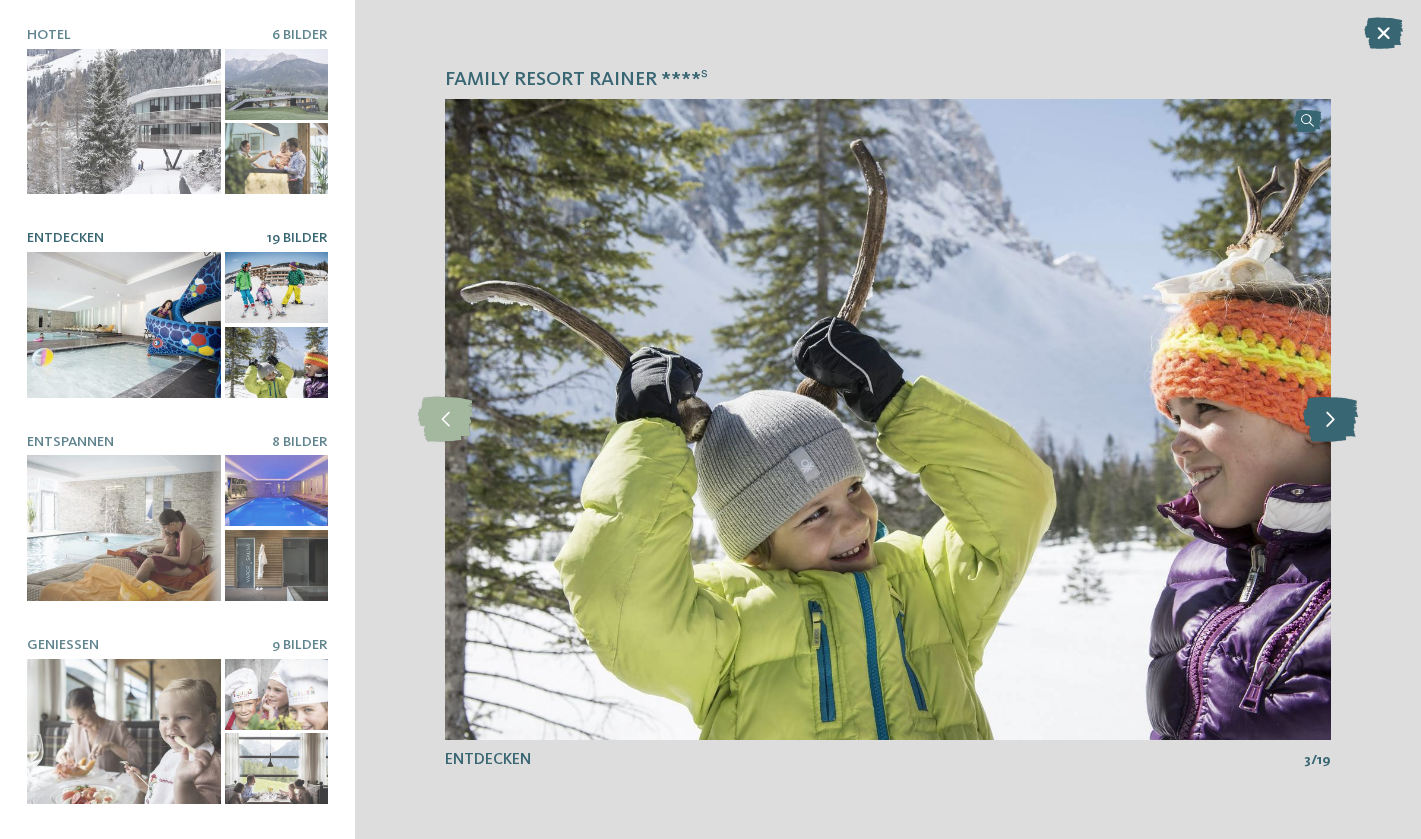 click at bounding box center (1330, 419) 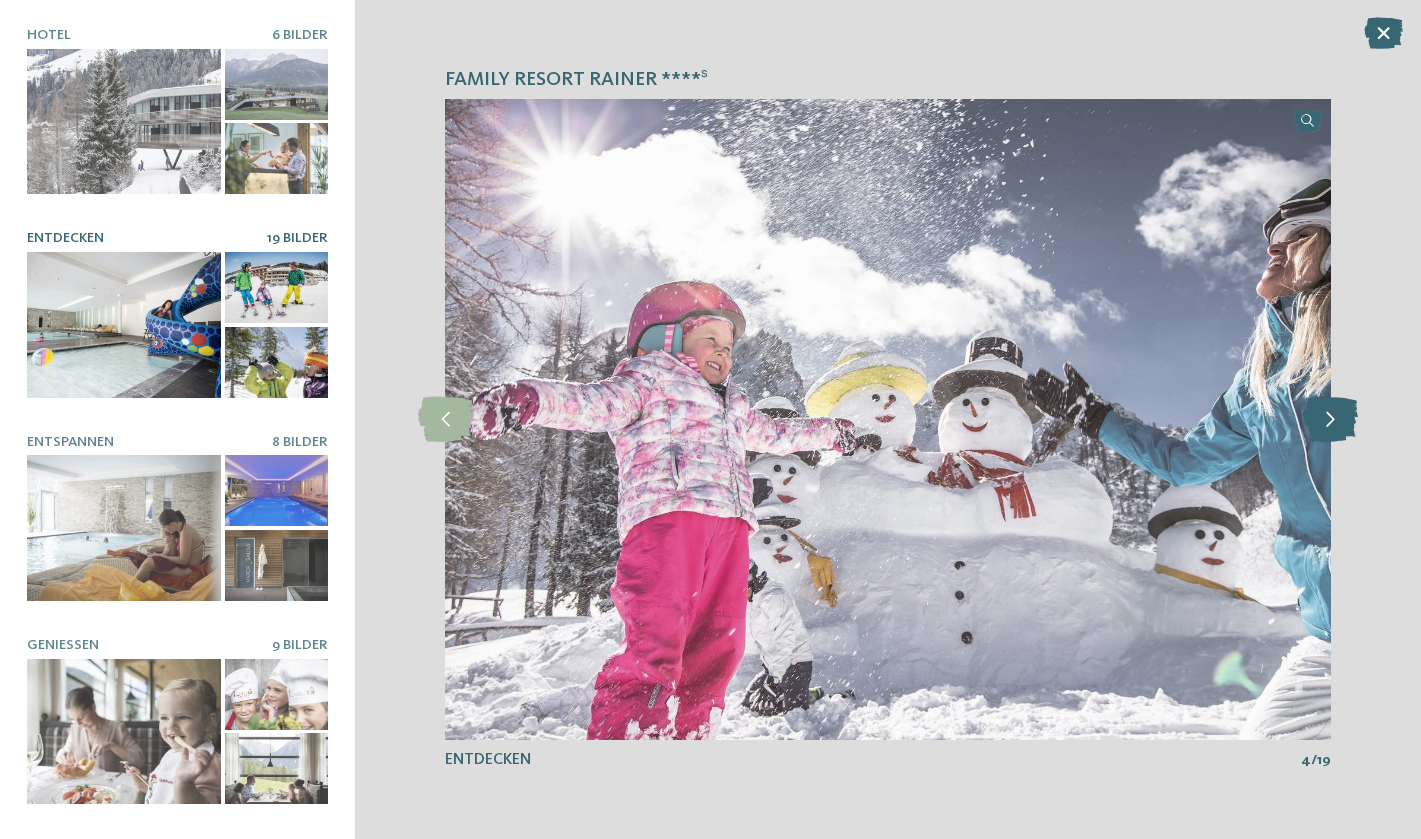click at bounding box center (1330, 419) 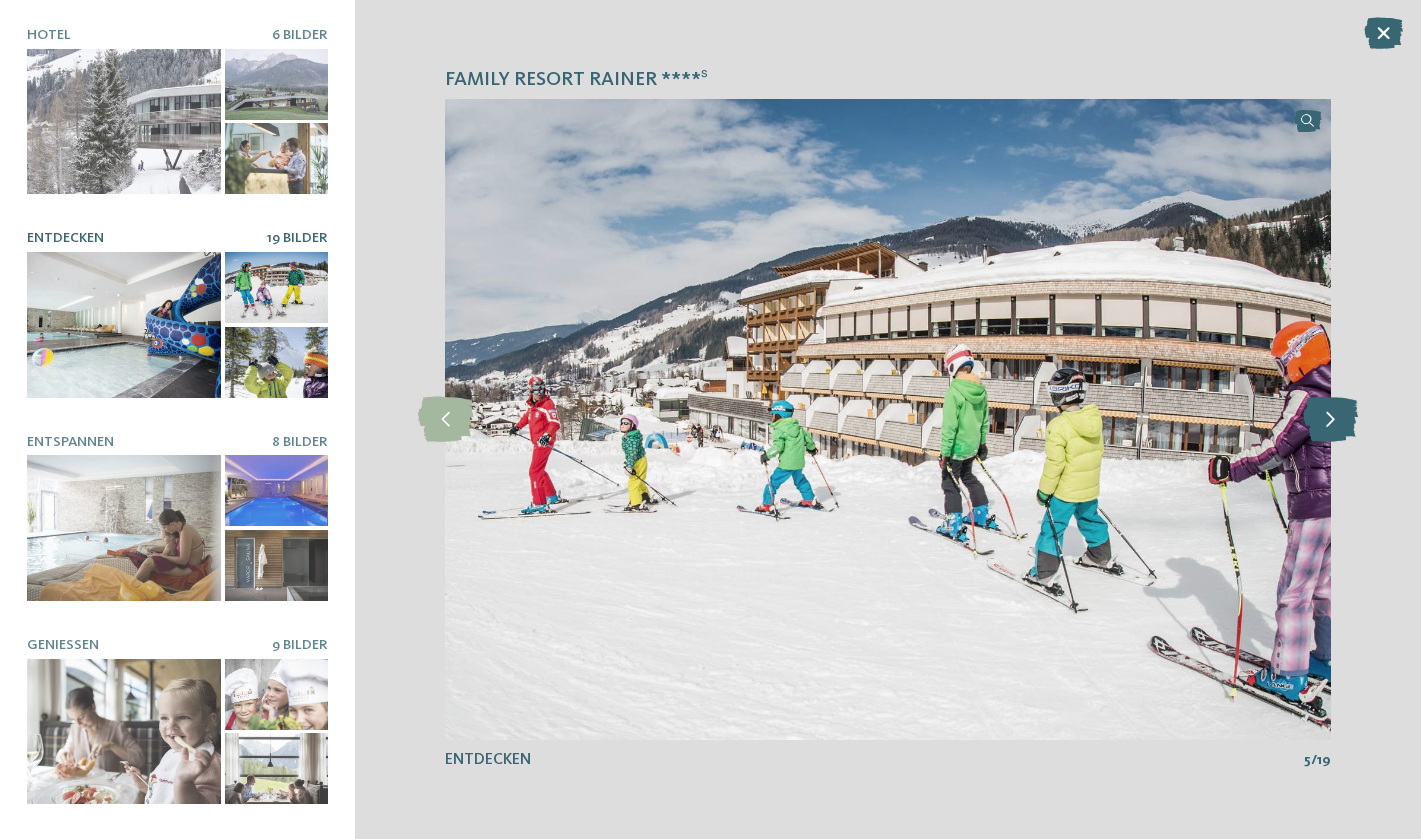 click at bounding box center (1330, 419) 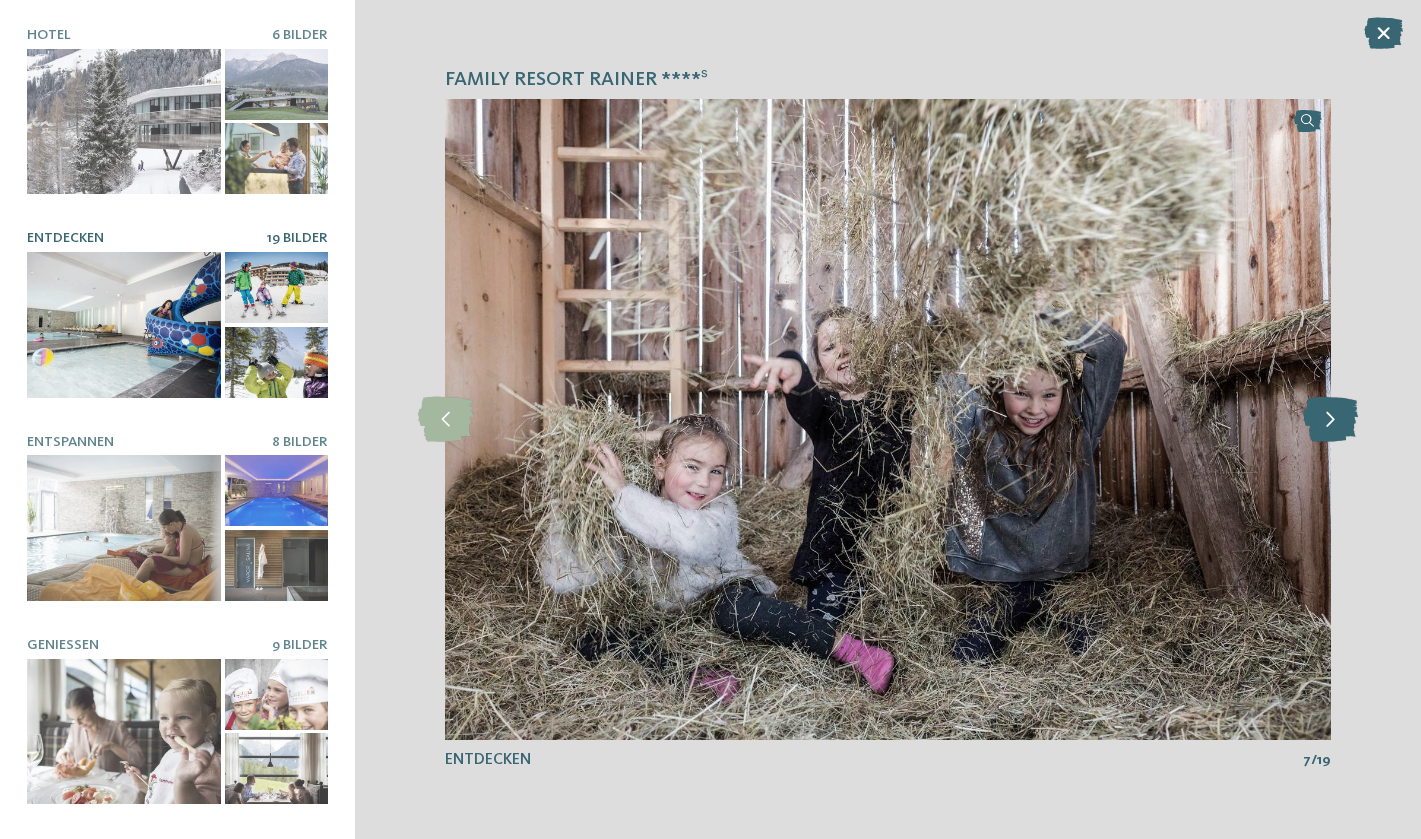 click at bounding box center [1330, 419] 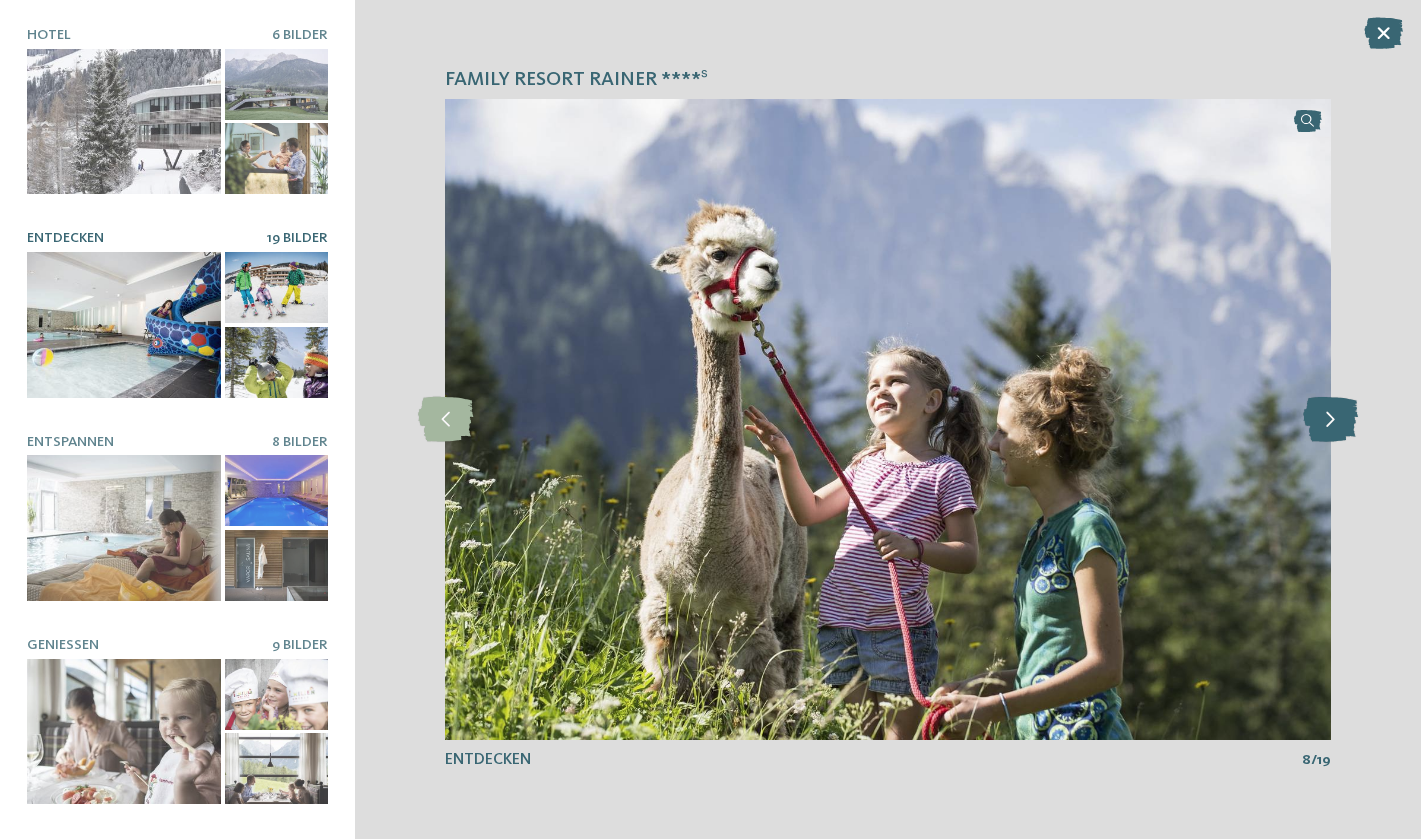 click at bounding box center (1330, 419) 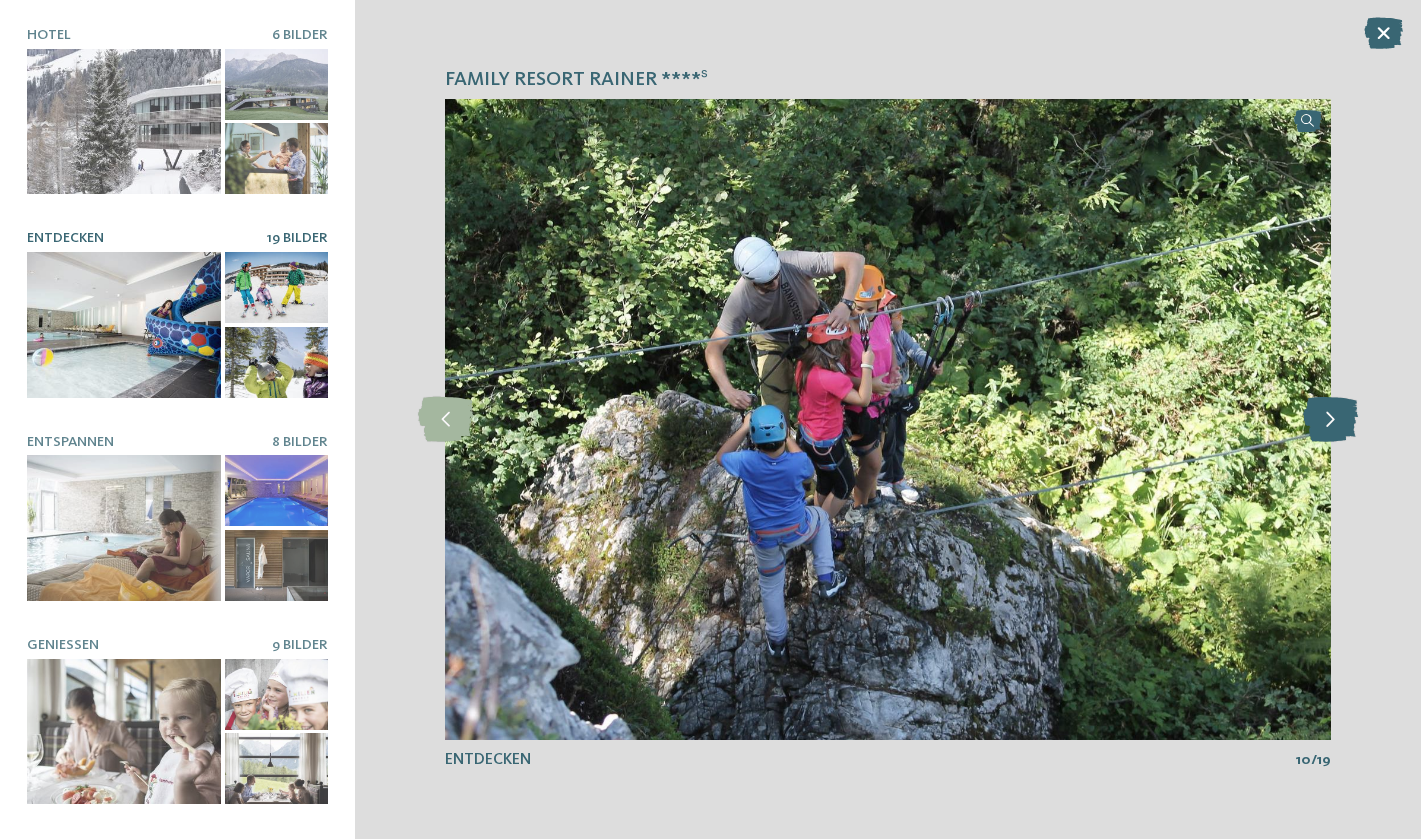 click at bounding box center [1330, 419] 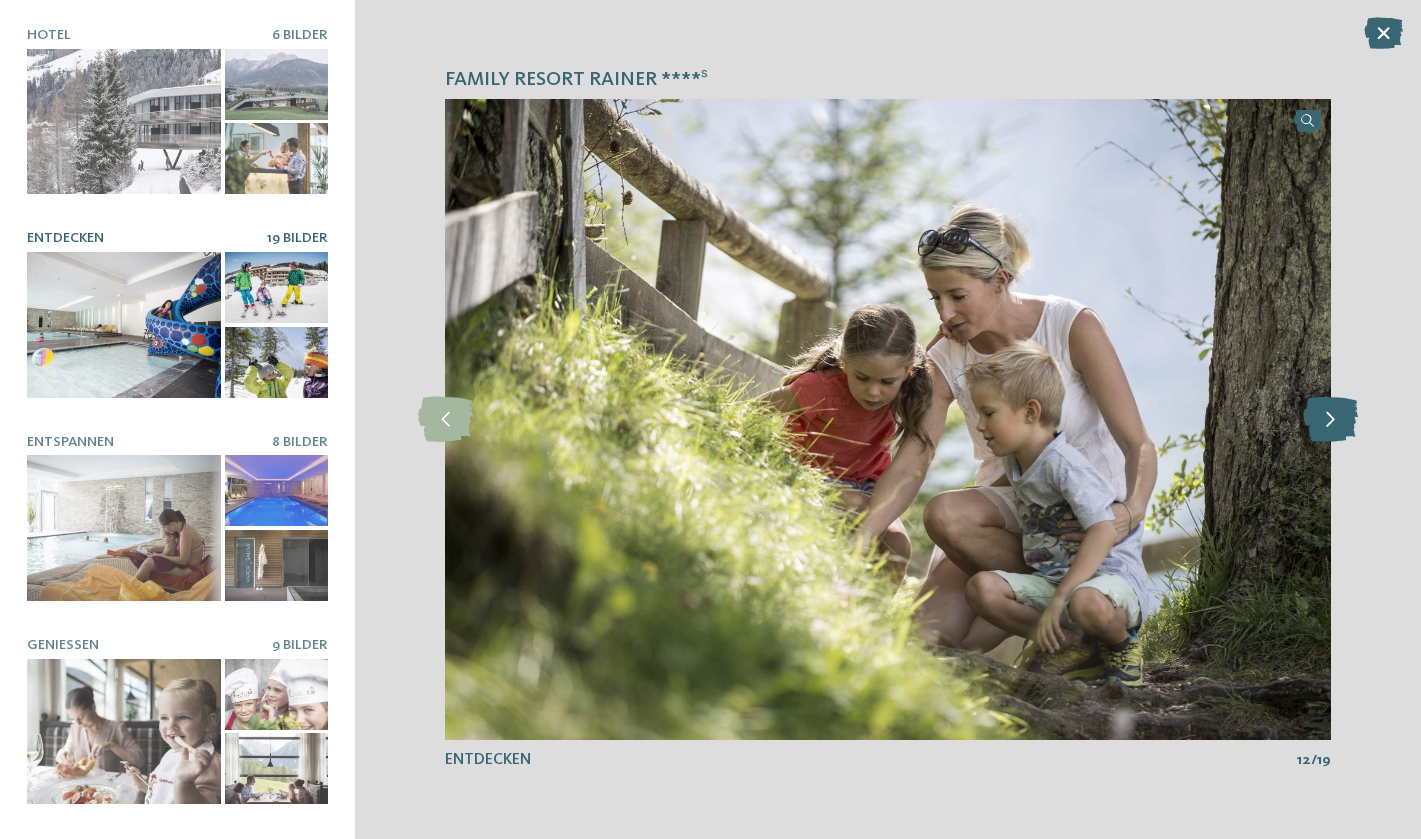 click at bounding box center [1330, 419] 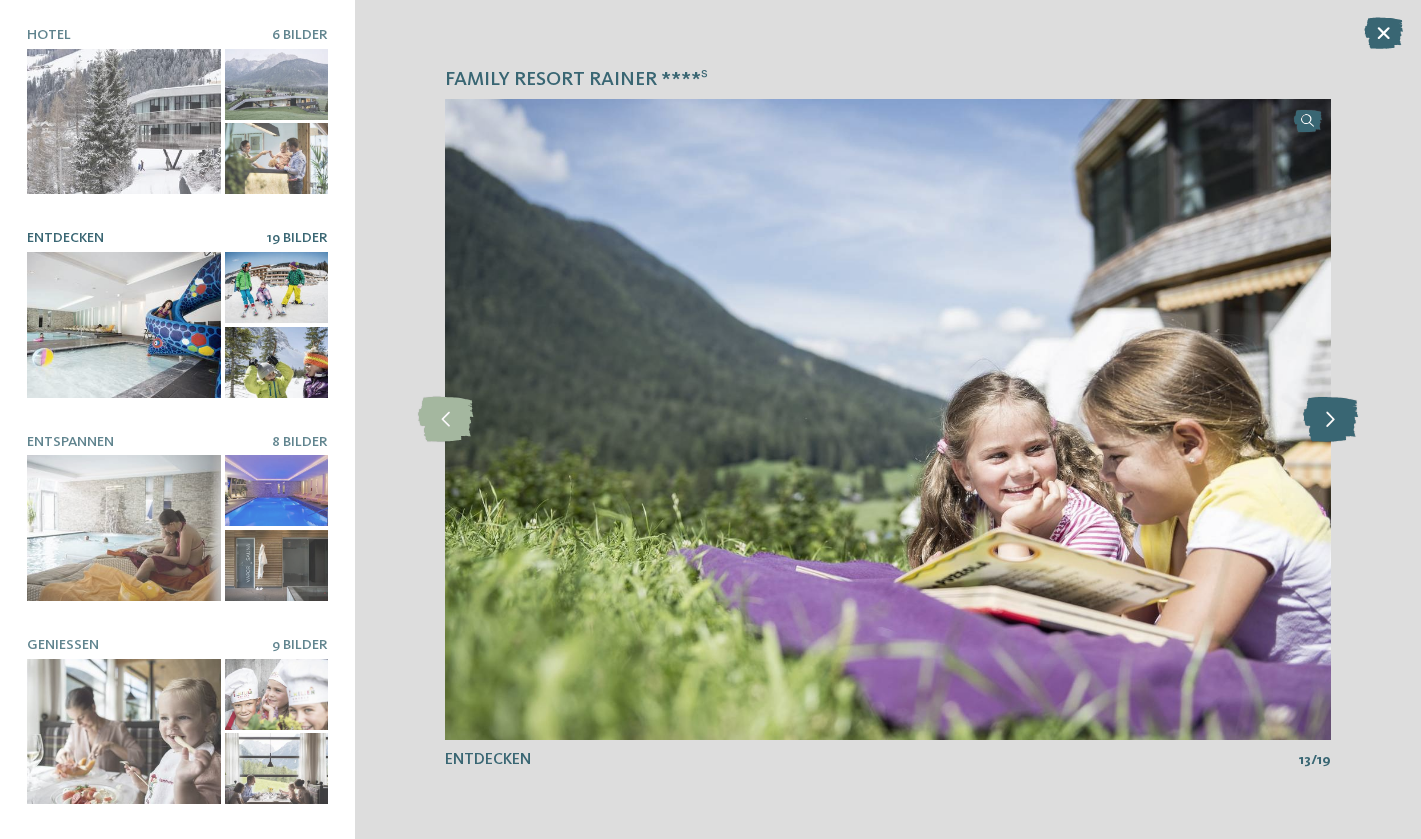 click at bounding box center (1330, 419) 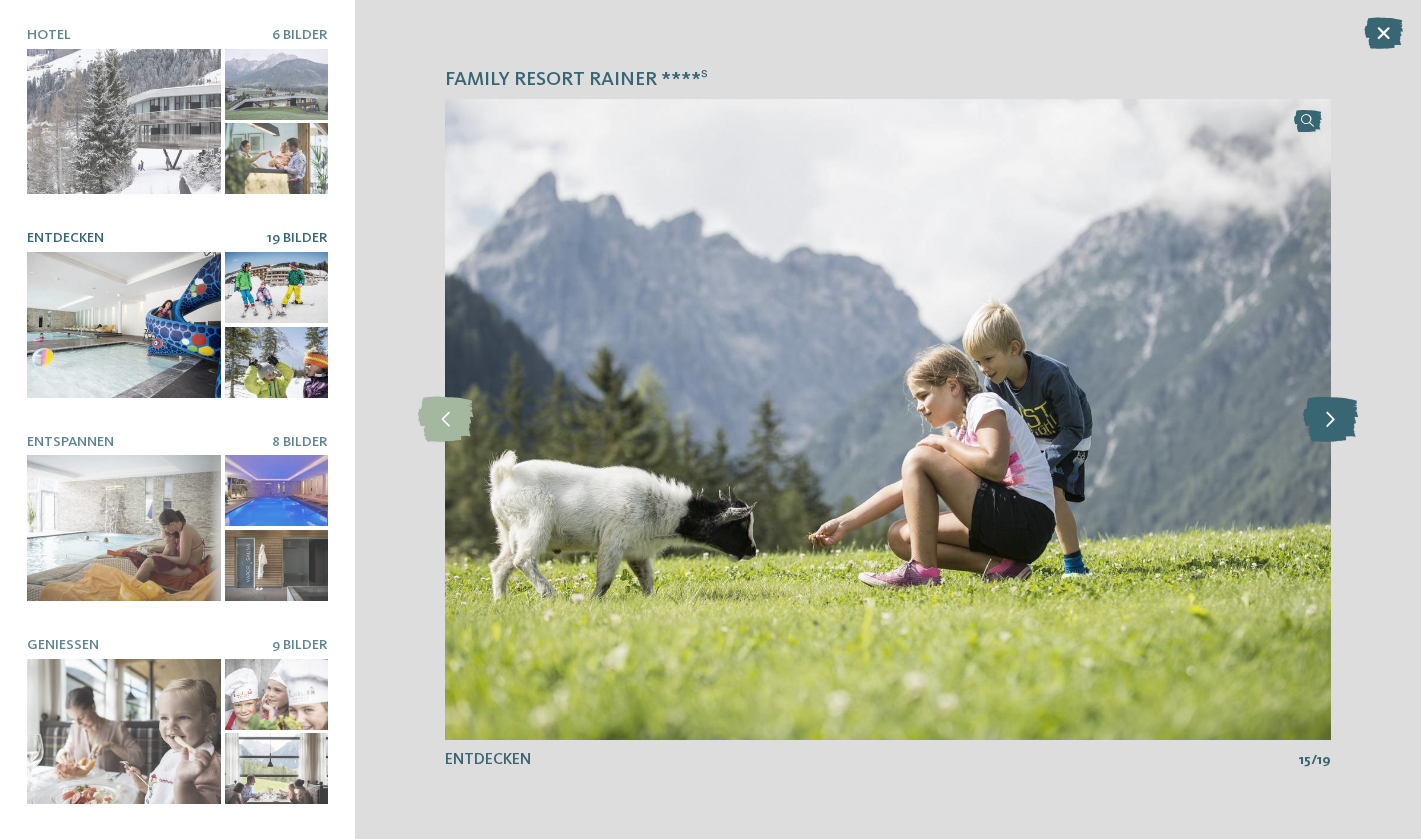 click at bounding box center (1330, 419) 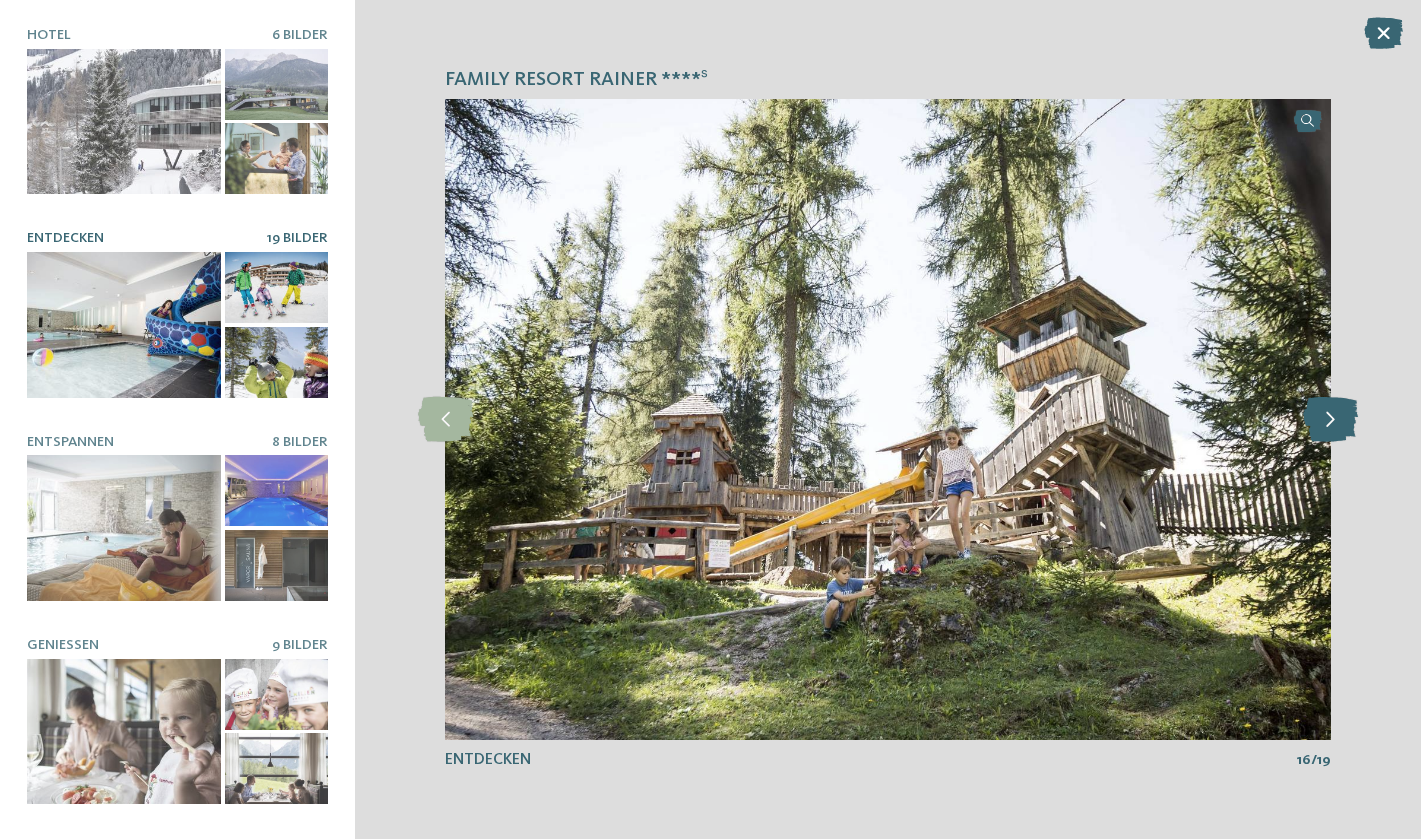 click at bounding box center [1330, 419] 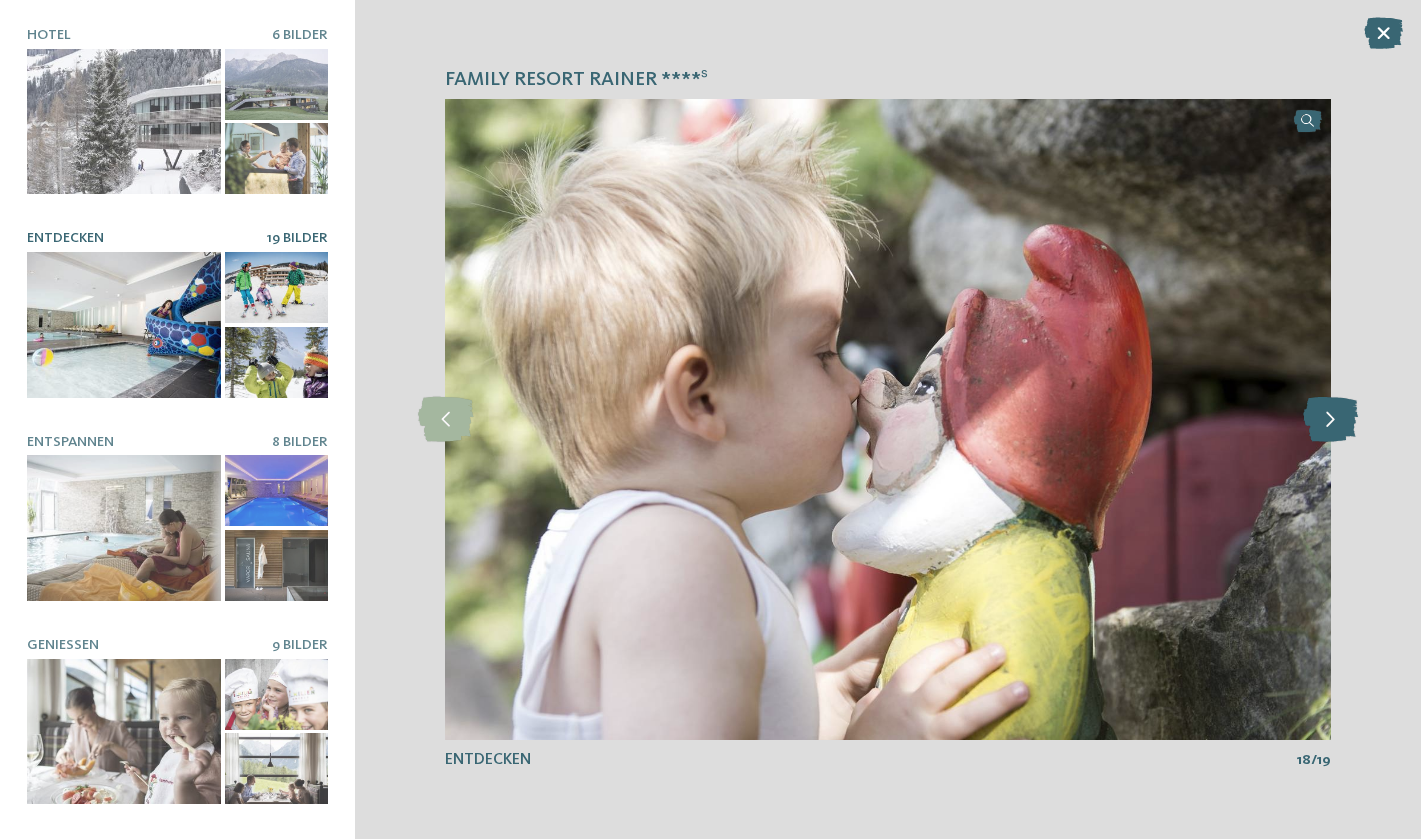 click at bounding box center [1330, 419] 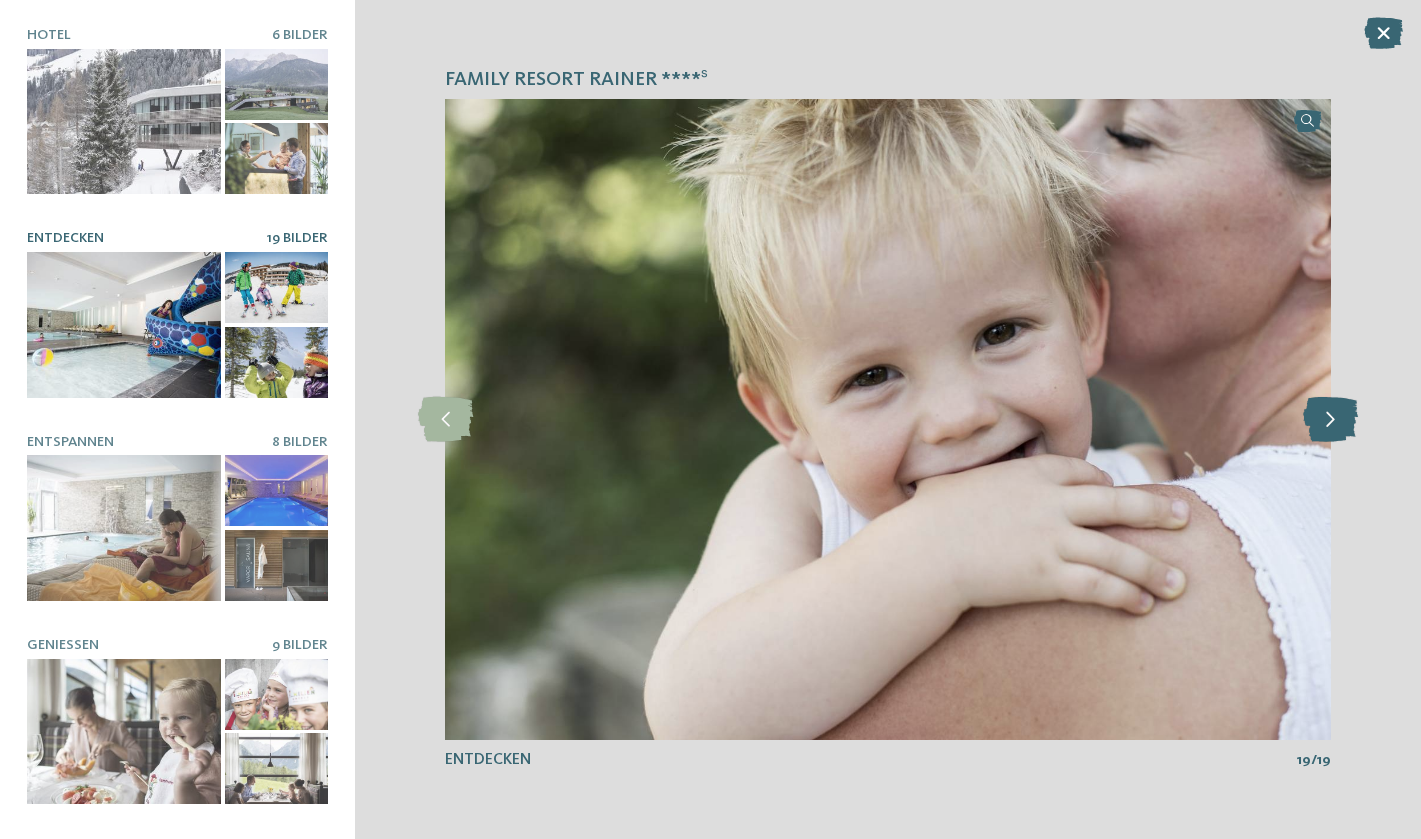 click at bounding box center [1330, 419] 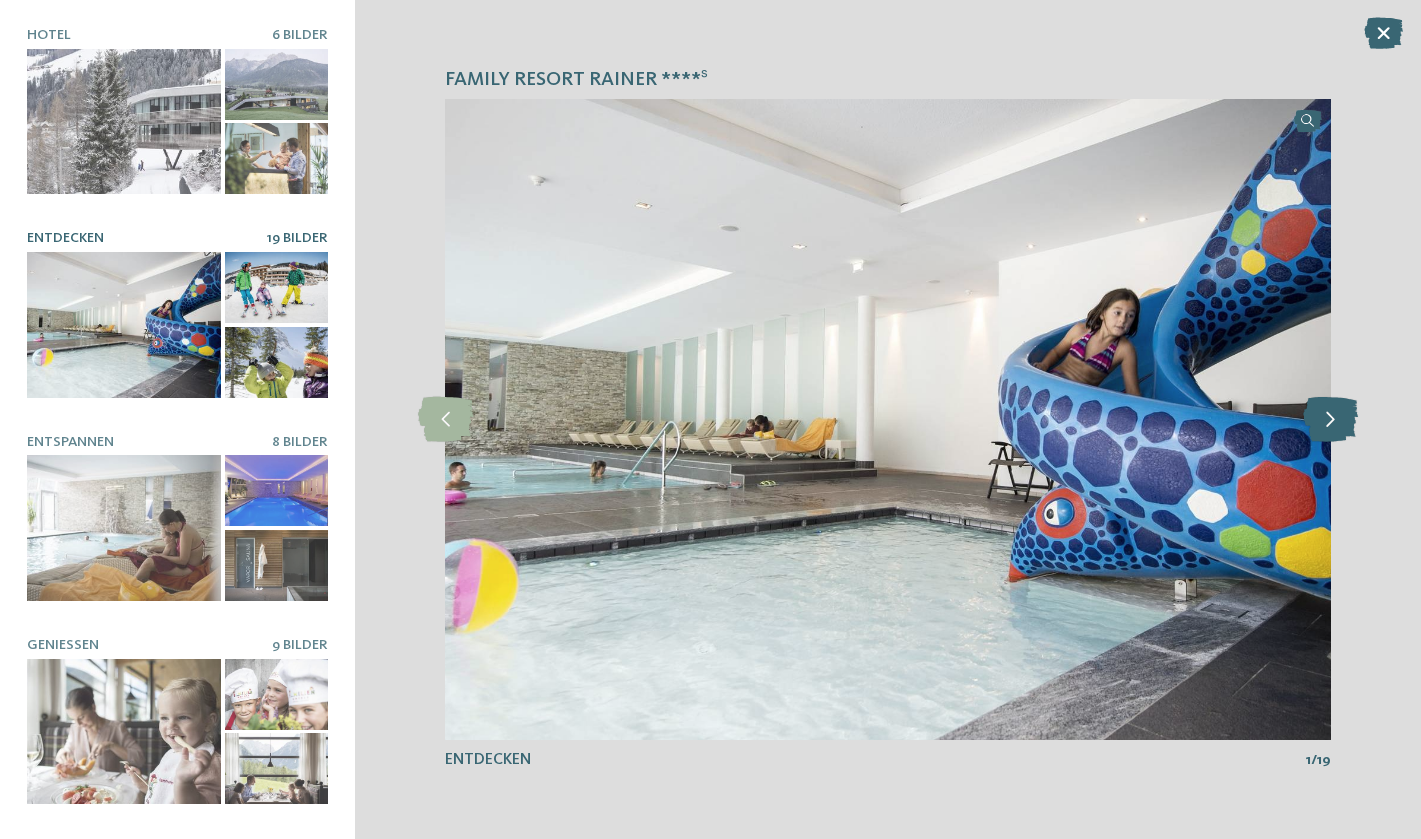 click at bounding box center (1330, 419) 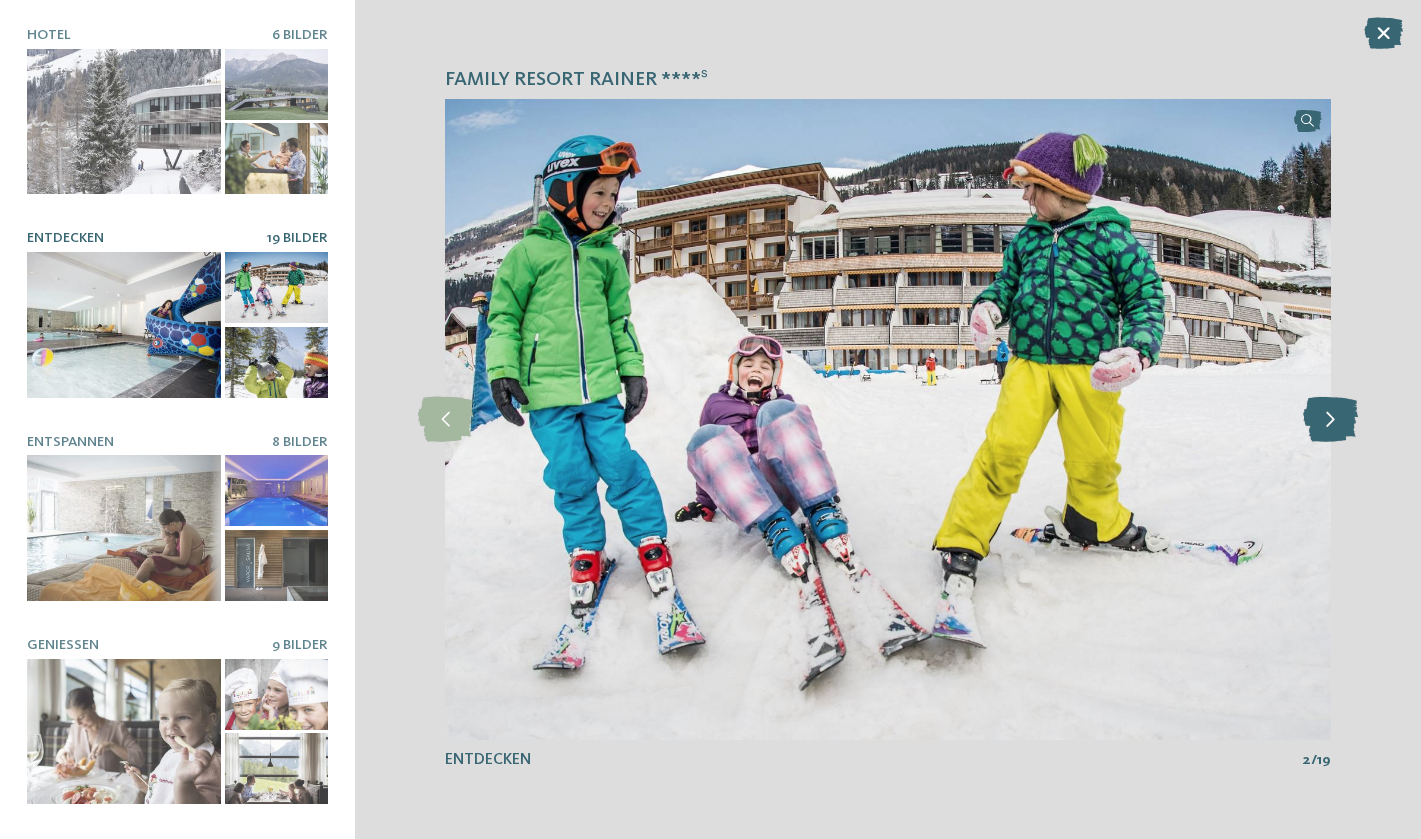 click at bounding box center [1330, 419] 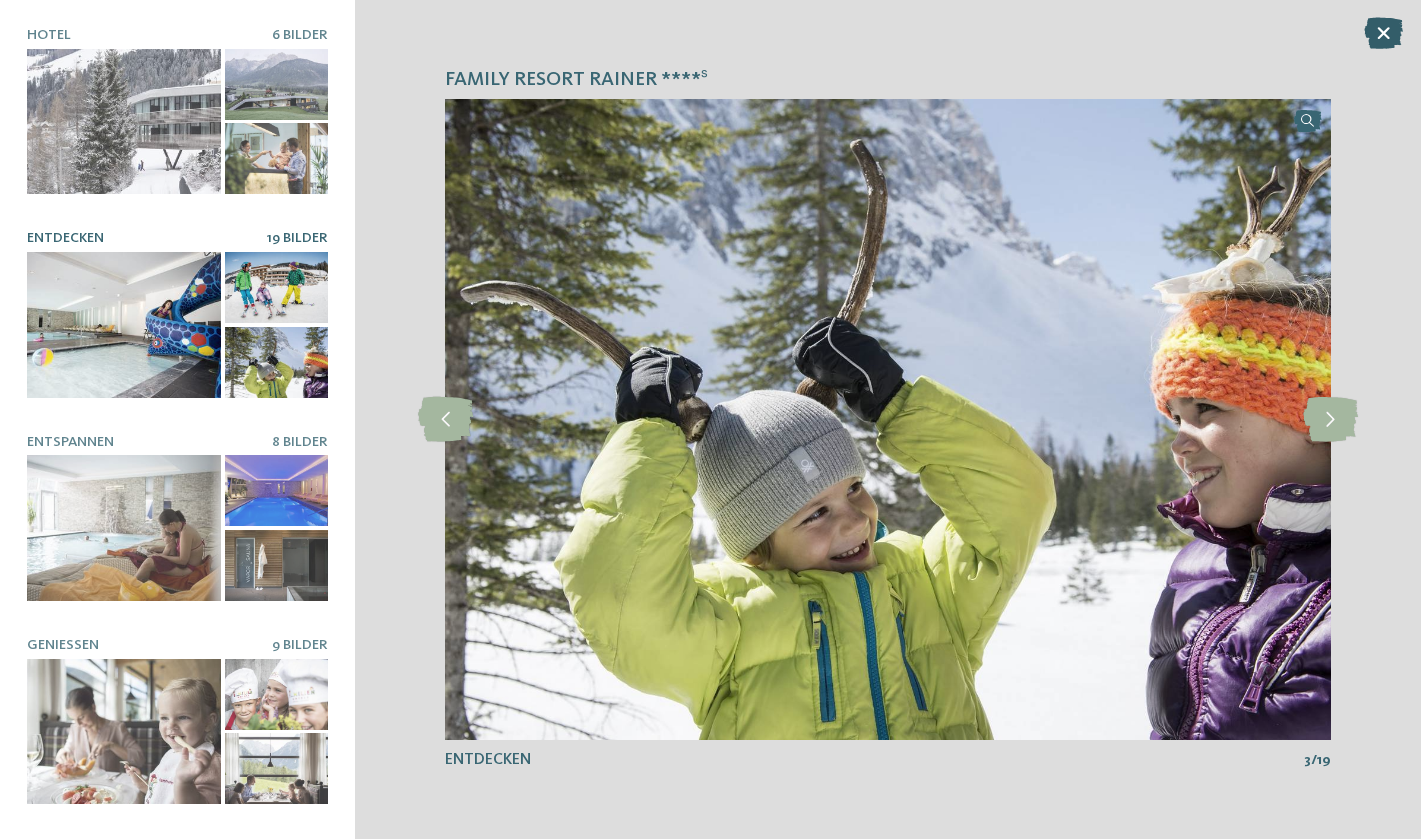 click at bounding box center [1383, 33] 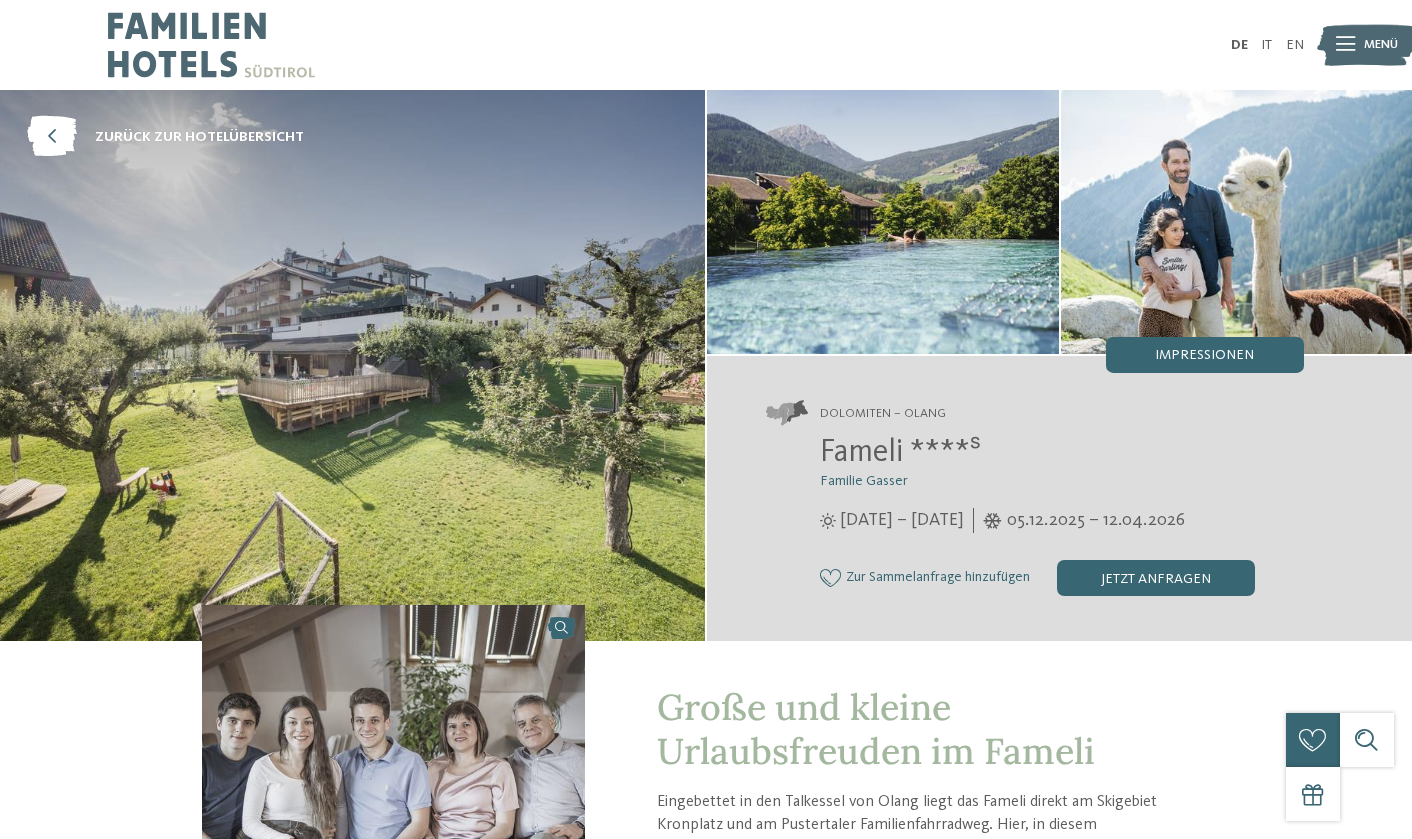 scroll, scrollTop: 0, scrollLeft: 0, axis: both 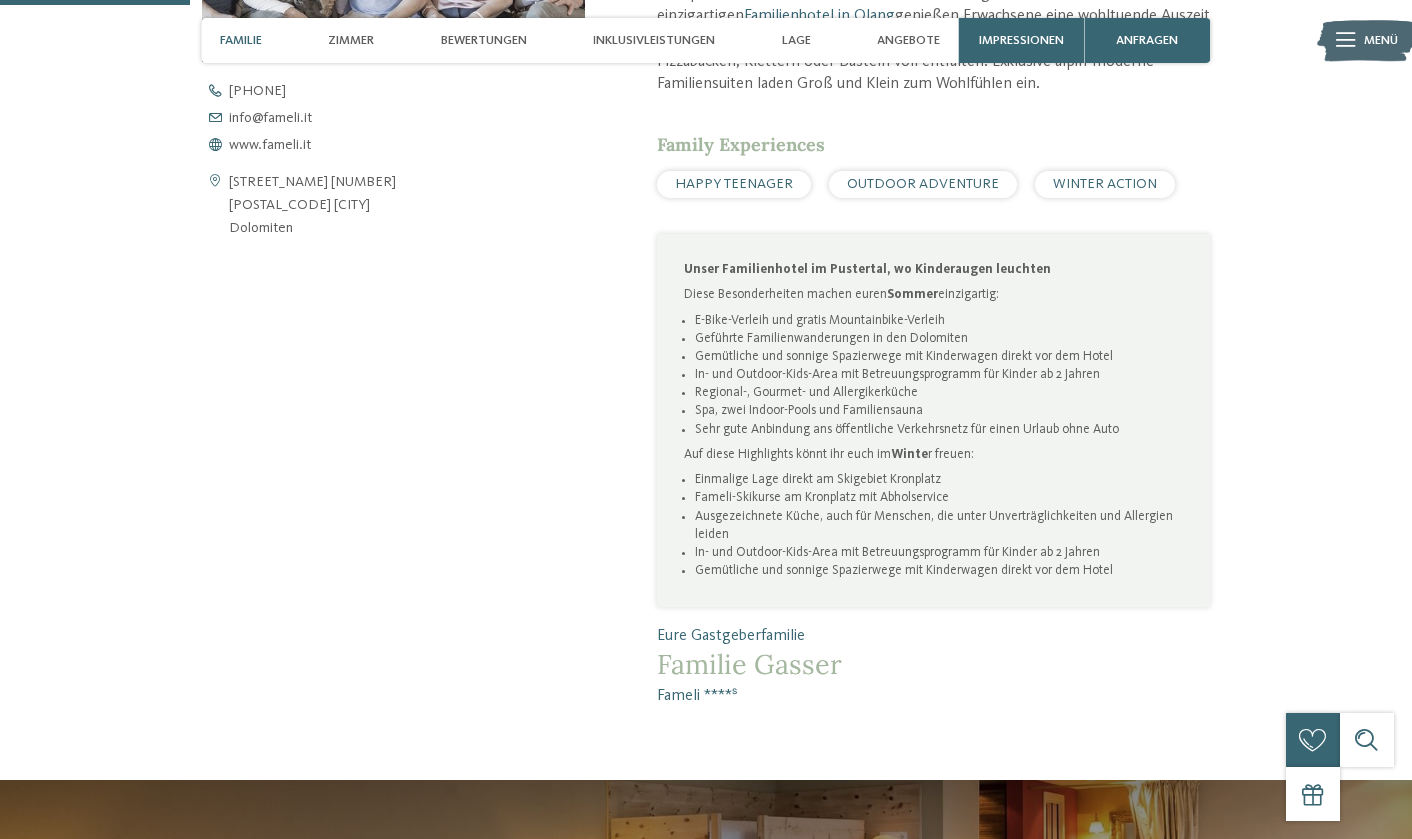 click on "Ausgezeichnete Küche, auch für Menschen, die unter Unverträglichkeiten und Allergien leiden" at bounding box center [939, 526] 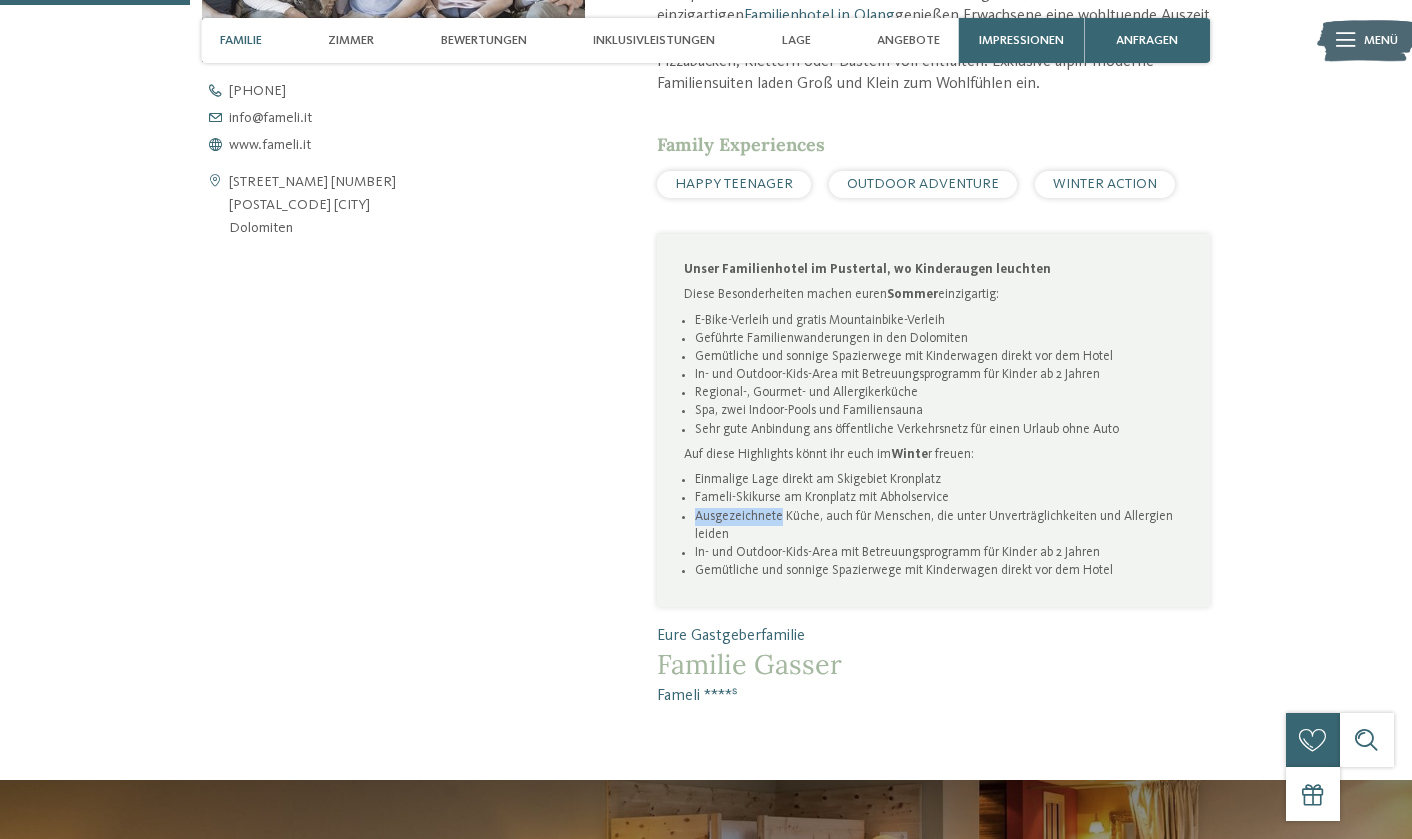 click on "Ausgezeichnete Küche, auch für Menschen, die unter Unverträglichkeiten und Allergien leiden" at bounding box center (939, 526) 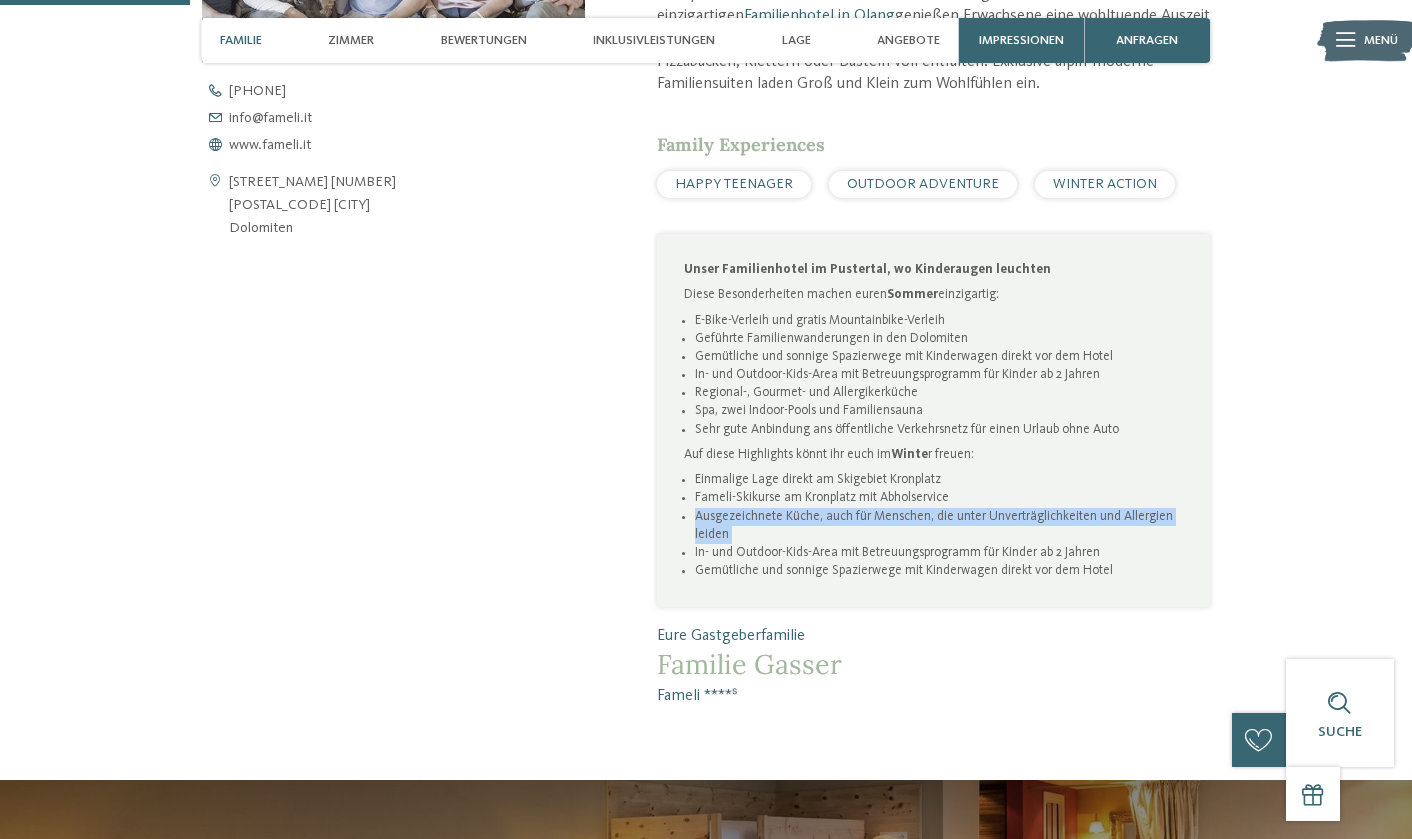 click on "Einmalige Lage direkt am Skigebiet Kronplatz" at bounding box center [939, 480] 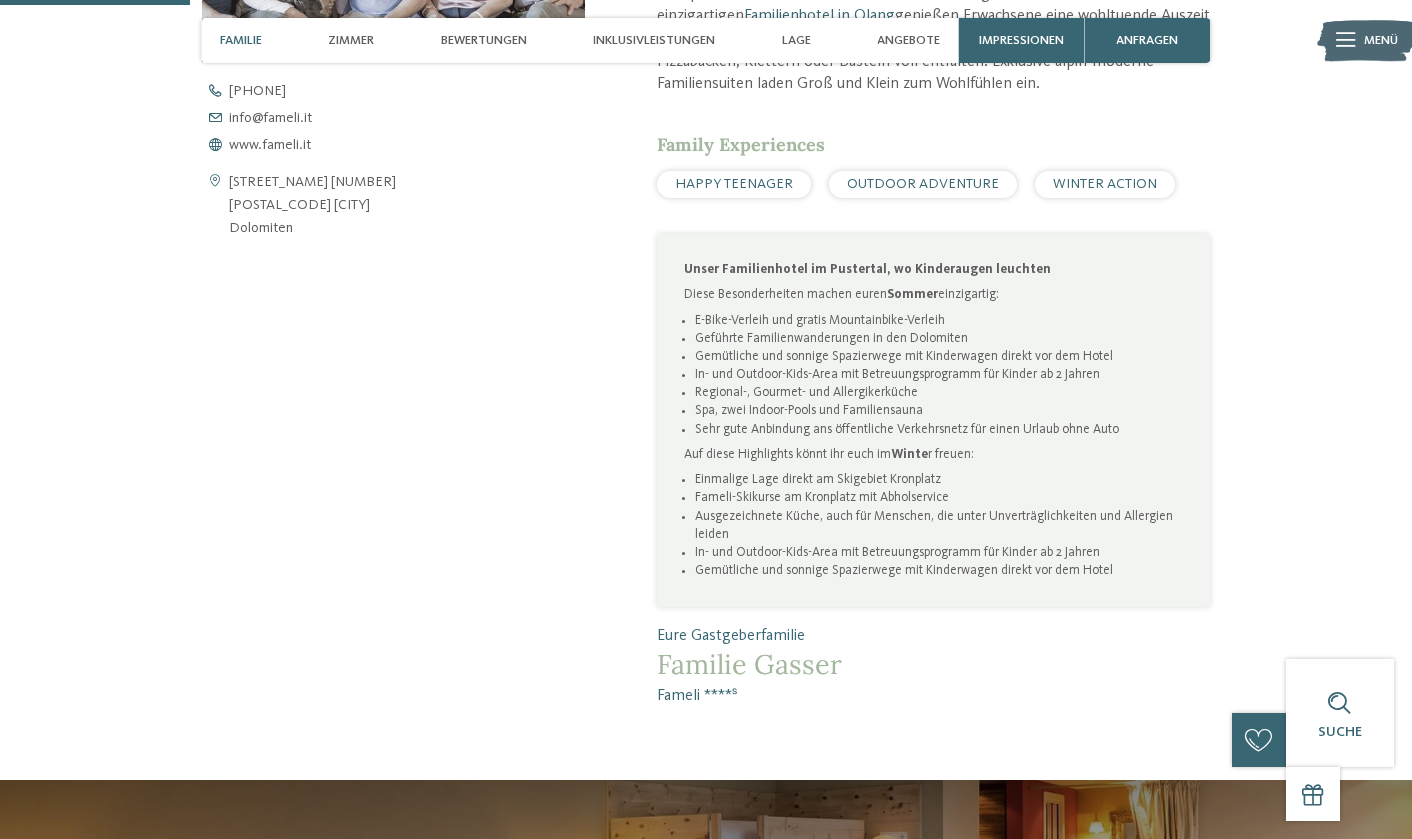 click on "Einmalige Lage direkt am Skigebiet Kronplatz" at bounding box center [939, 480] 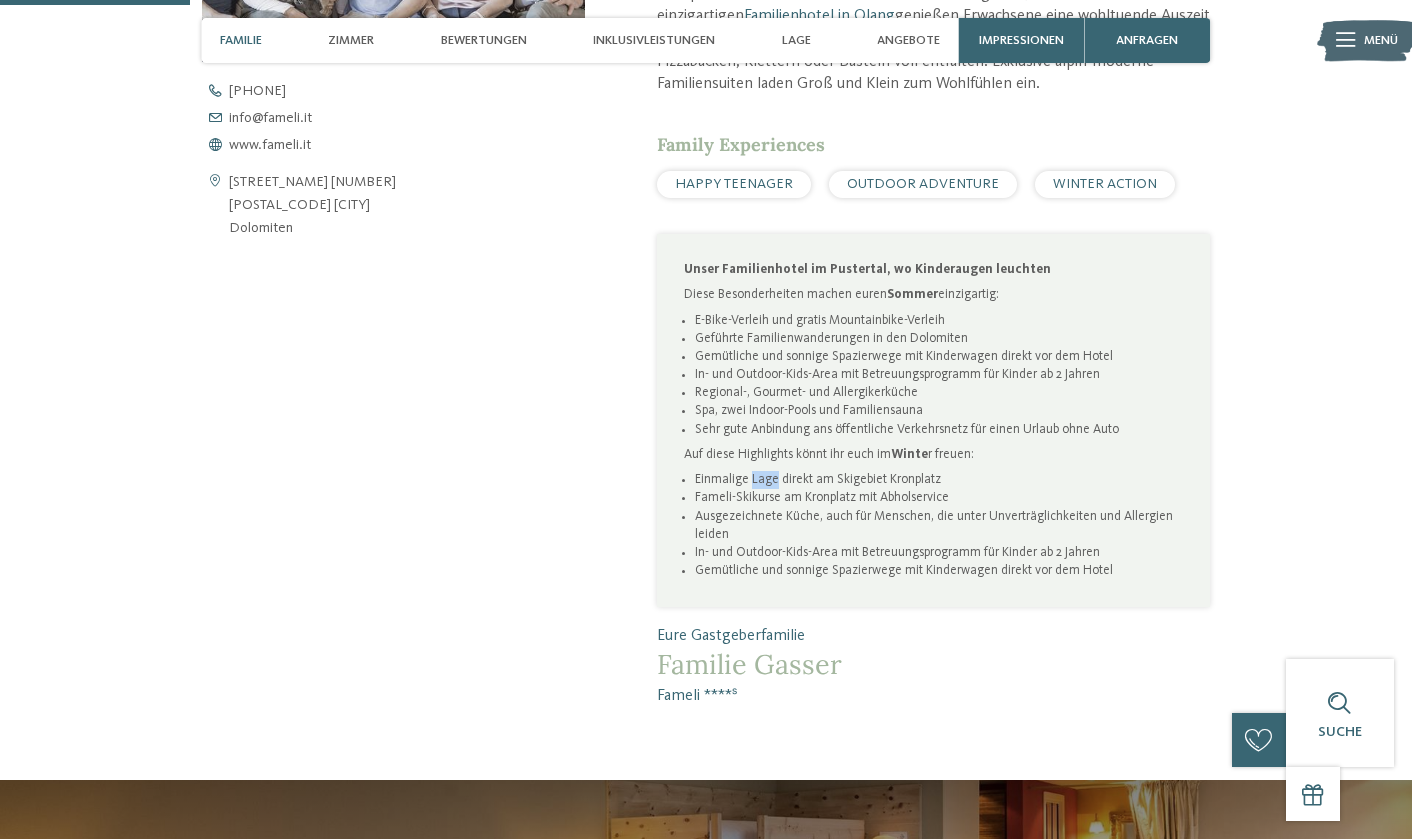 click on "Einmalige Lage direkt am Skigebiet Kronplatz" at bounding box center [939, 480] 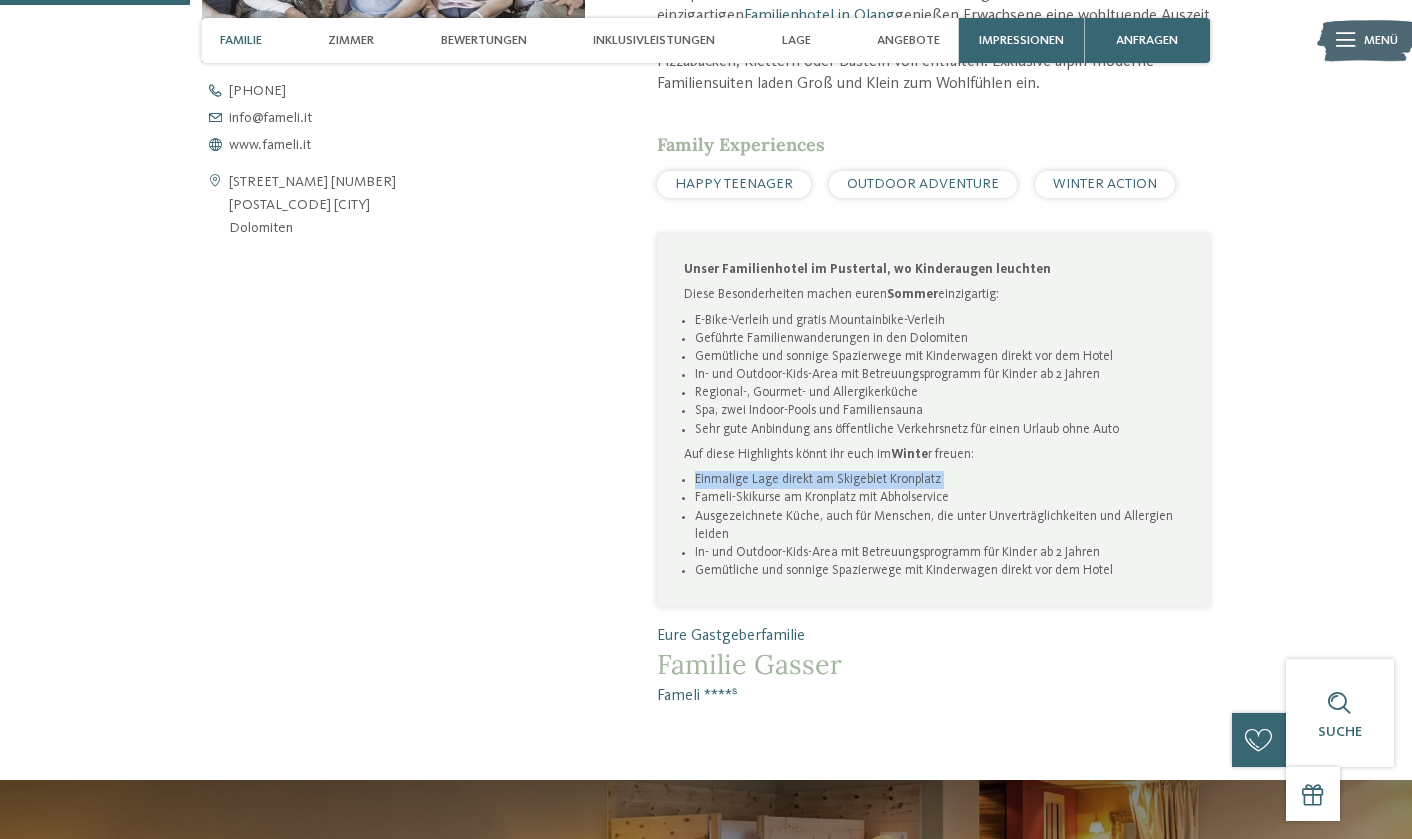 click on "In- und Outdoor-Kids-Area mit Betreuungsprogramm für Kinder ab 2 Jahren" at bounding box center (939, 553) 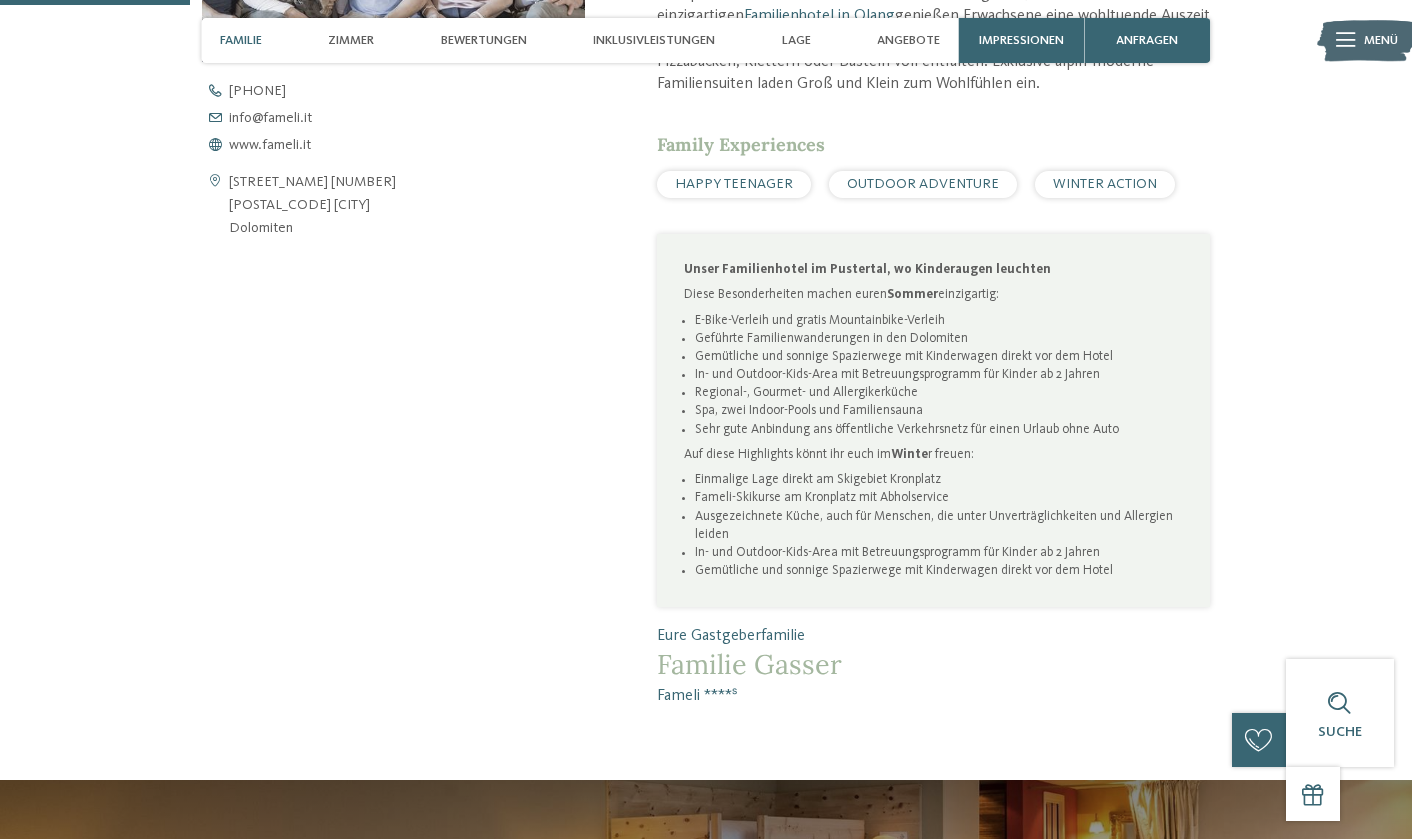 click on "In- und Outdoor-Kids-Area mit Betreuungsprogramm für Kinder ab 2 Jahren" at bounding box center [939, 553] 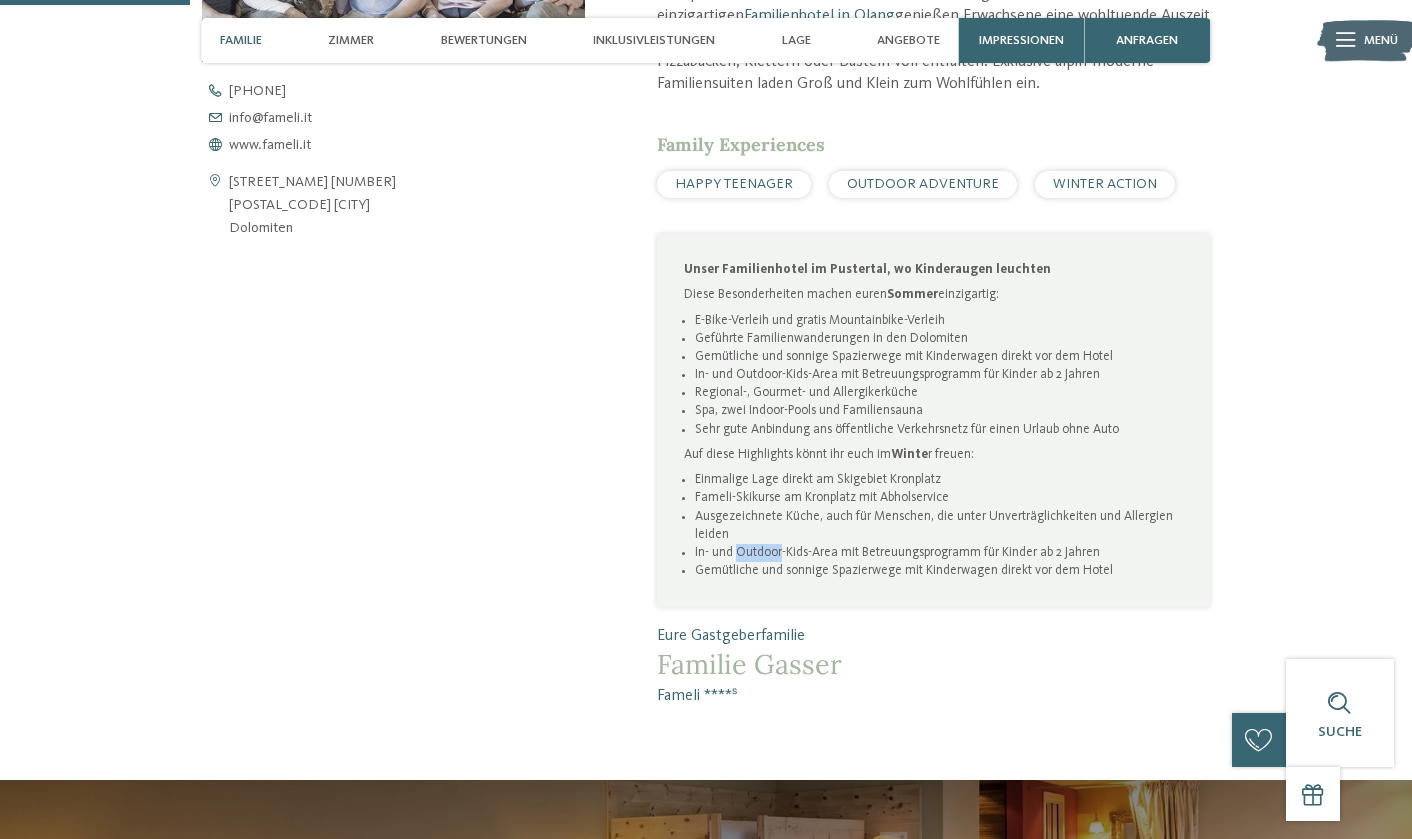 click on "In- und Outdoor-Kids-Area mit Betreuungsprogramm für Kinder ab 2 Jahren" at bounding box center (939, 553) 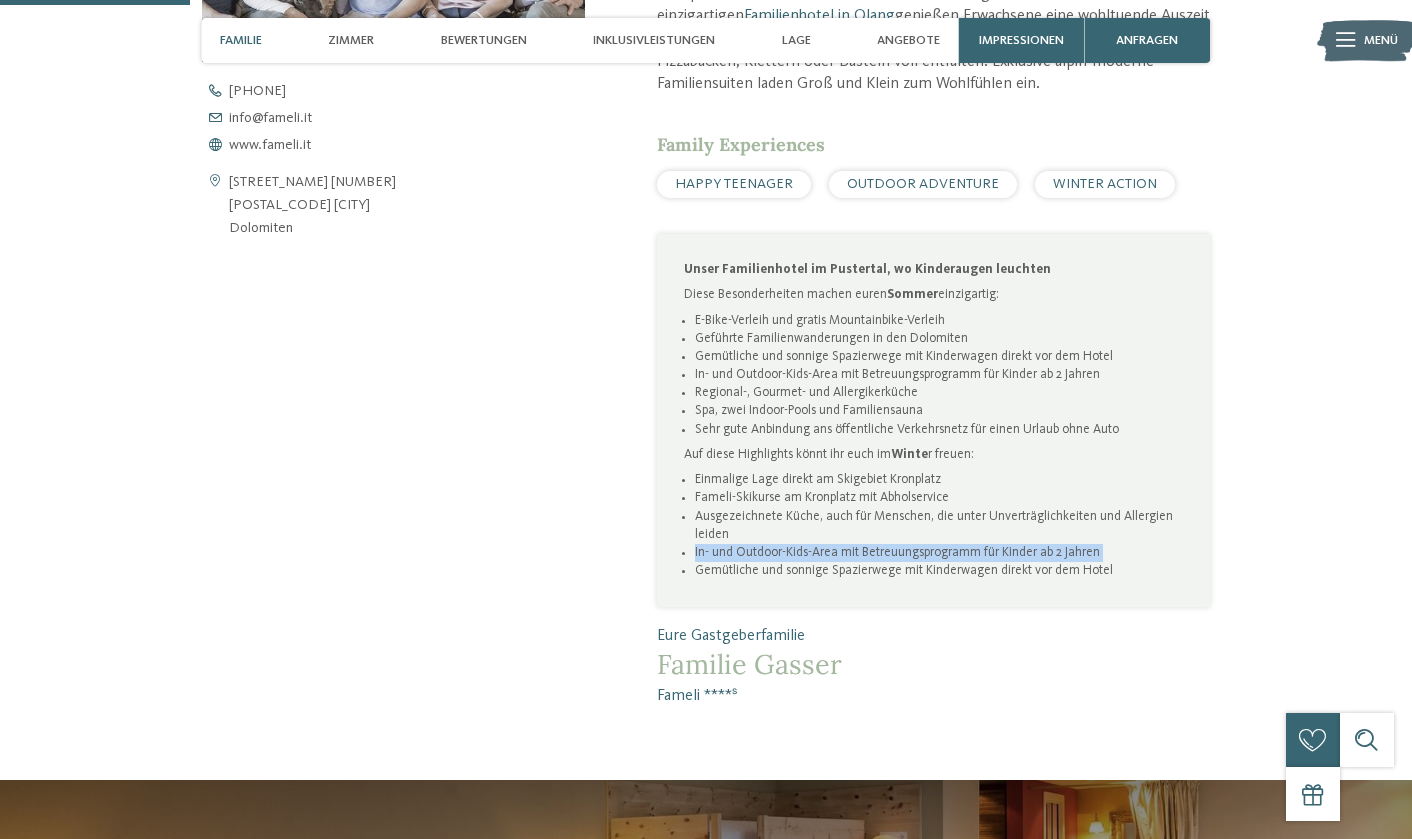 click on "In- und Outdoor-Kids-Area mit Betreuungsprogramm für Kinder ab 2 Jahren" at bounding box center (939, 375) 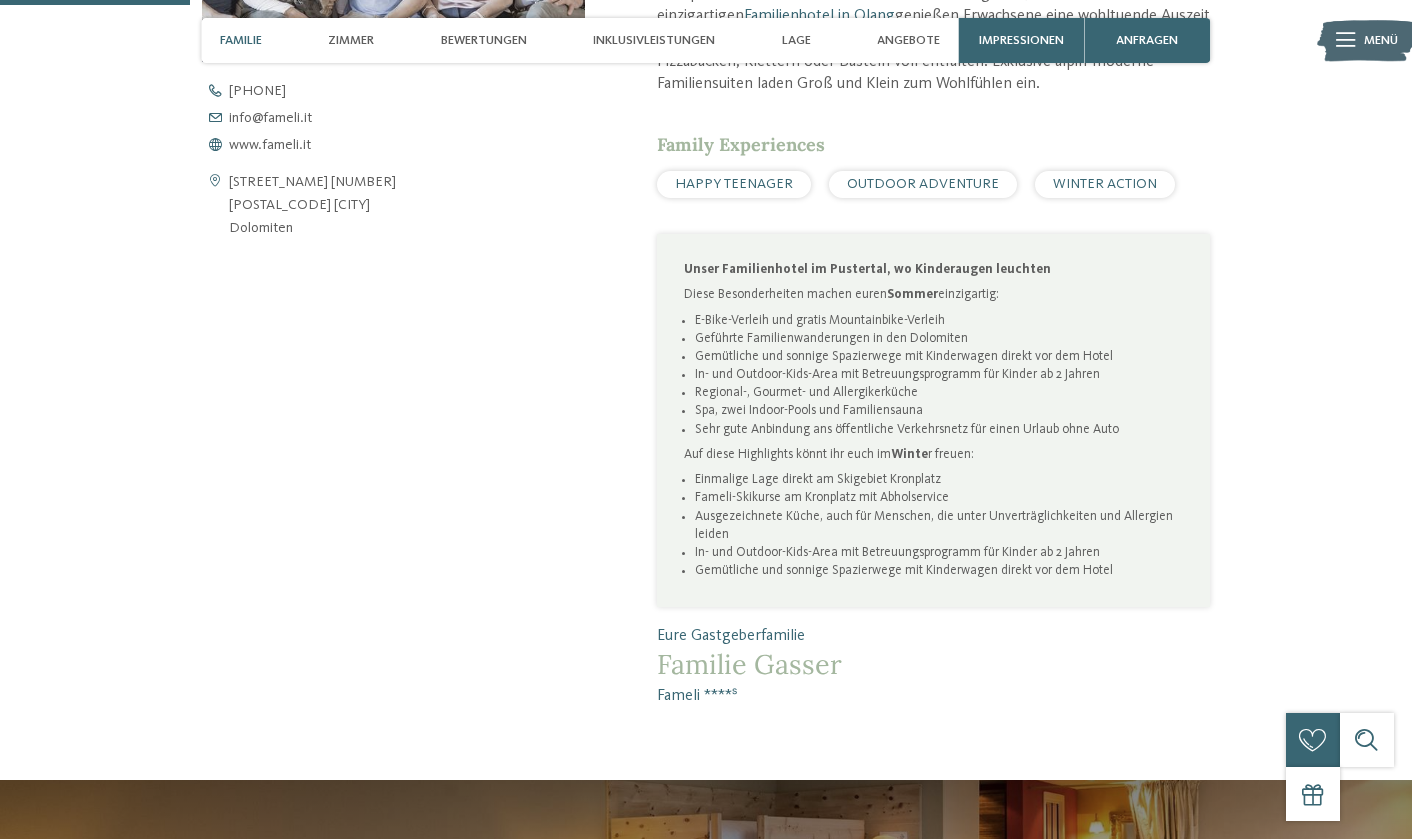 click on "In- und Outdoor-Kids-Area mit Betreuungsprogramm für Kinder ab 2 Jahren" at bounding box center (939, 375) 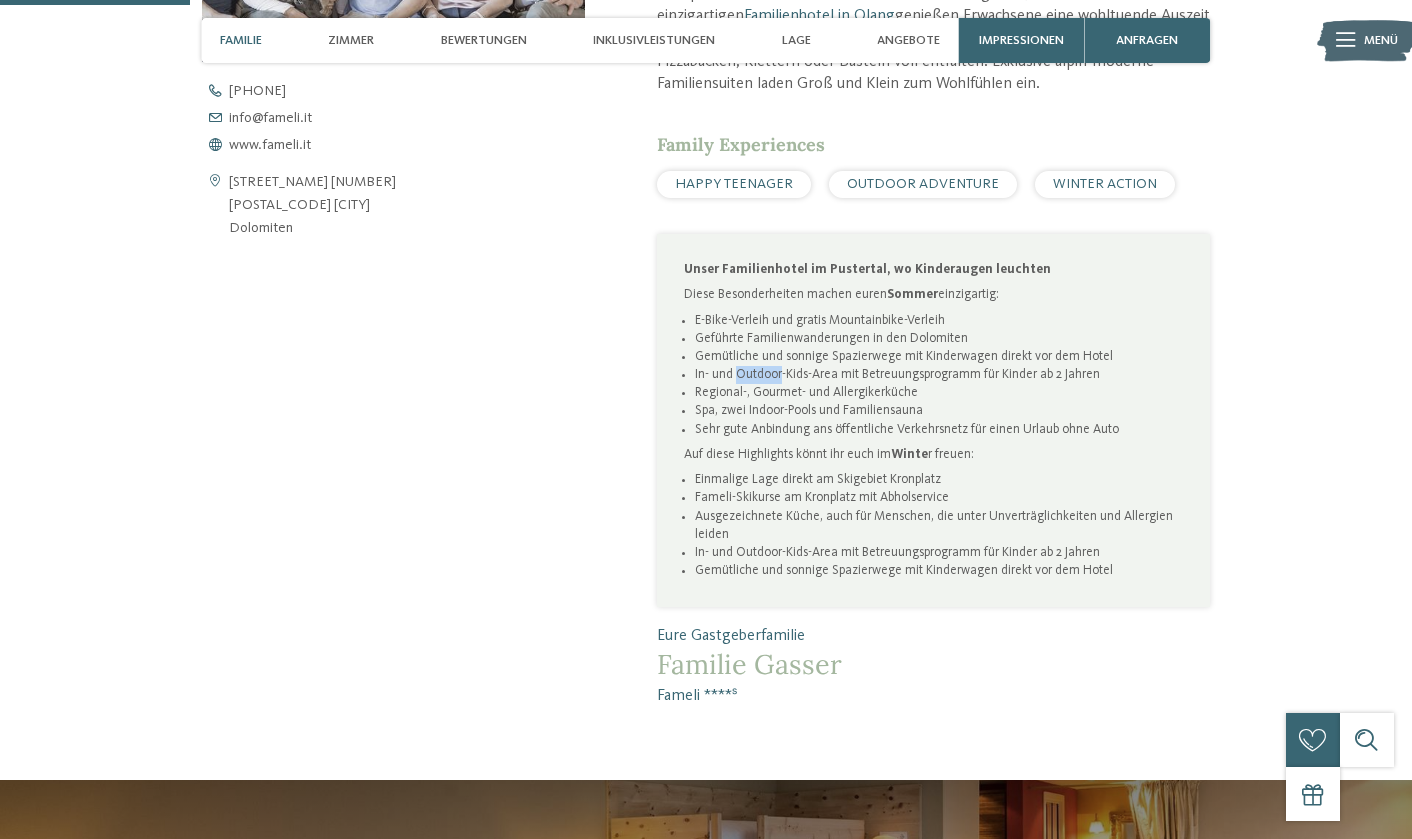 click on "In- und Outdoor-Kids-Area mit Betreuungsprogramm für Kinder ab 2 Jahren" at bounding box center [939, 375] 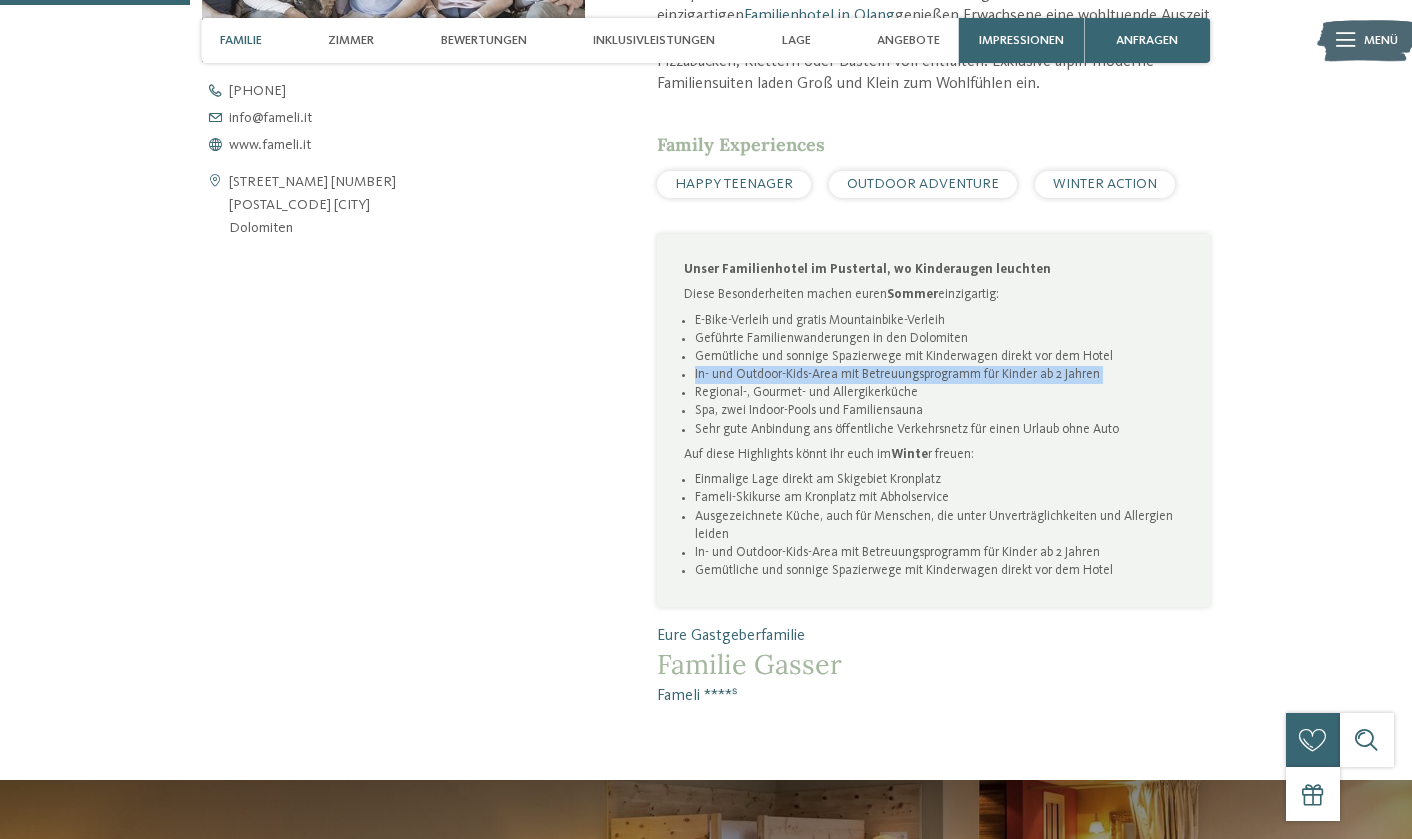 click on "Regional-, Gourmet- und Allergikerküche" at bounding box center [939, 393] 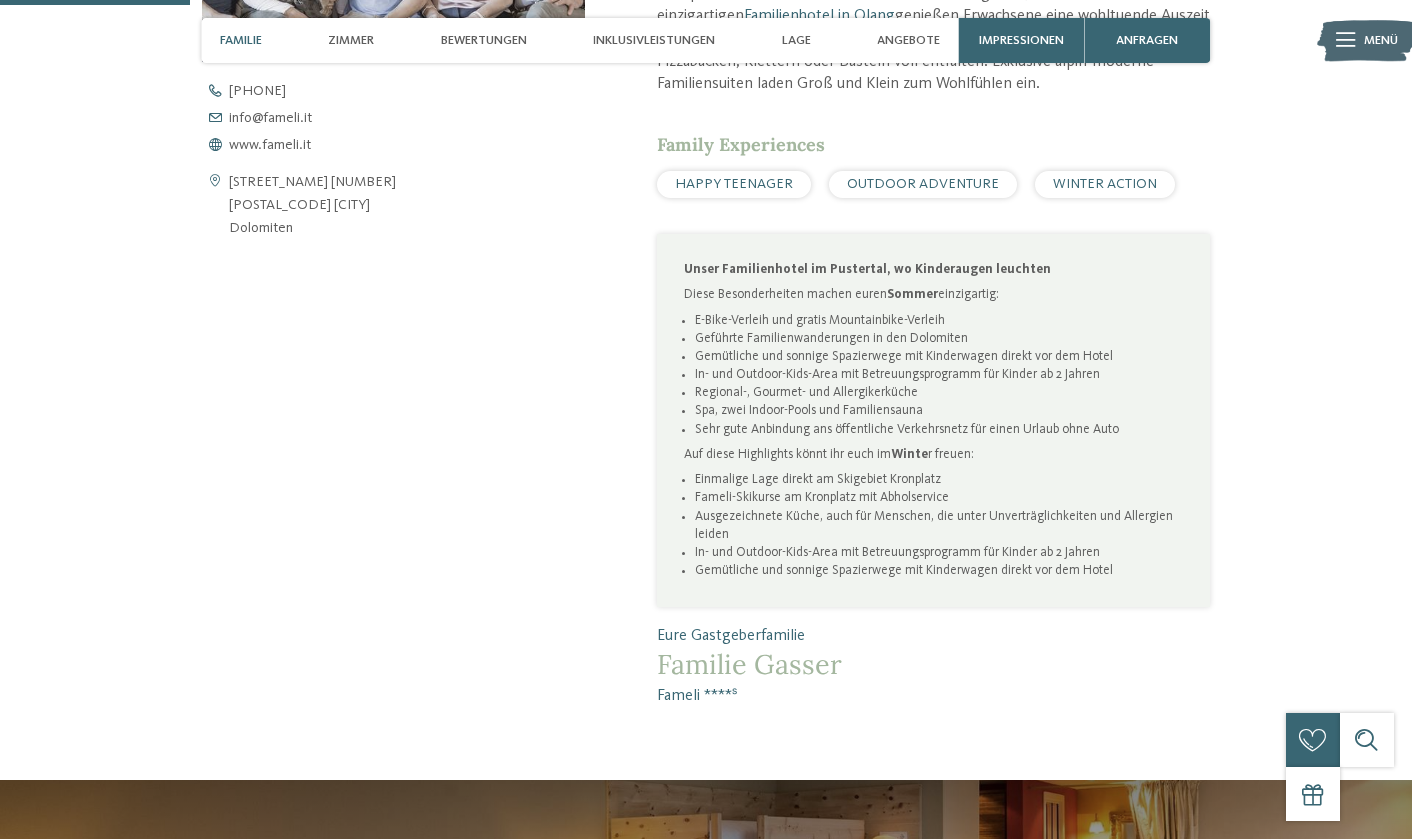 click on "Regional-, Gourmet- und Allergikerküche" at bounding box center [939, 393] 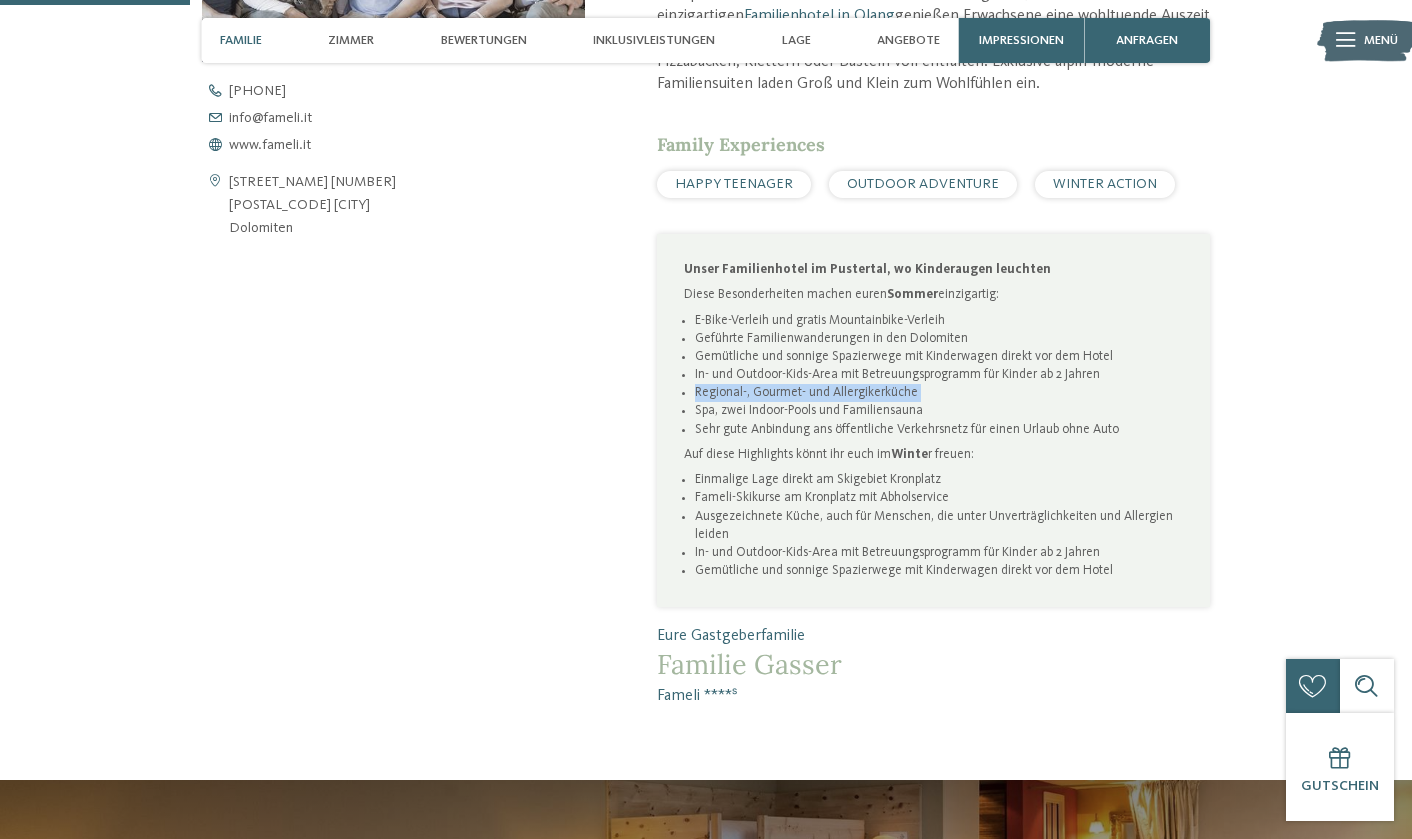 click on "Regional-, Gourmet- und Allergikerküche" at bounding box center [939, 393] 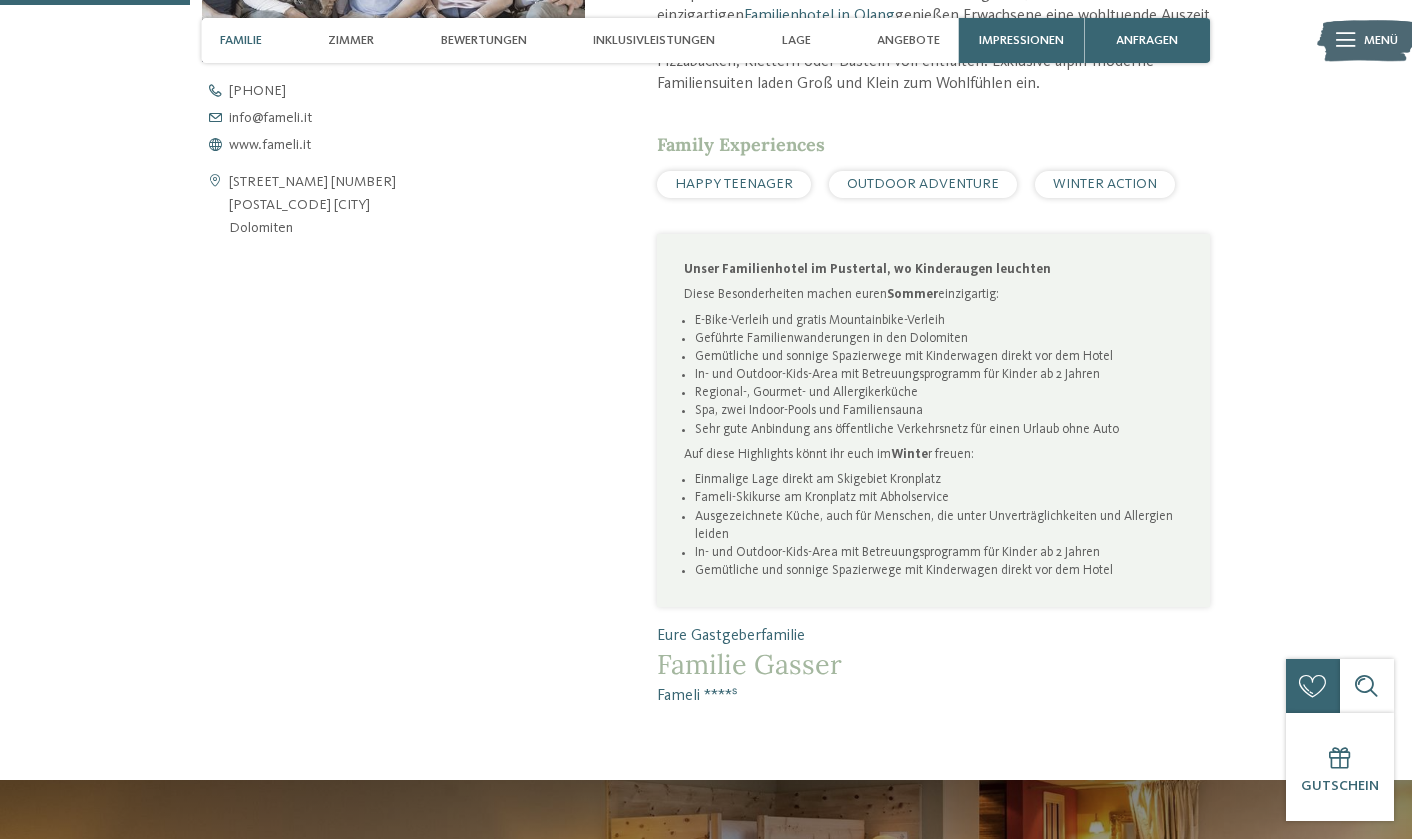 click on "Sehr gute Anbindung ans öffentliche Verkehrsnetz für einen Urlaub ohne Auto" at bounding box center (939, 430) 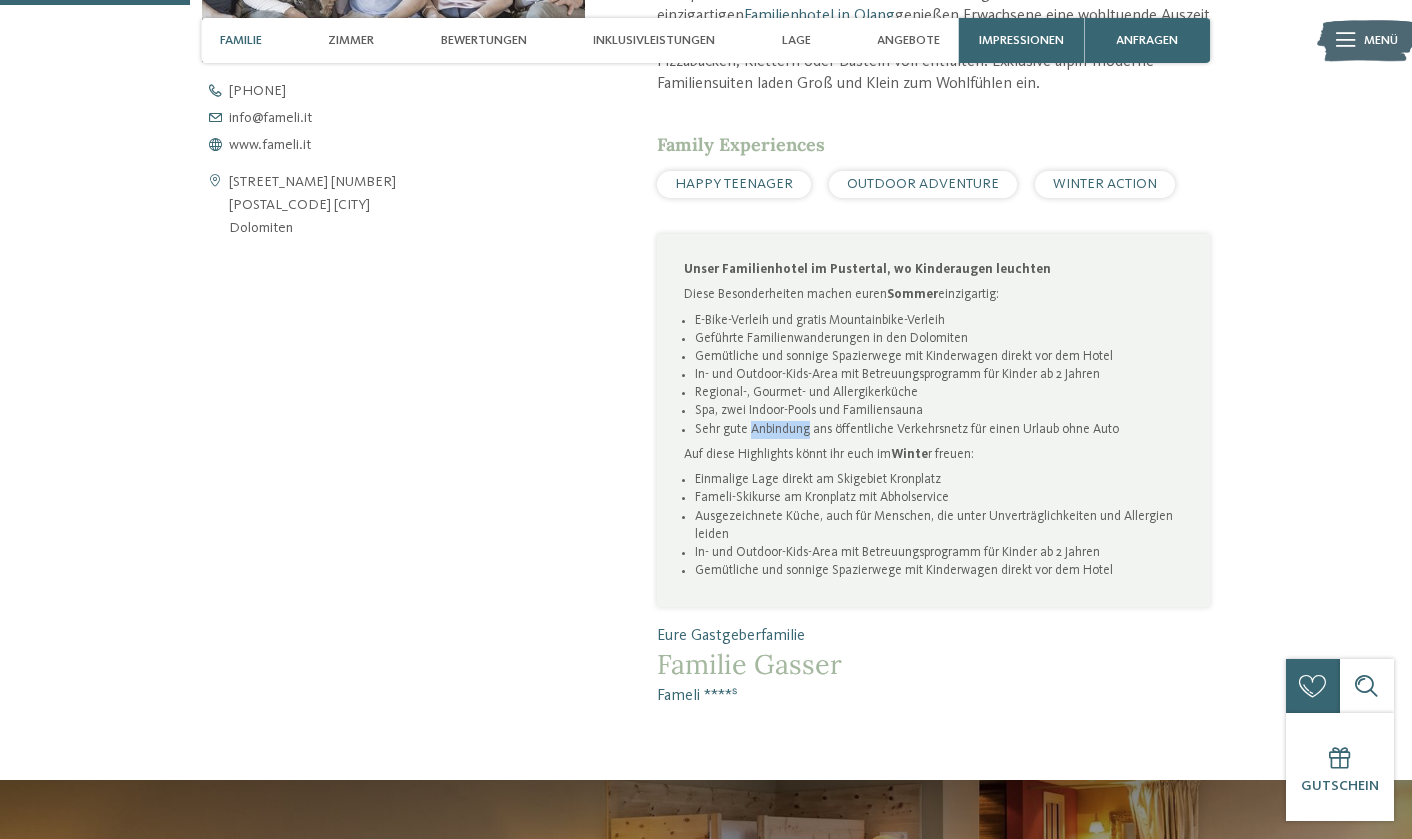 click on "Sehr gute Anbindung ans öffentliche Verkehrsnetz für einen Urlaub ohne Auto" at bounding box center (939, 430) 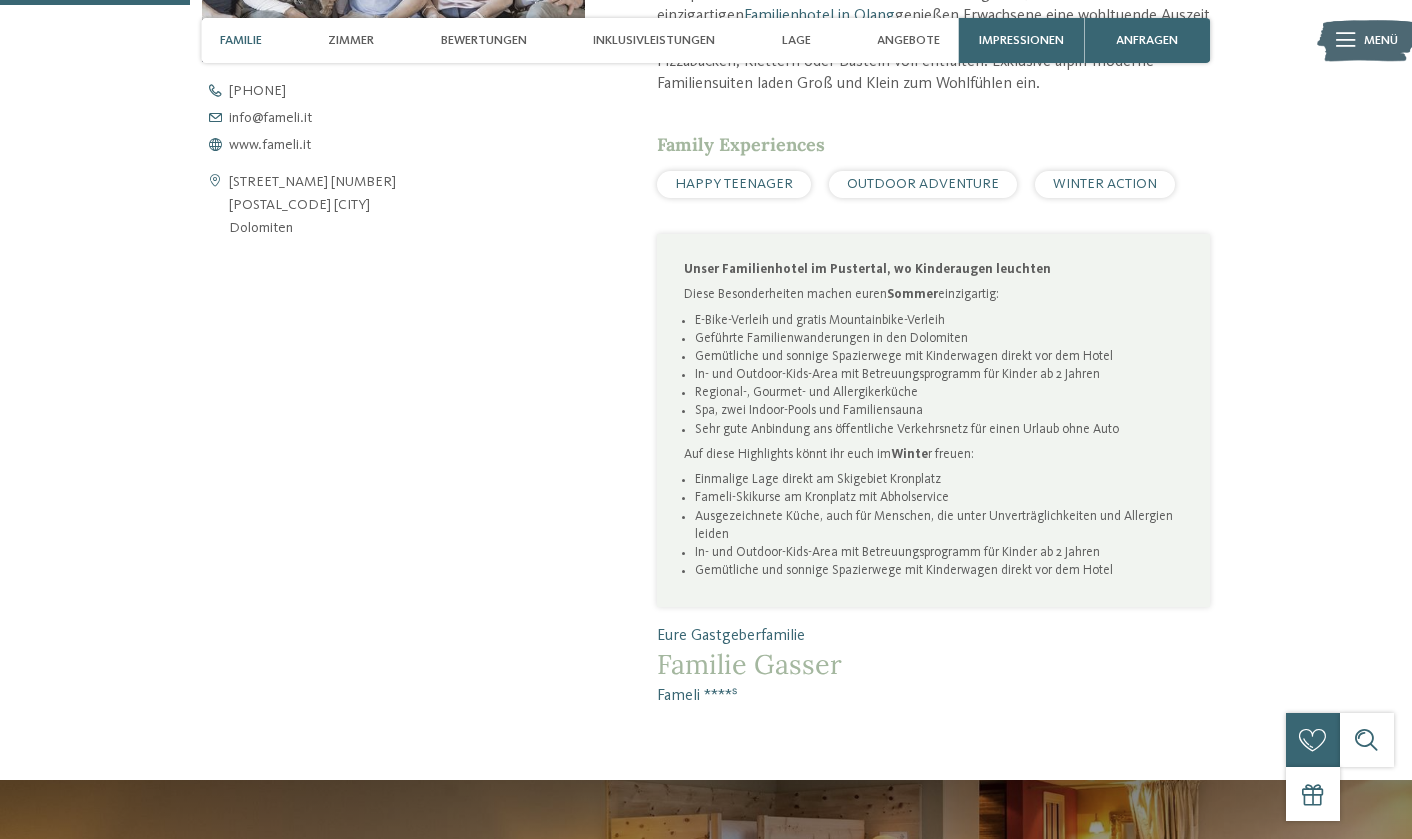 click on "OUTDOOR ADVENTURE" at bounding box center (923, 184) 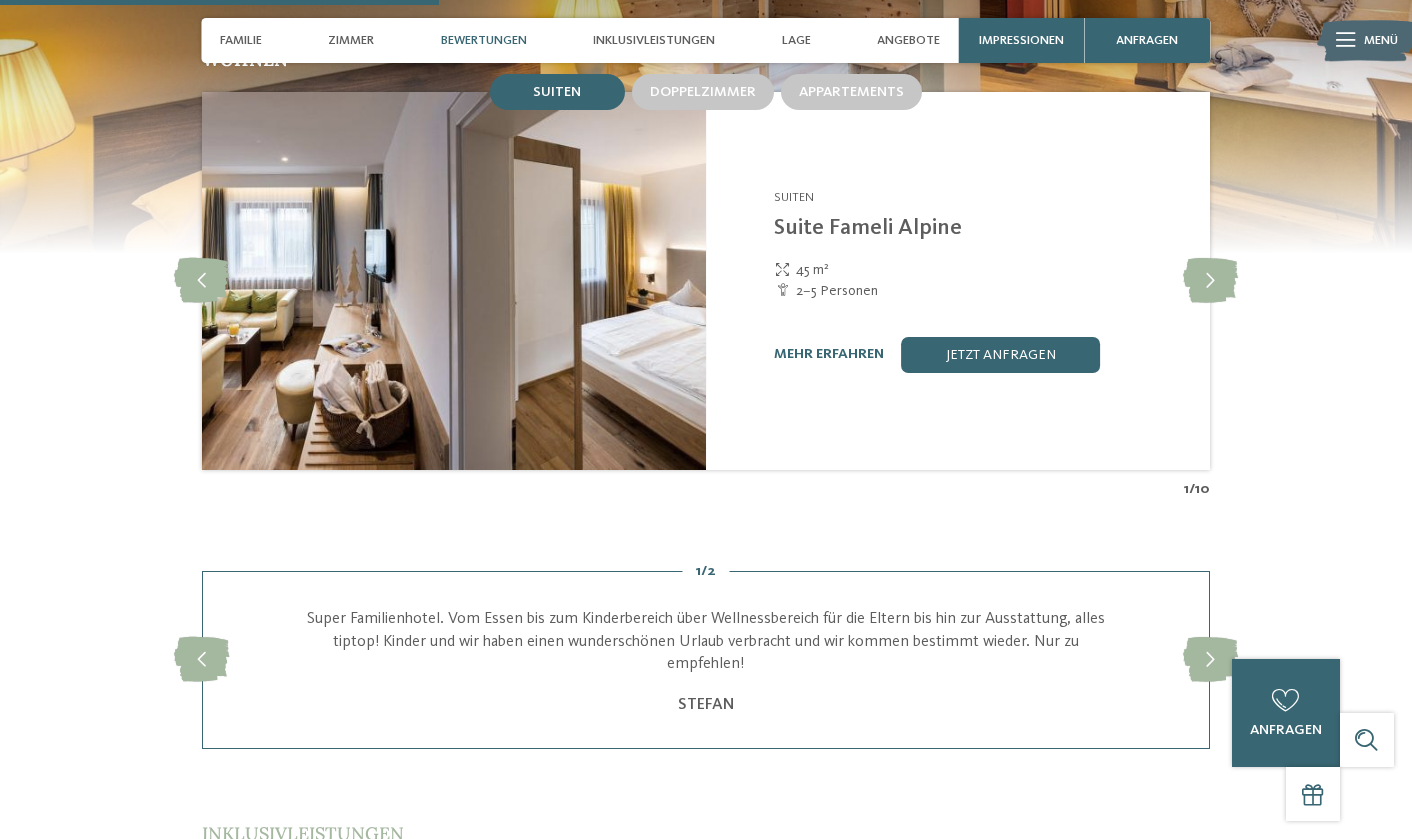scroll, scrollTop: 1761, scrollLeft: 0, axis: vertical 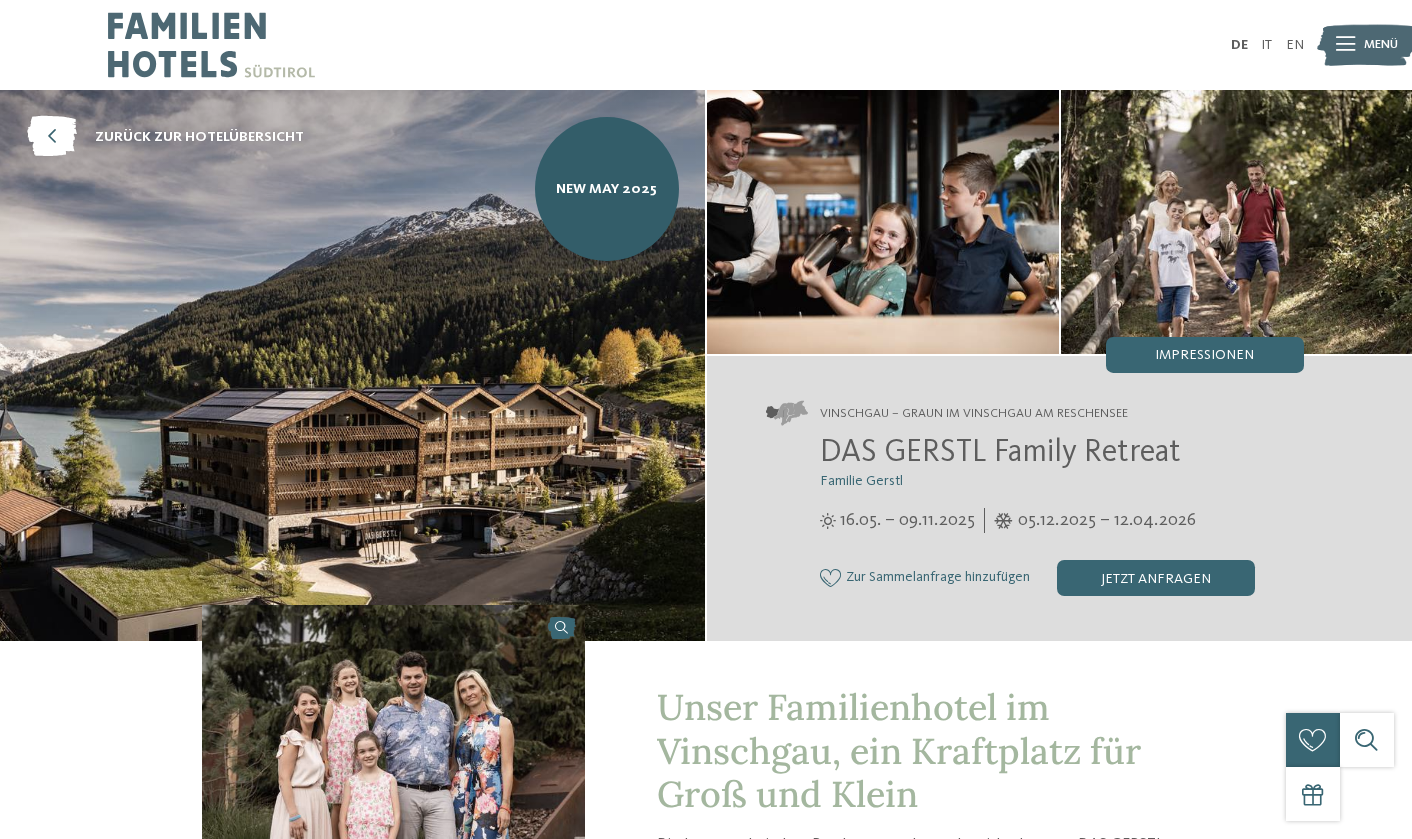 click at bounding box center (1366, 45) 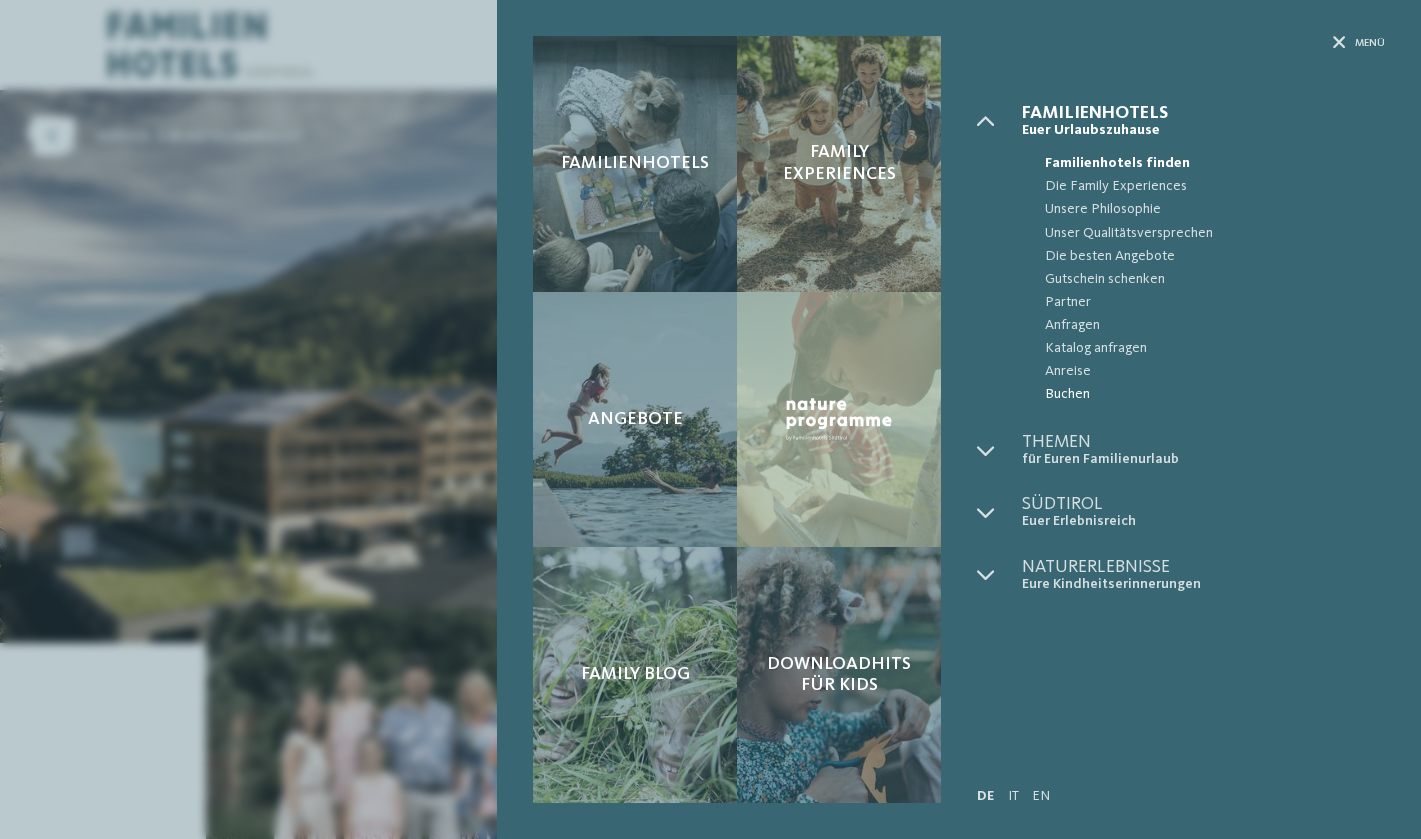 click on "Buchen" at bounding box center (1215, 394) 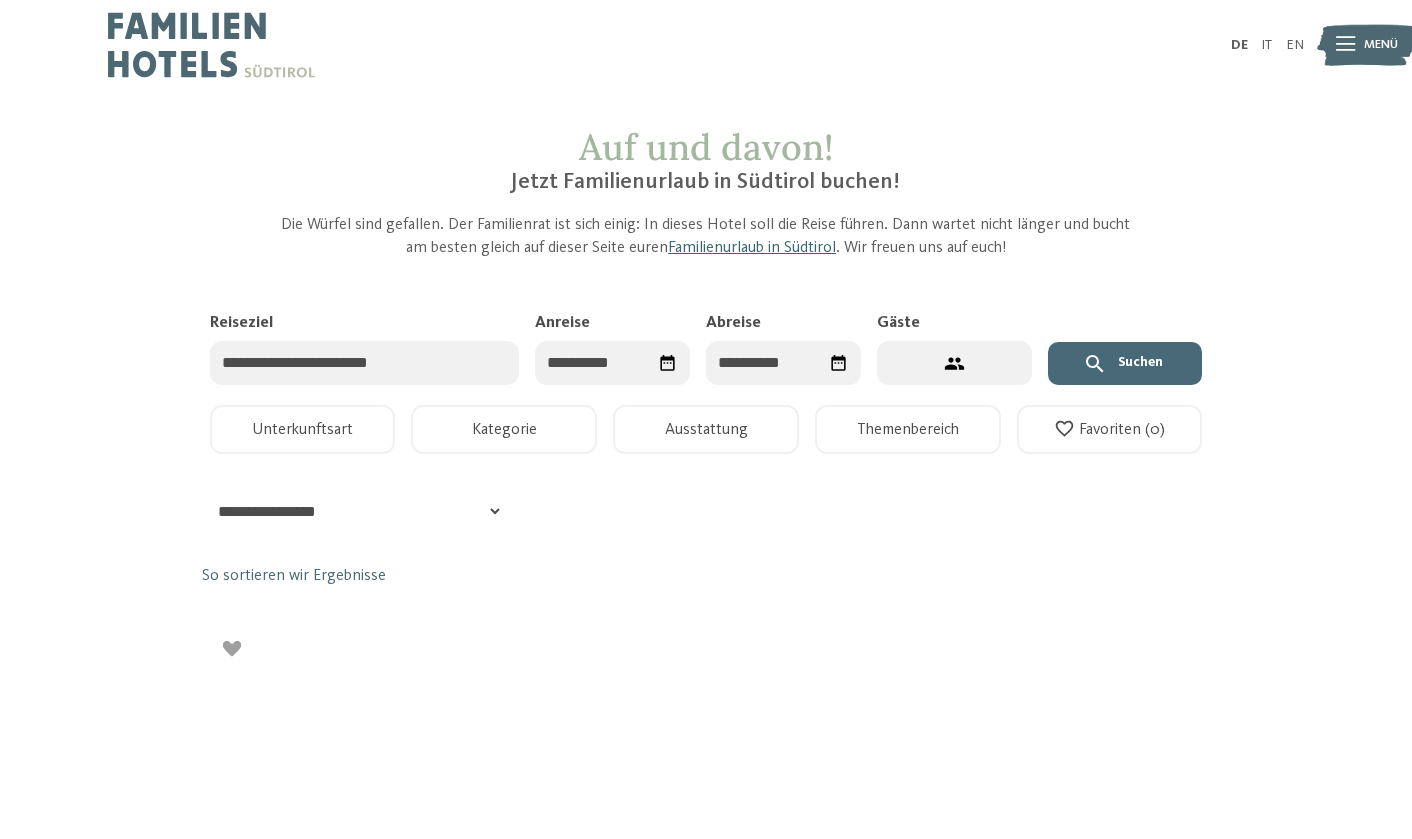 scroll, scrollTop: 0, scrollLeft: 0, axis: both 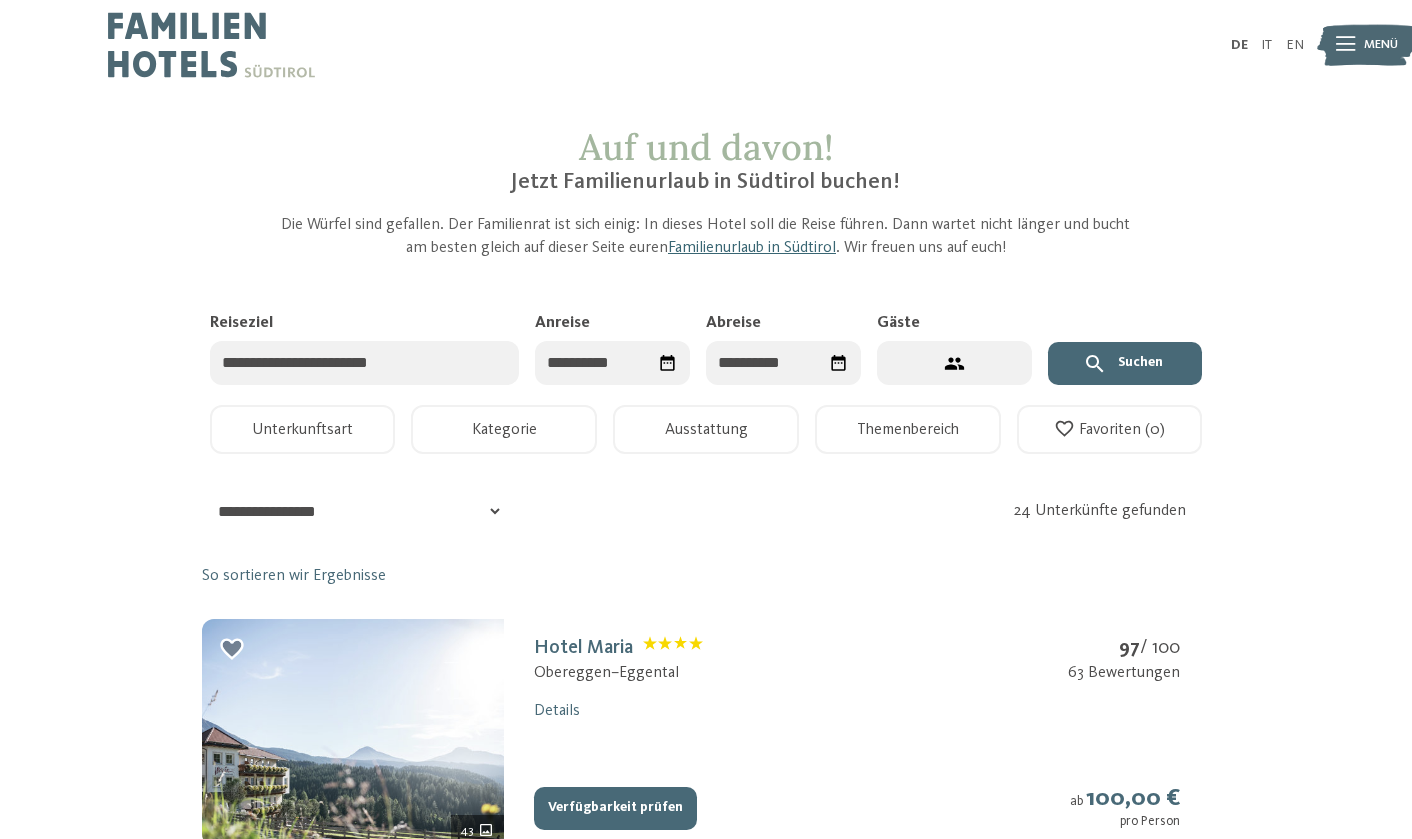 click on "Reiseziel" at bounding box center [365, 363] 